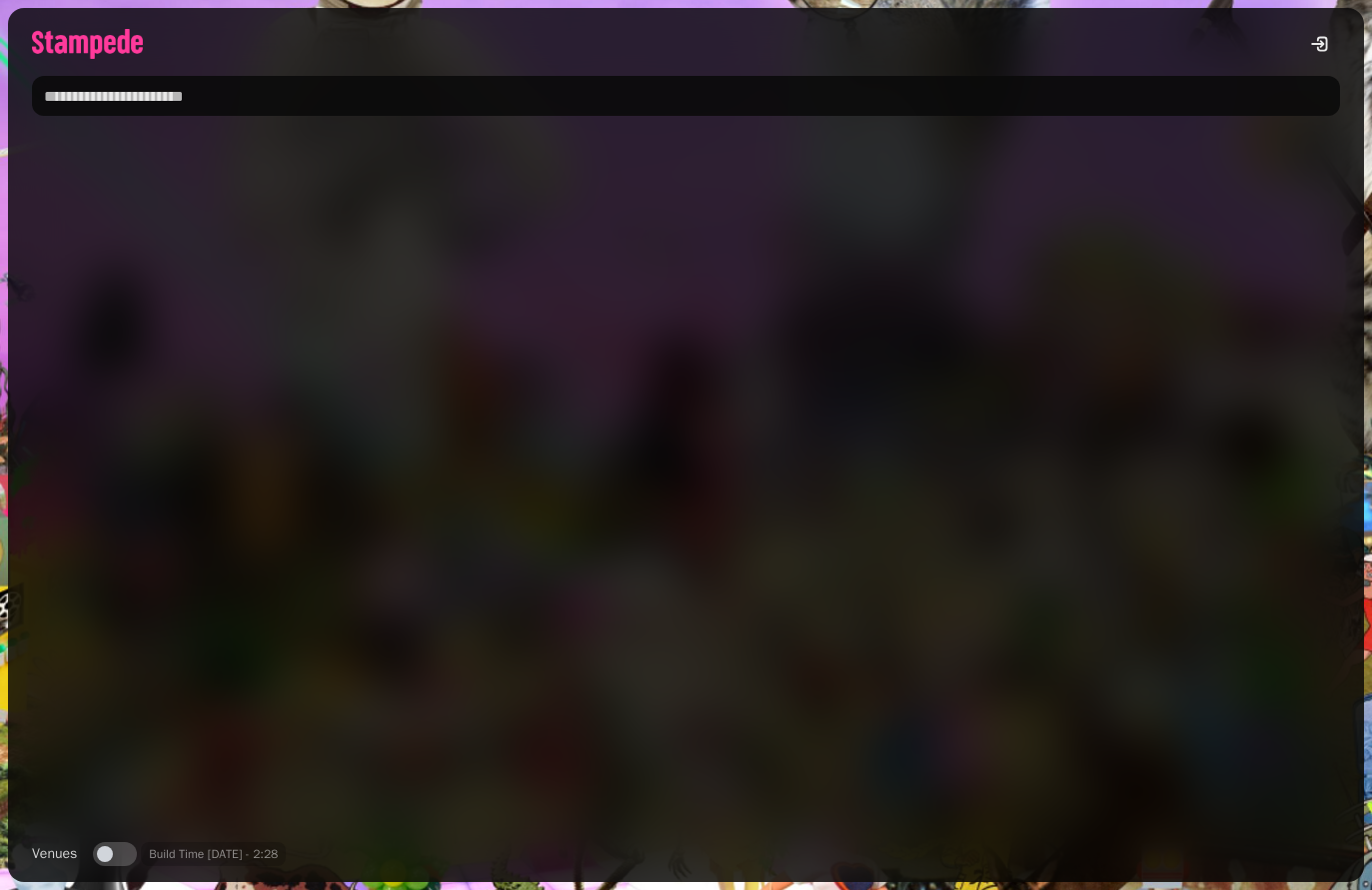 scroll, scrollTop: 0, scrollLeft: 0, axis: both 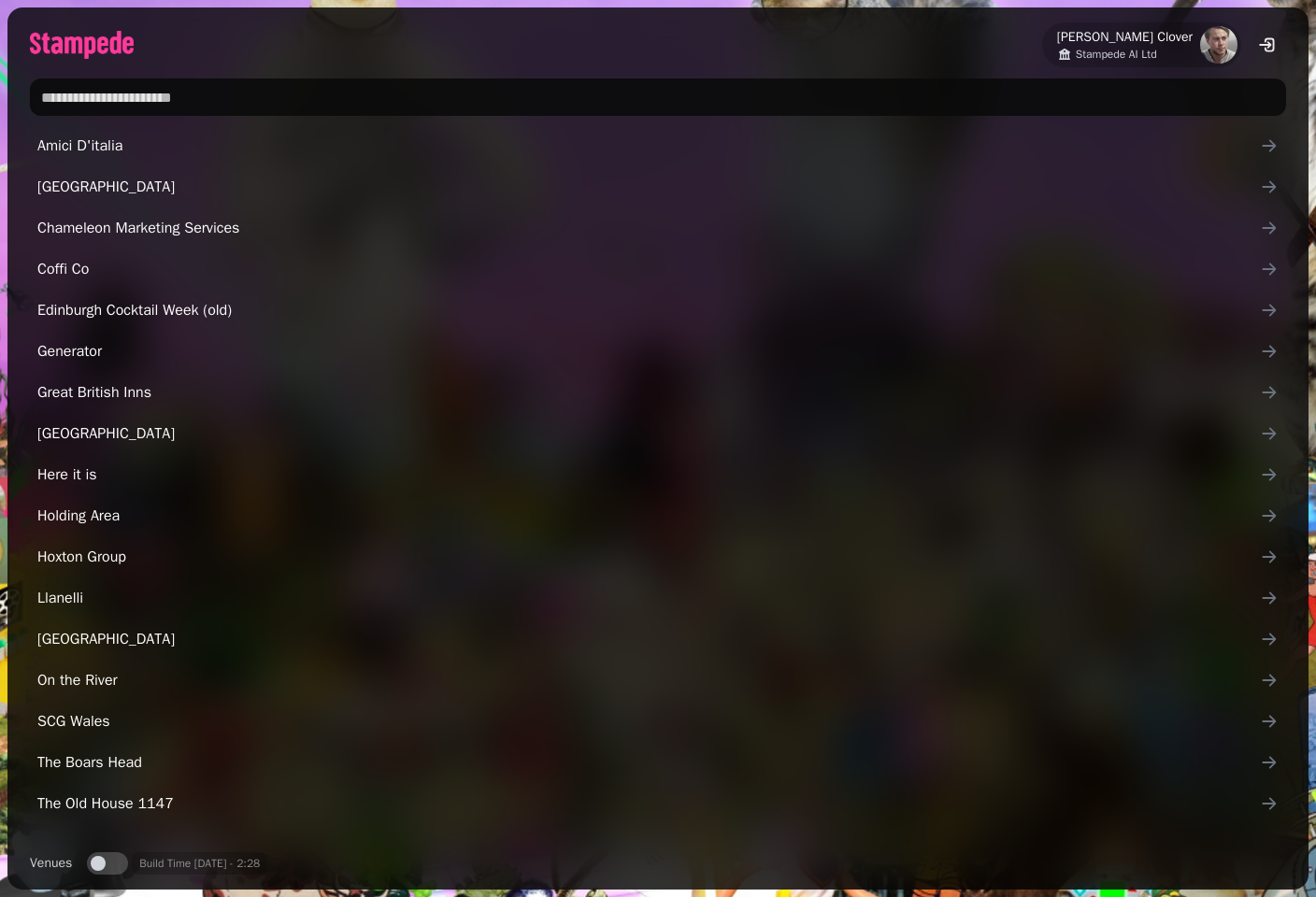 click on "Stampede AI Ltd" at bounding box center (1116, 54) 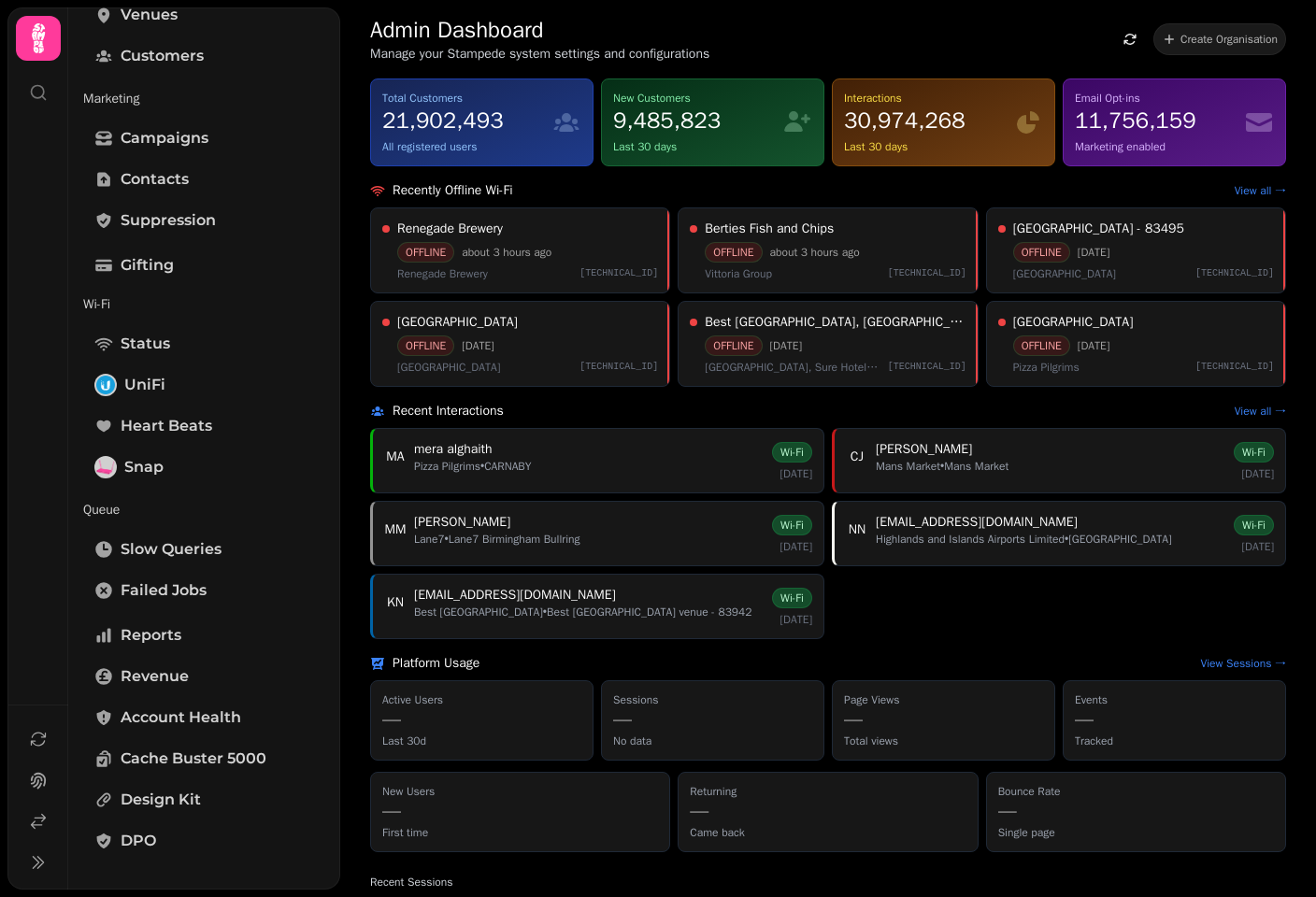 scroll, scrollTop: 347, scrollLeft: 0, axis: vertical 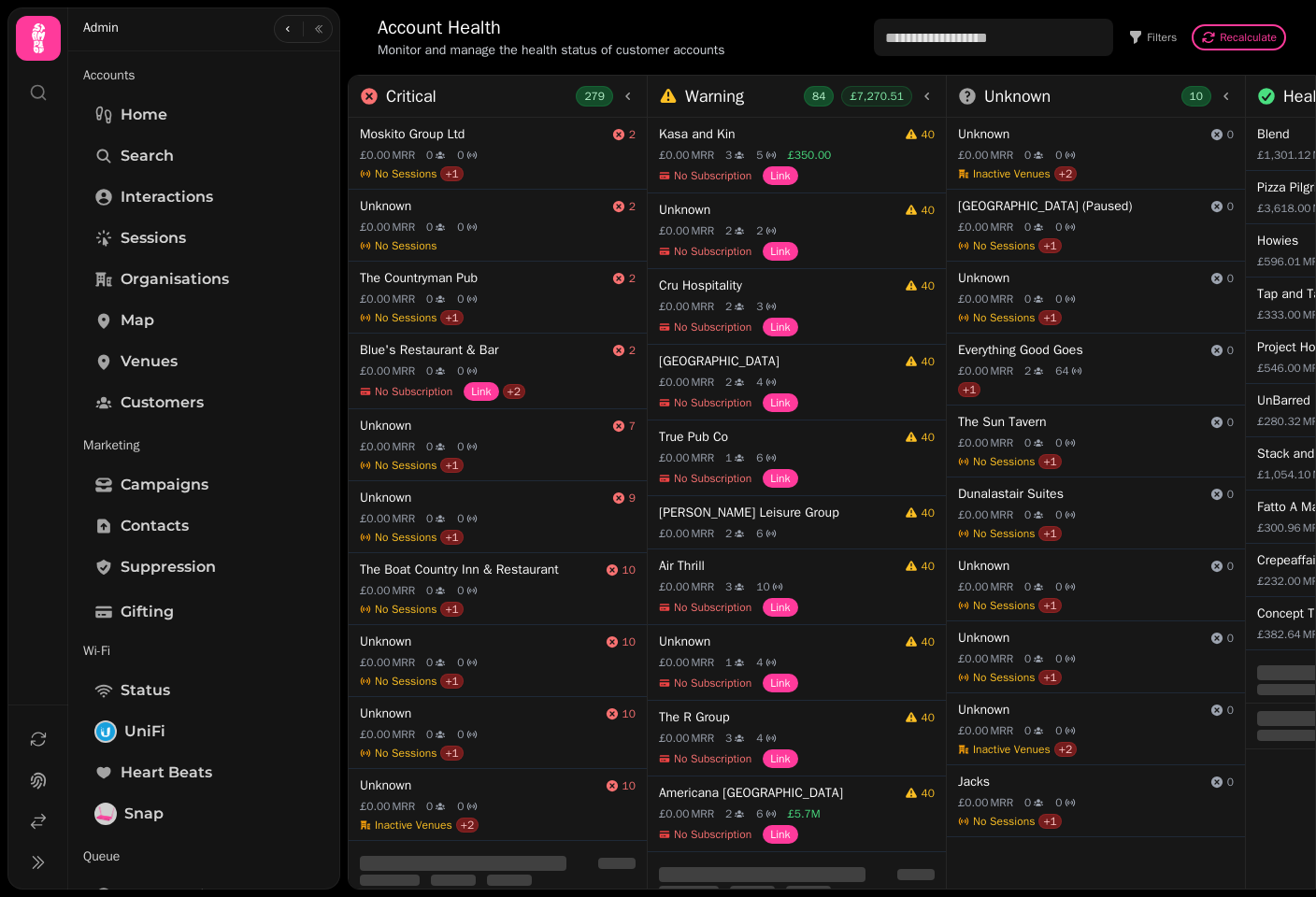 click at bounding box center [319, 29] 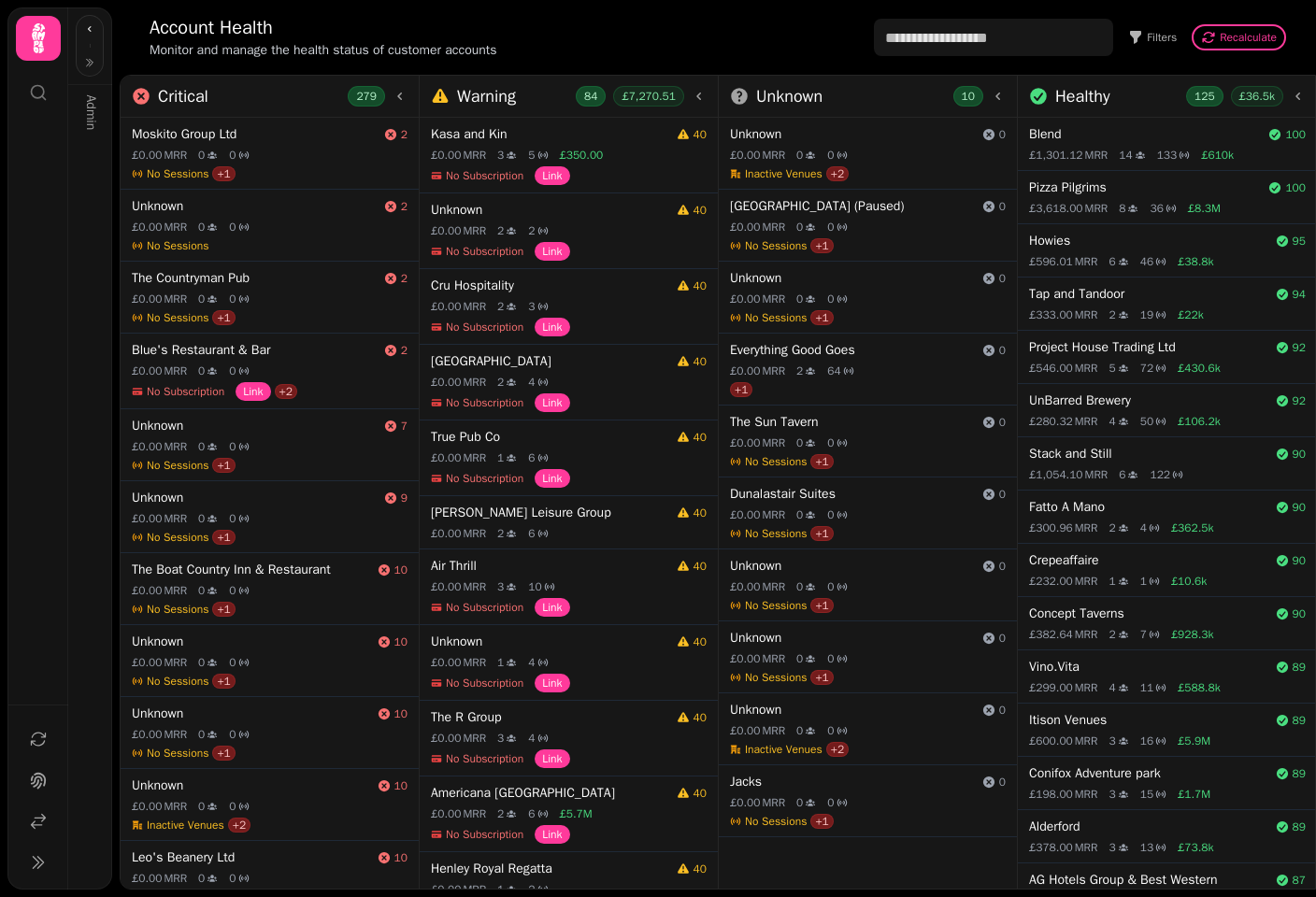 click on "Blend" at bounding box center [1145, 135] 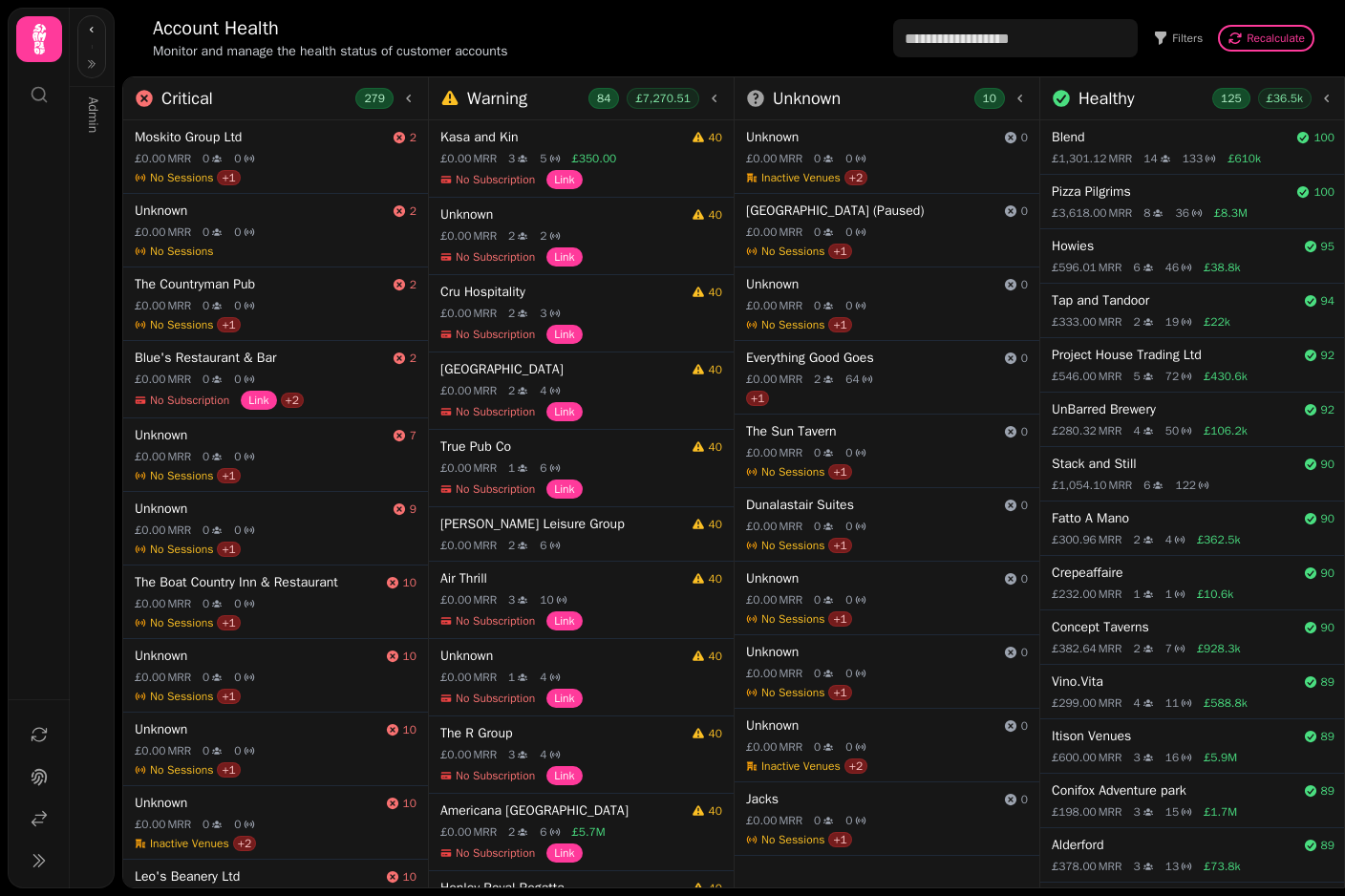 click 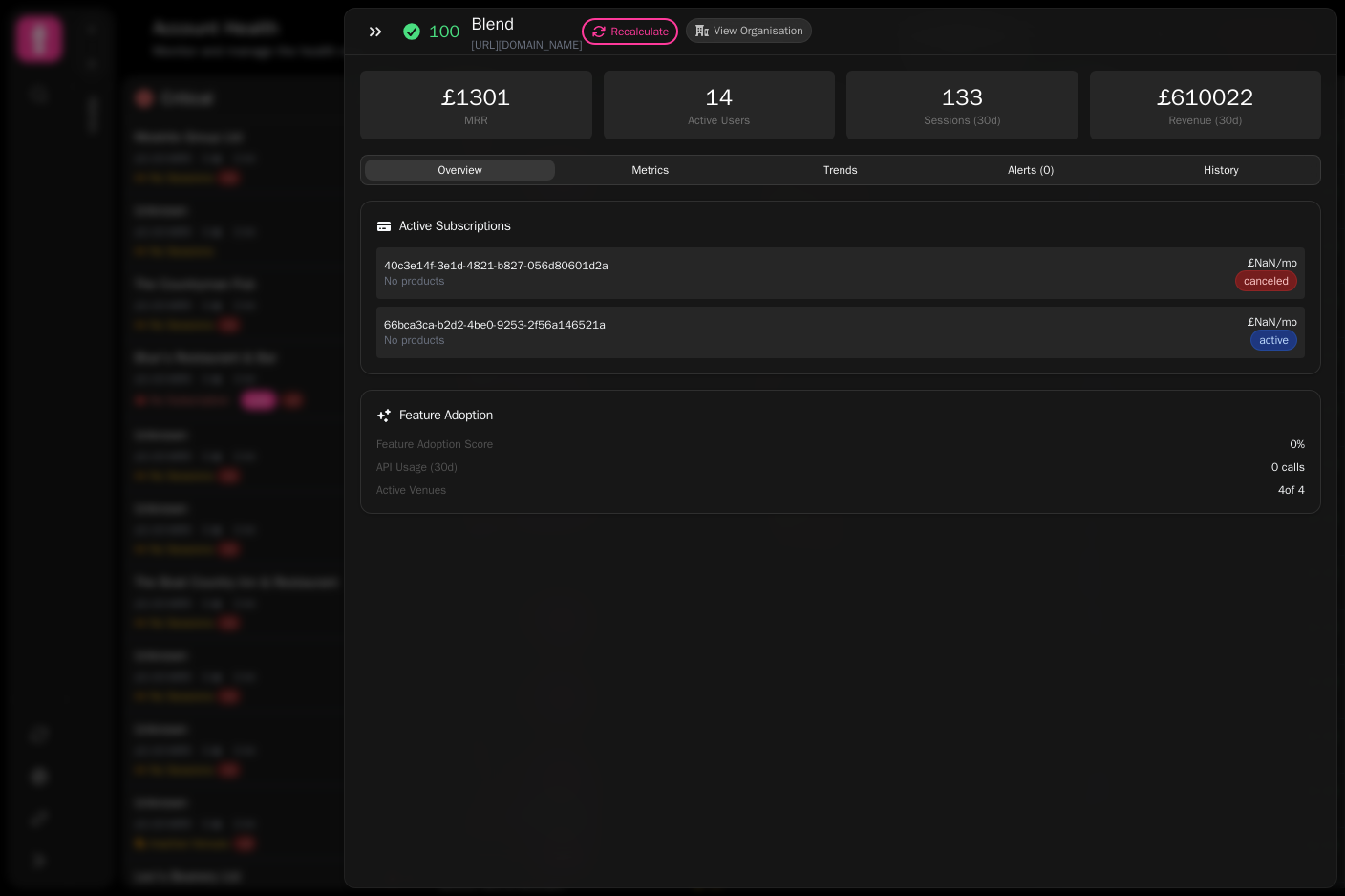 click at bounding box center (375, 32) 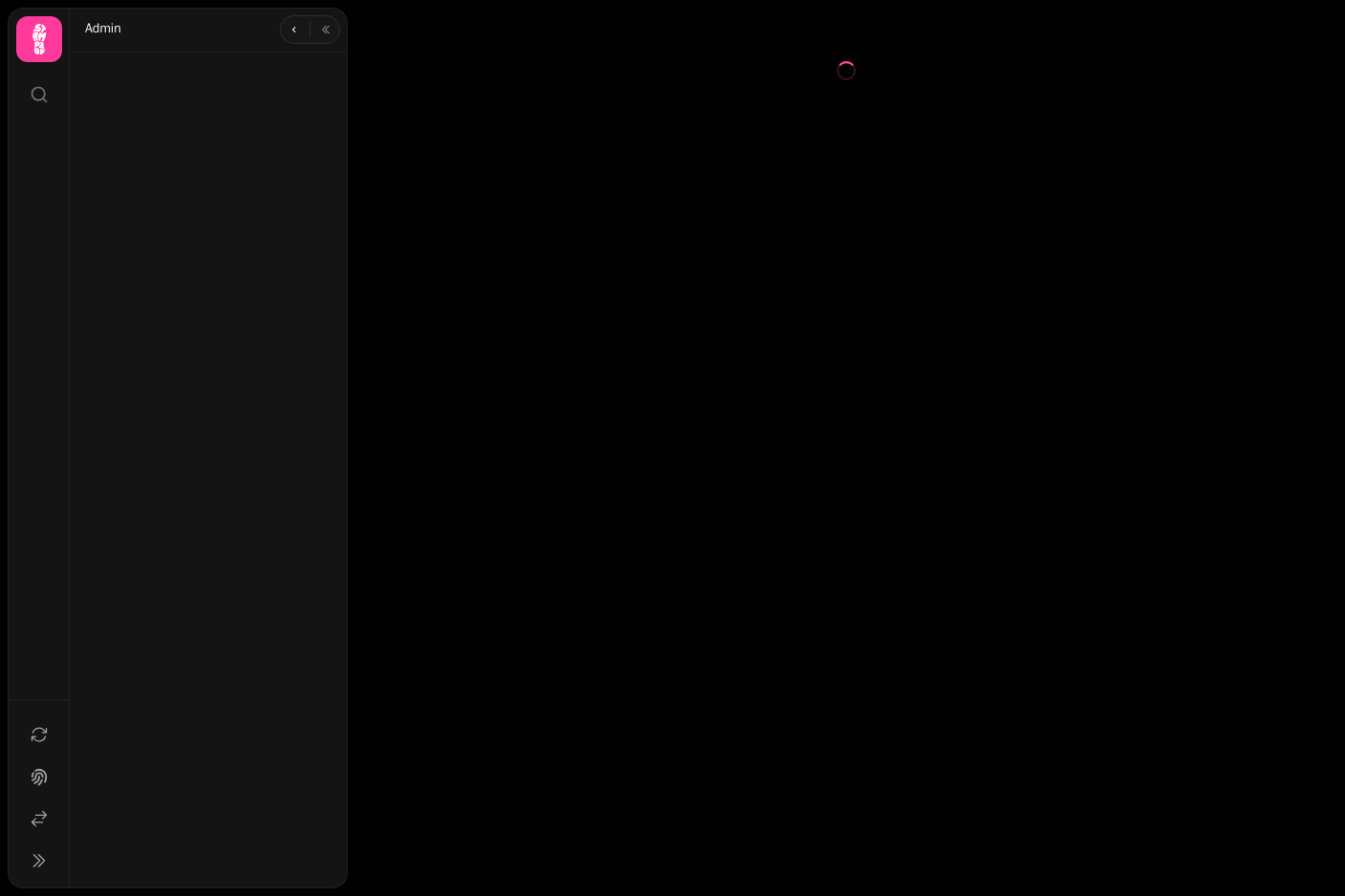 scroll, scrollTop: 0, scrollLeft: 0, axis: both 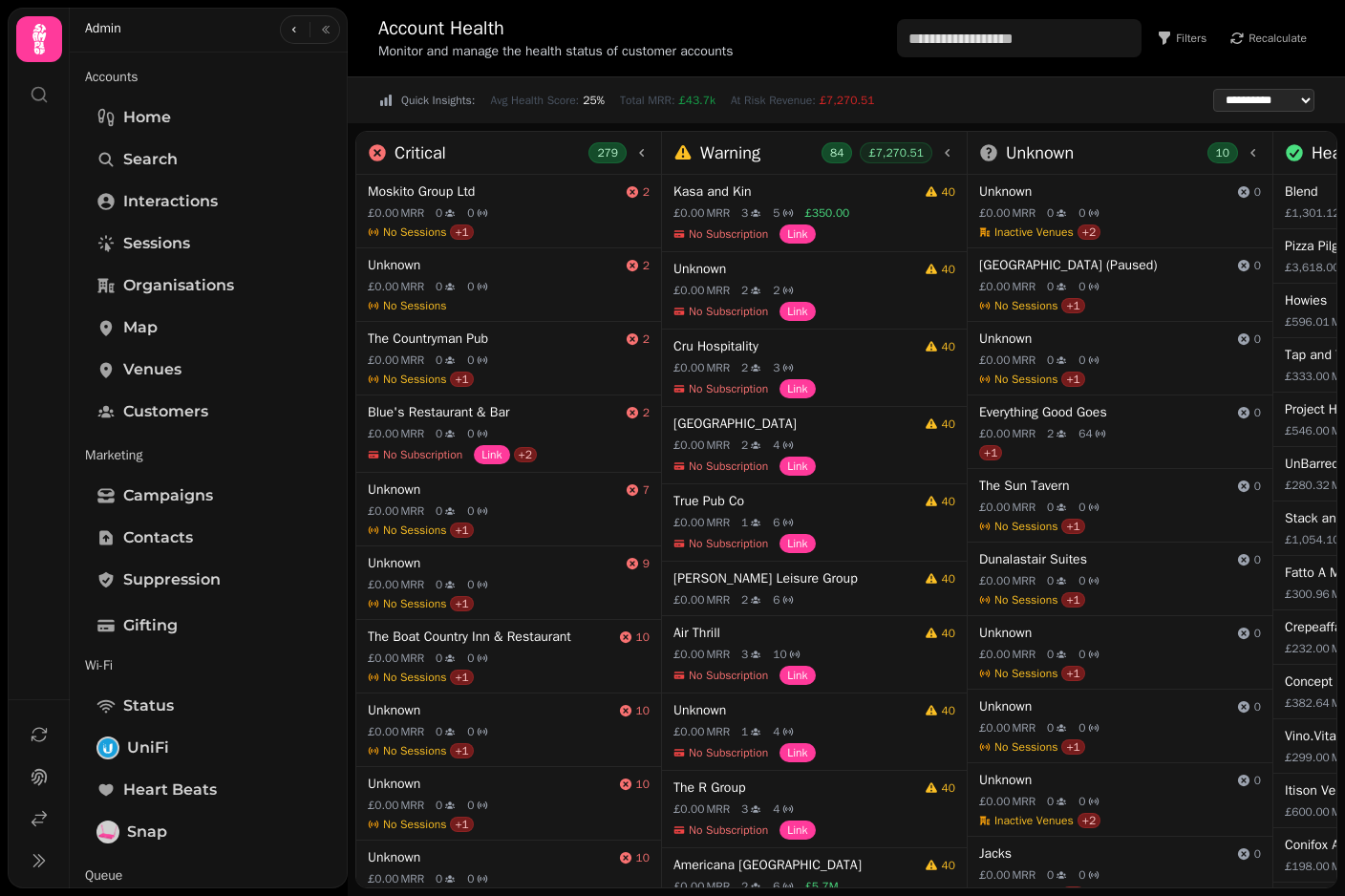 click at bounding box center [326, 30] 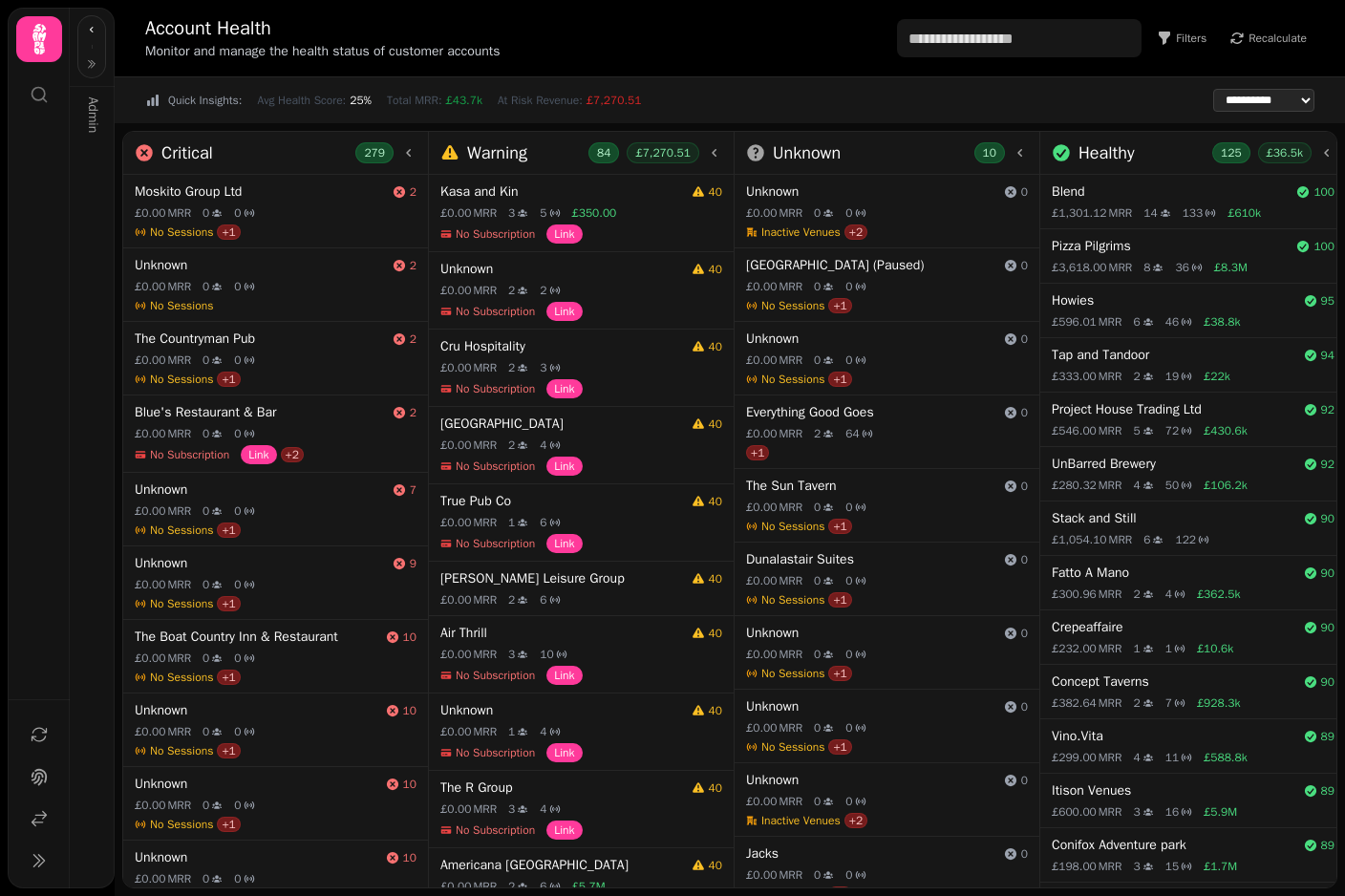 scroll, scrollTop: -4, scrollLeft: 0, axis: vertical 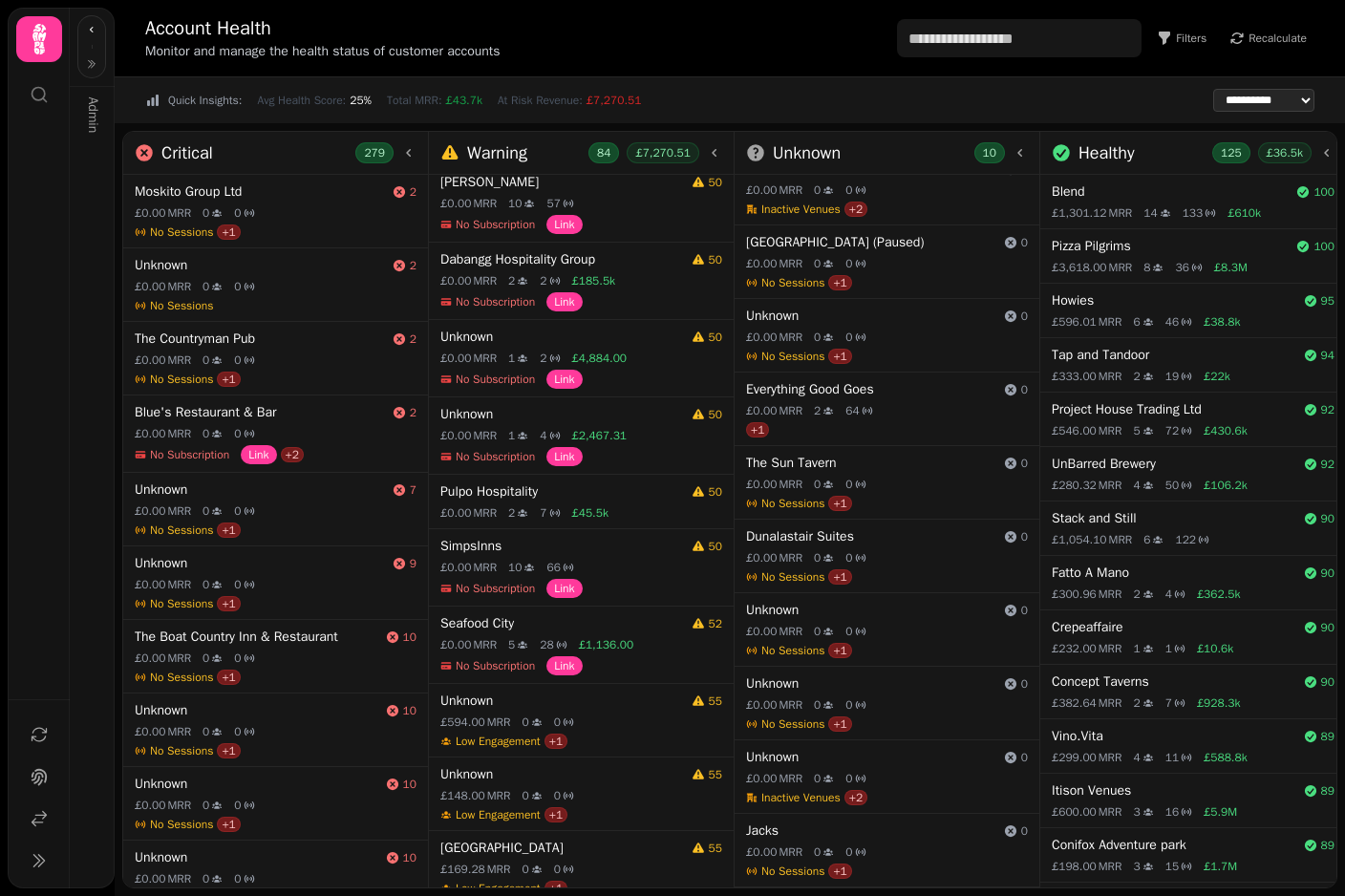 click on "£0.00 MRR 10 66" at bounding box center (581, 567) 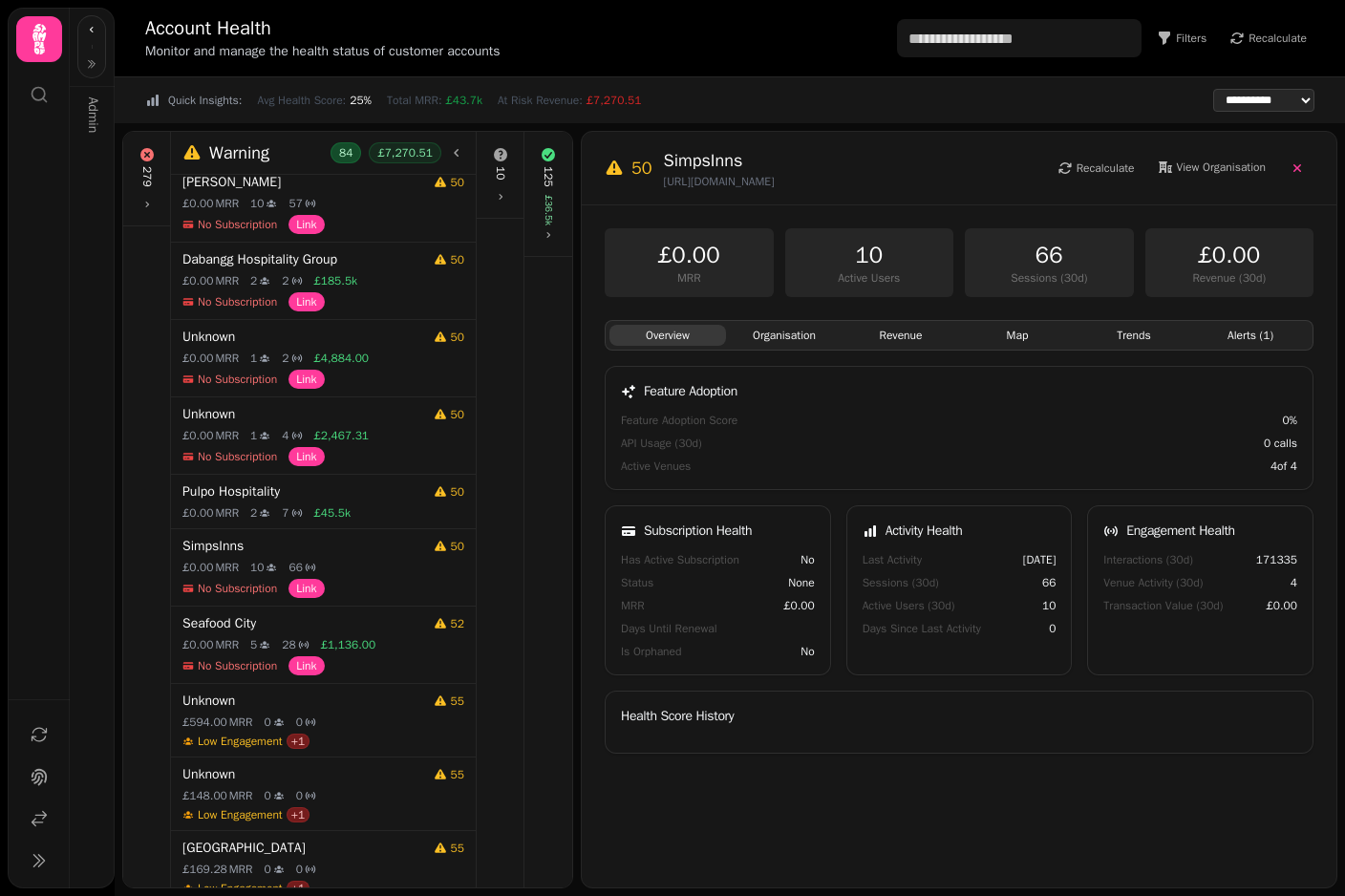 click on "Organisation" at bounding box center (784, 335) 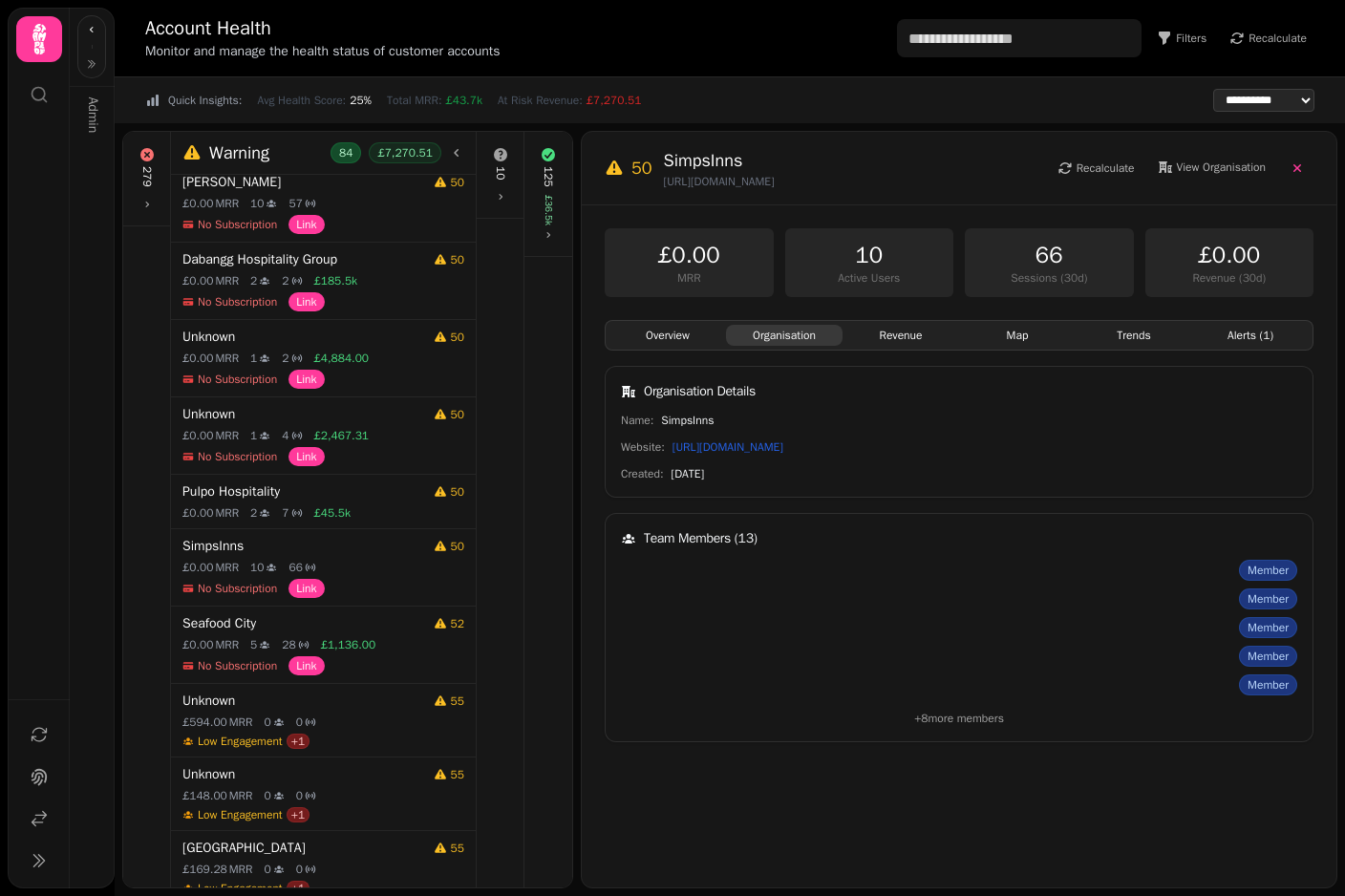 click on "Revenue" at bounding box center (901, 335) 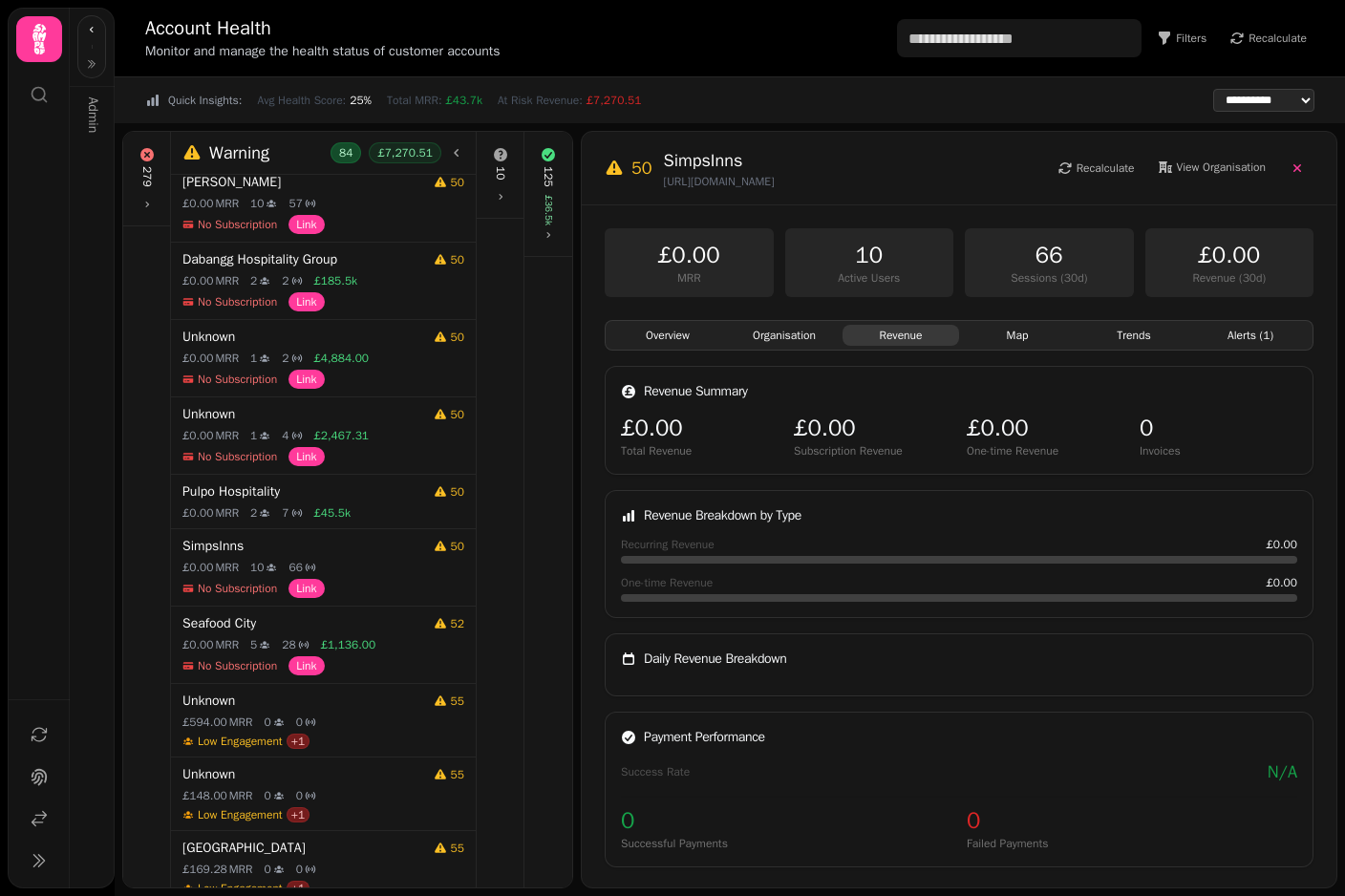 click on "Map" at bounding box center [1017, 335] 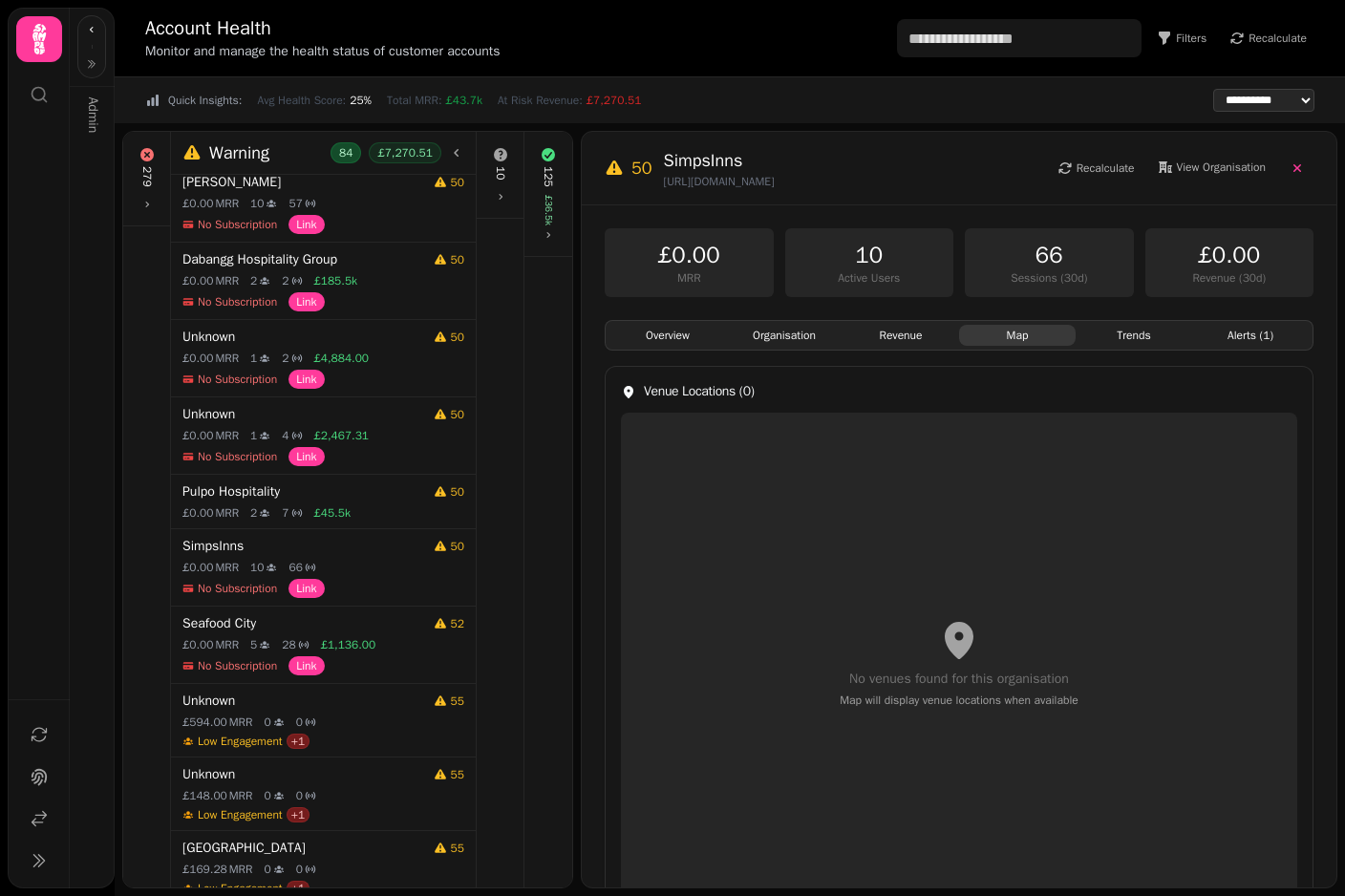 click on "Trends" at bounding box center [1134, 335] 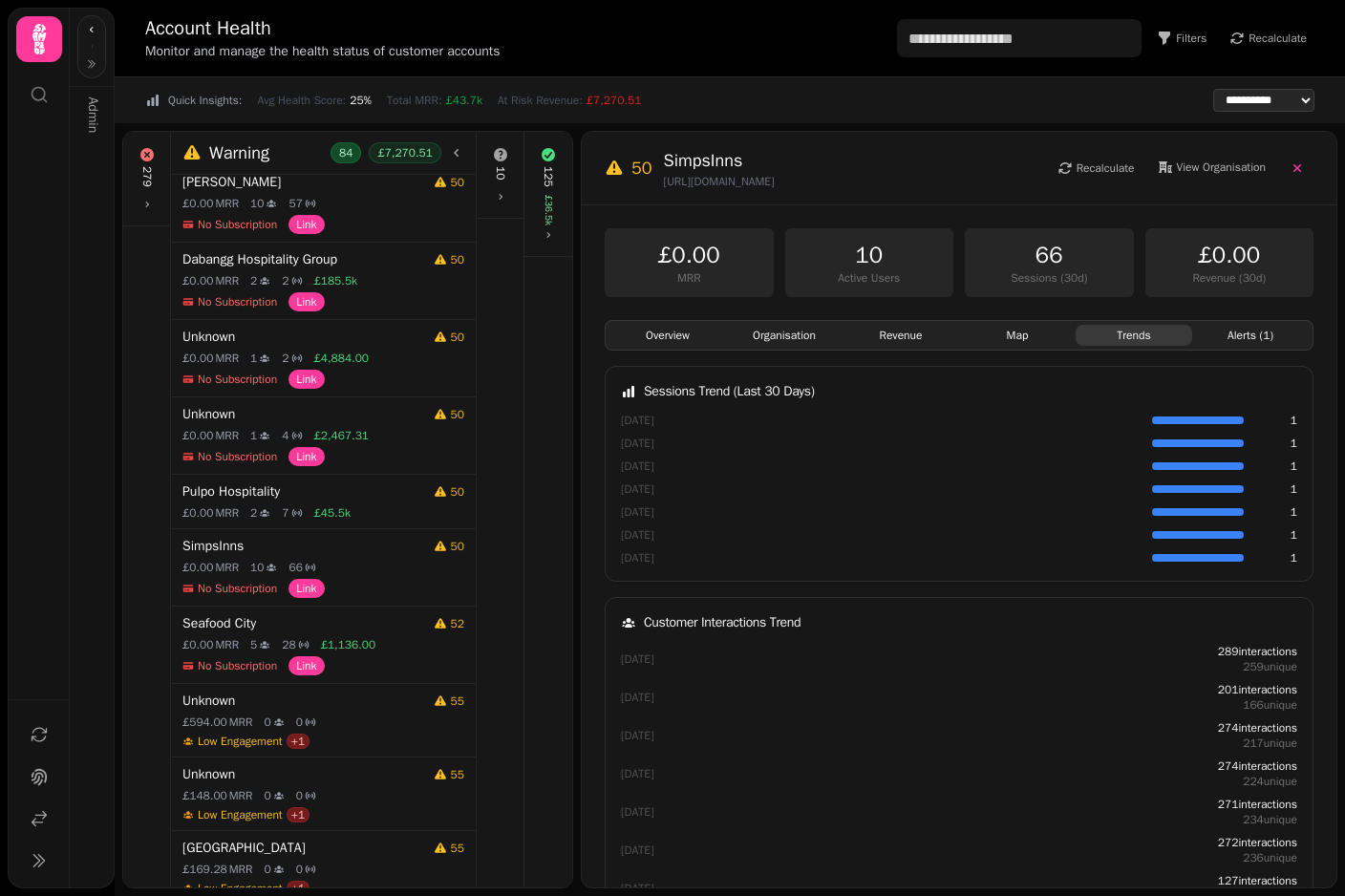 click on "Alerts ( 1 )" at bounding box center [1250, 335] 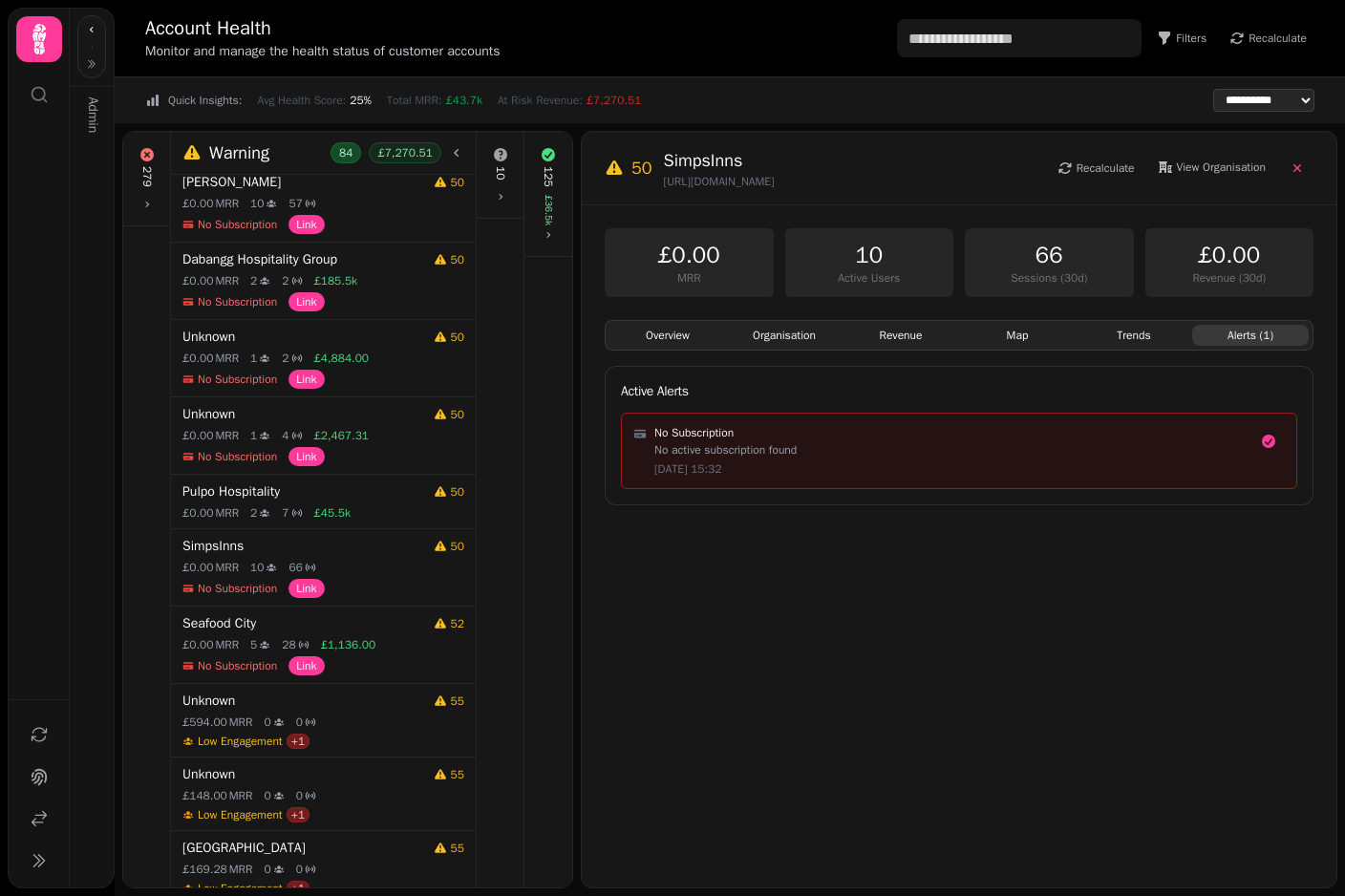 click on "Overview" at bounding box center [668, 335] 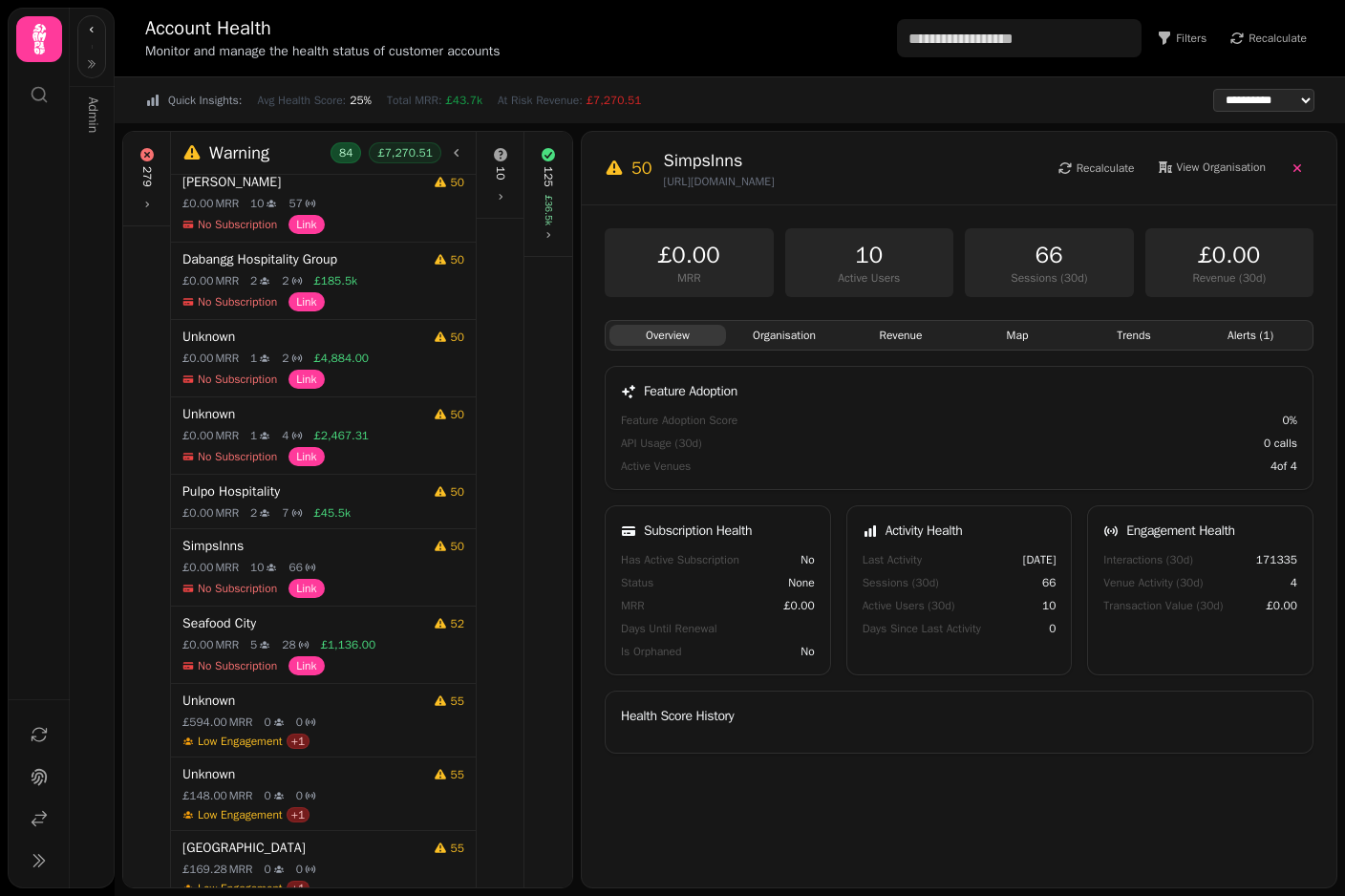 click on "Trends" at bounding box center (1134, 335) 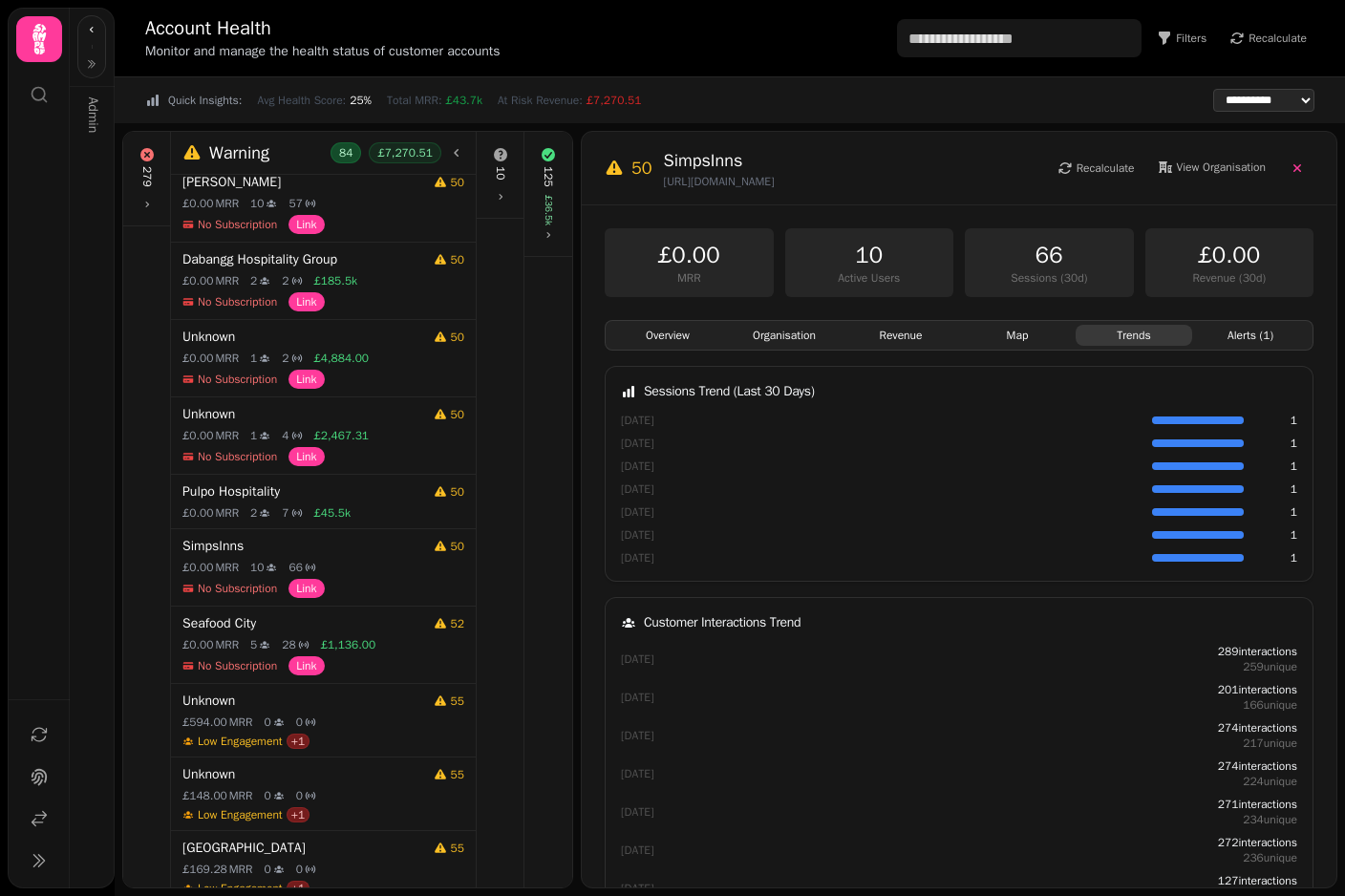 click on "Map" at bounding box center (1017, 335) 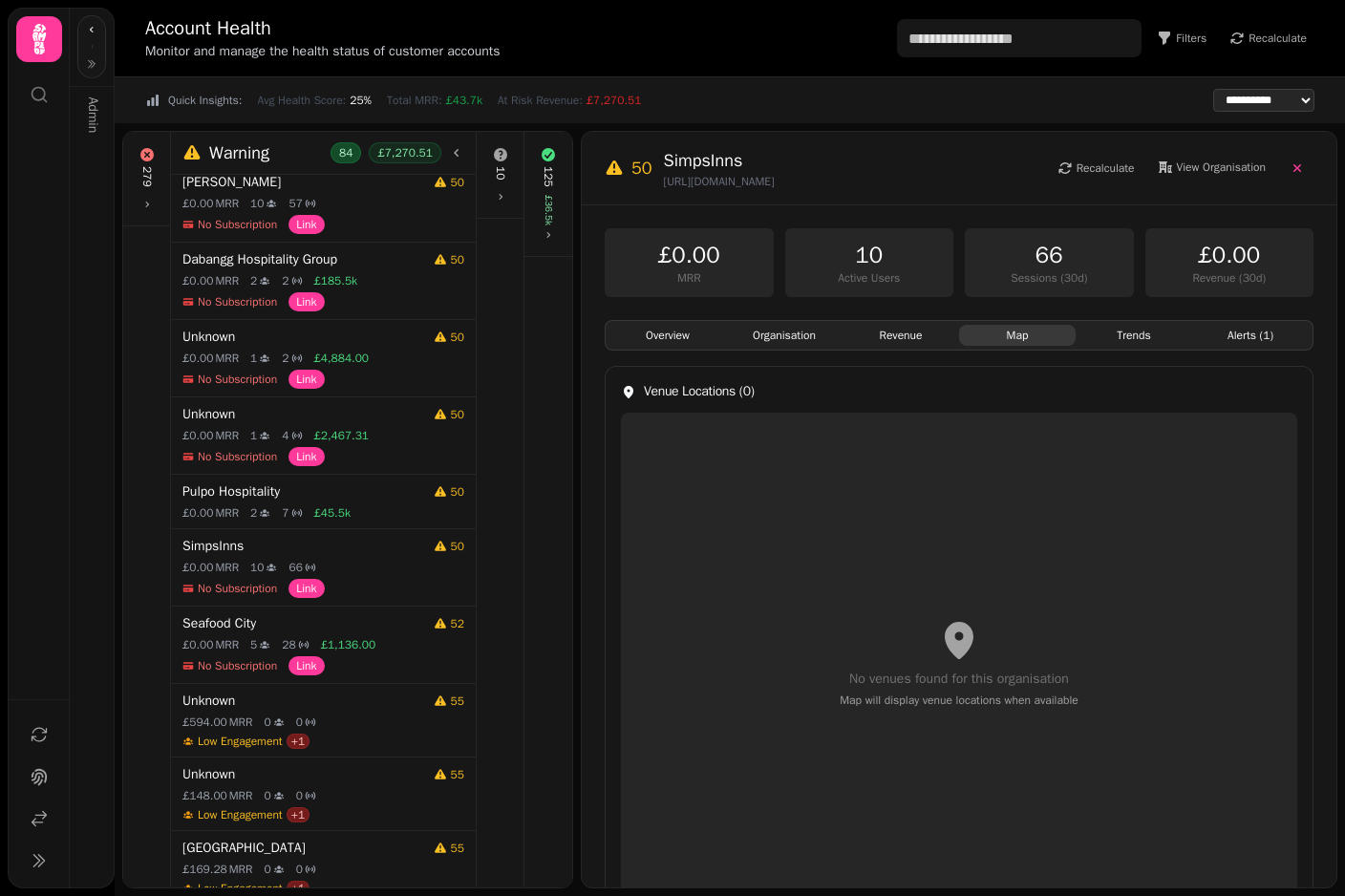 click on "Revenue" at bounding box center (901, 335) 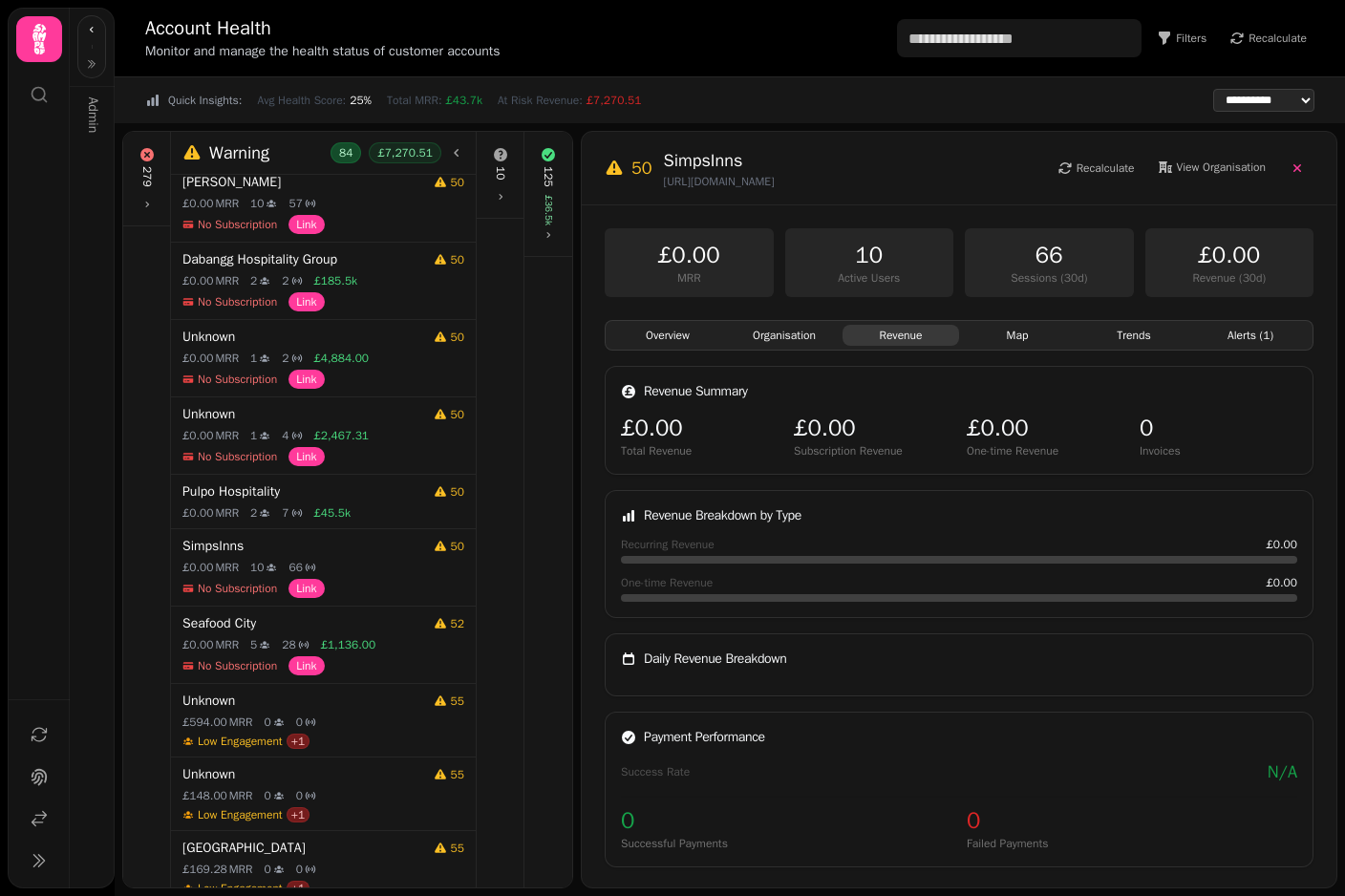 click on "Map" at bounding box center [1017, 335] 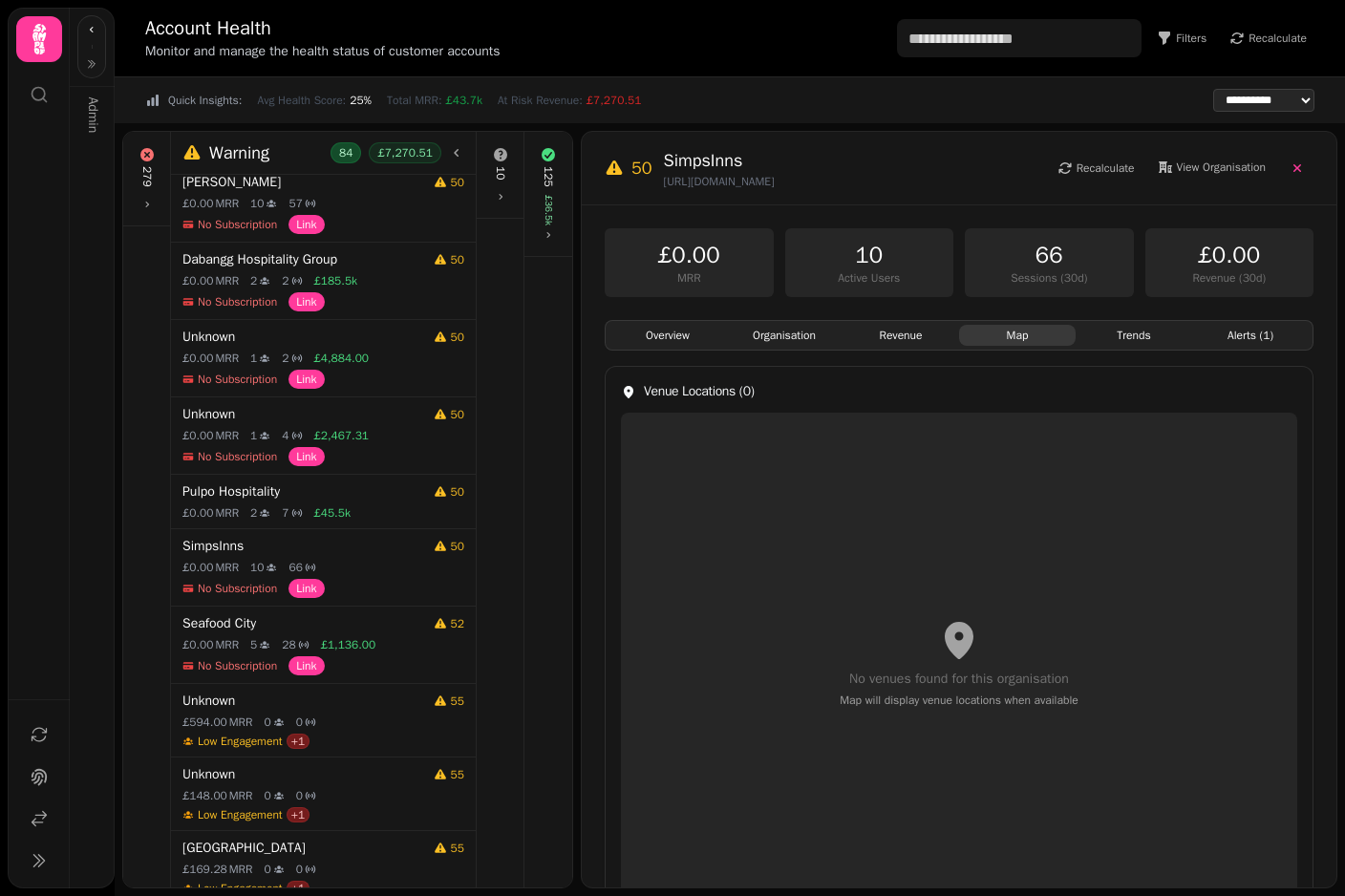 scroll, scrollTop: 0, scrollLeft: 0, axis: both 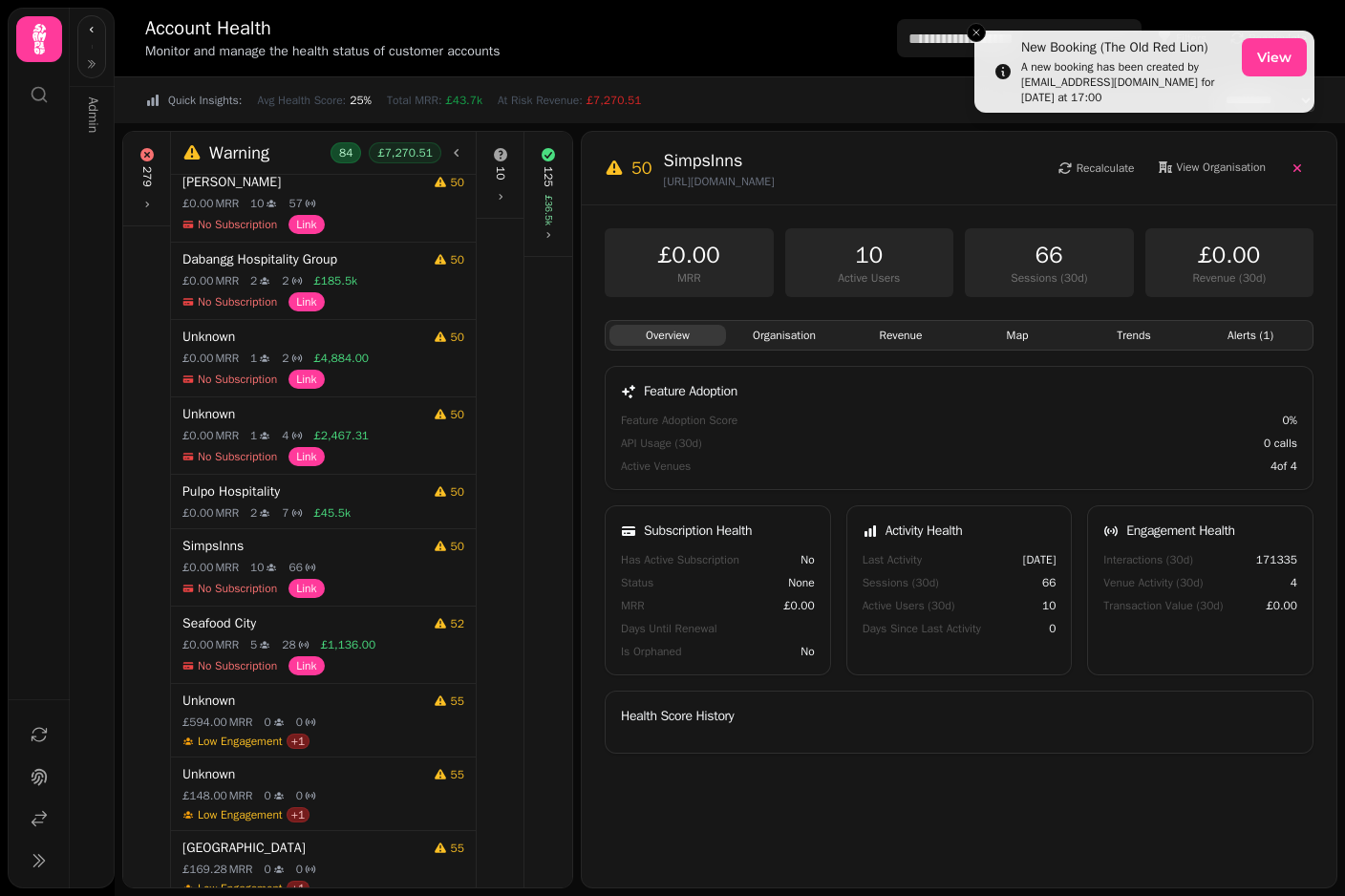 click 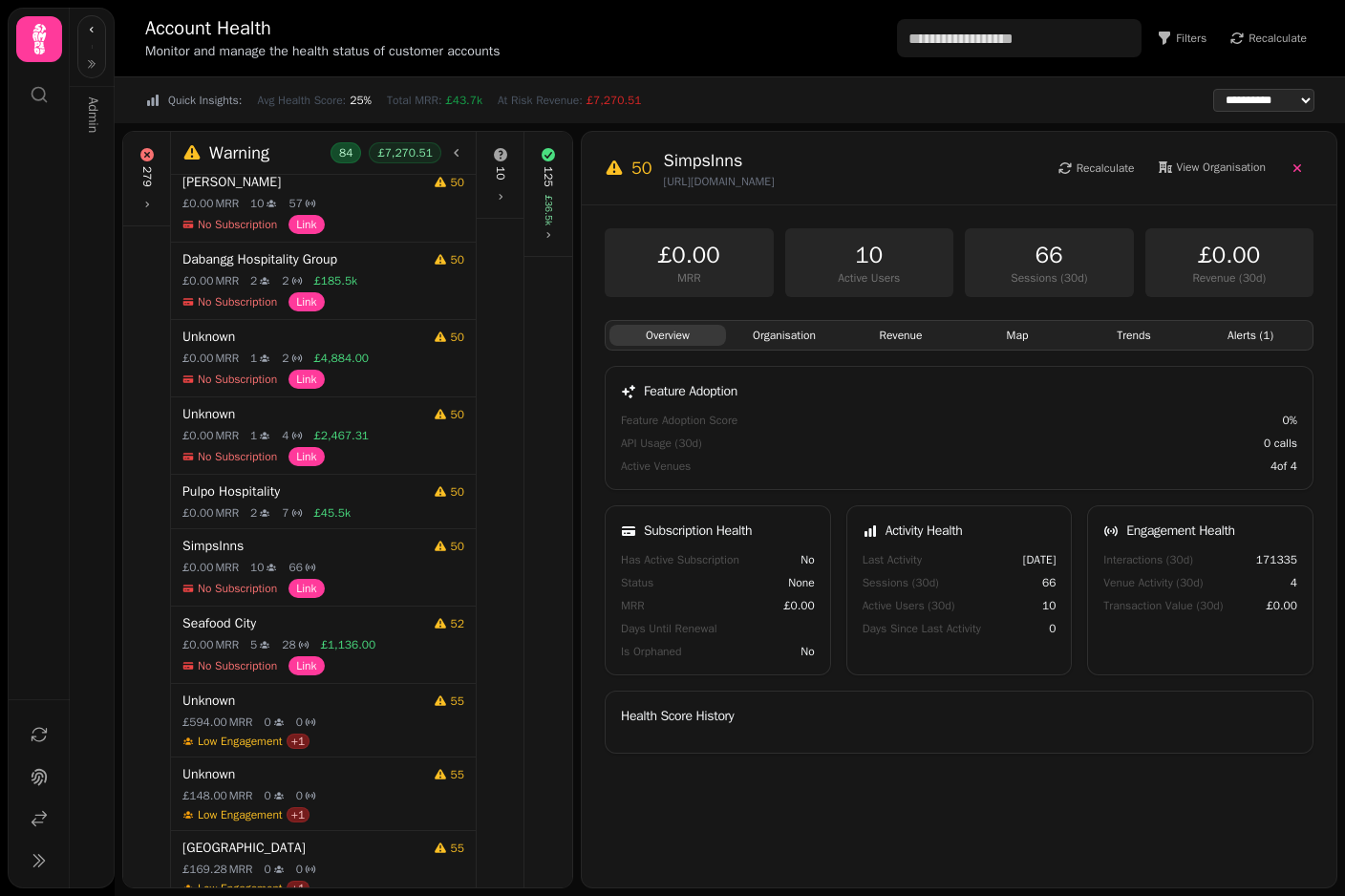 click on "Organisation" at bounding box center [784, 335] 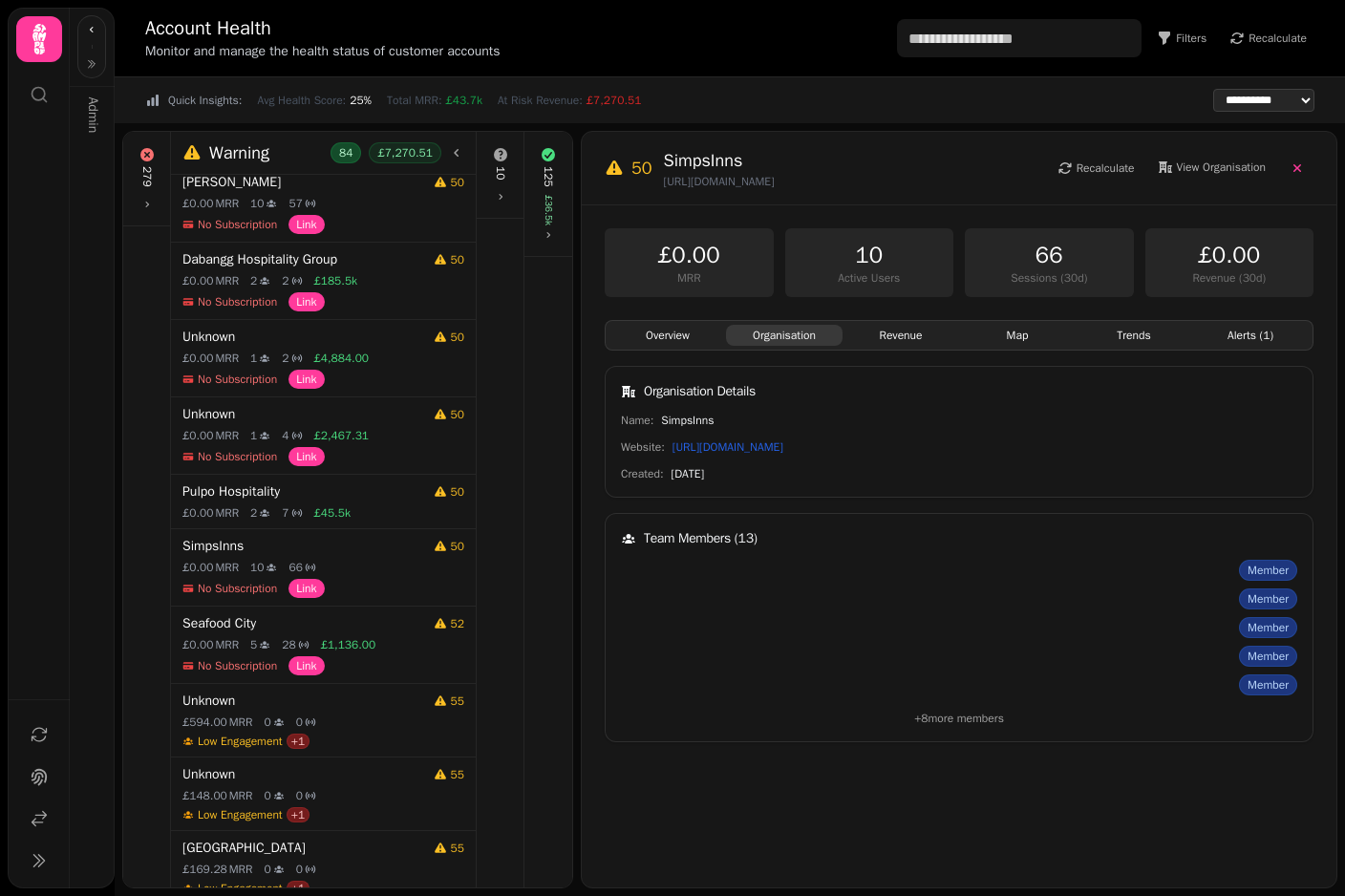 click on "Revenue" at bounding box center (901, 335) 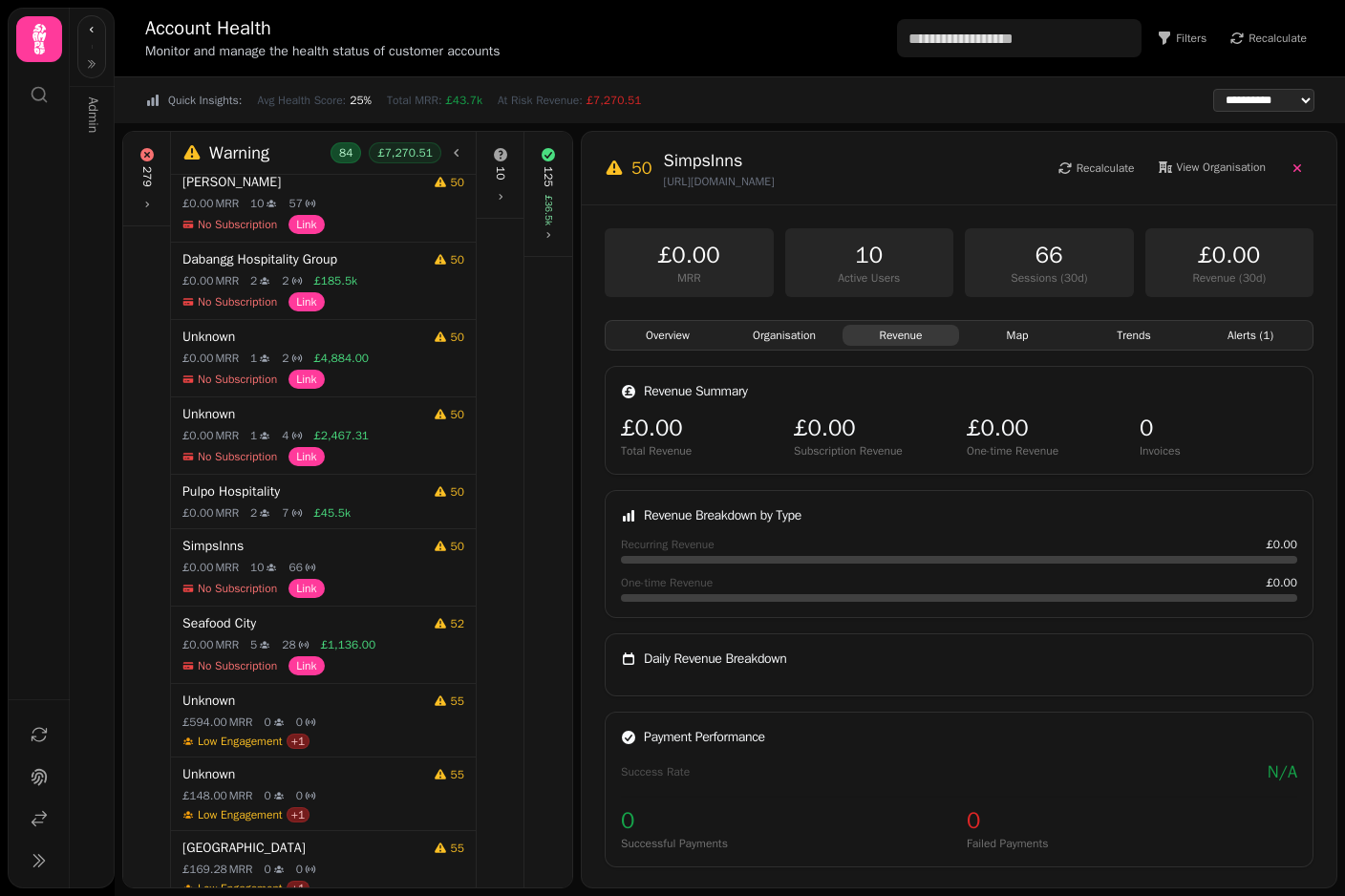 click on "Map" at bounding box center (1017, 335) 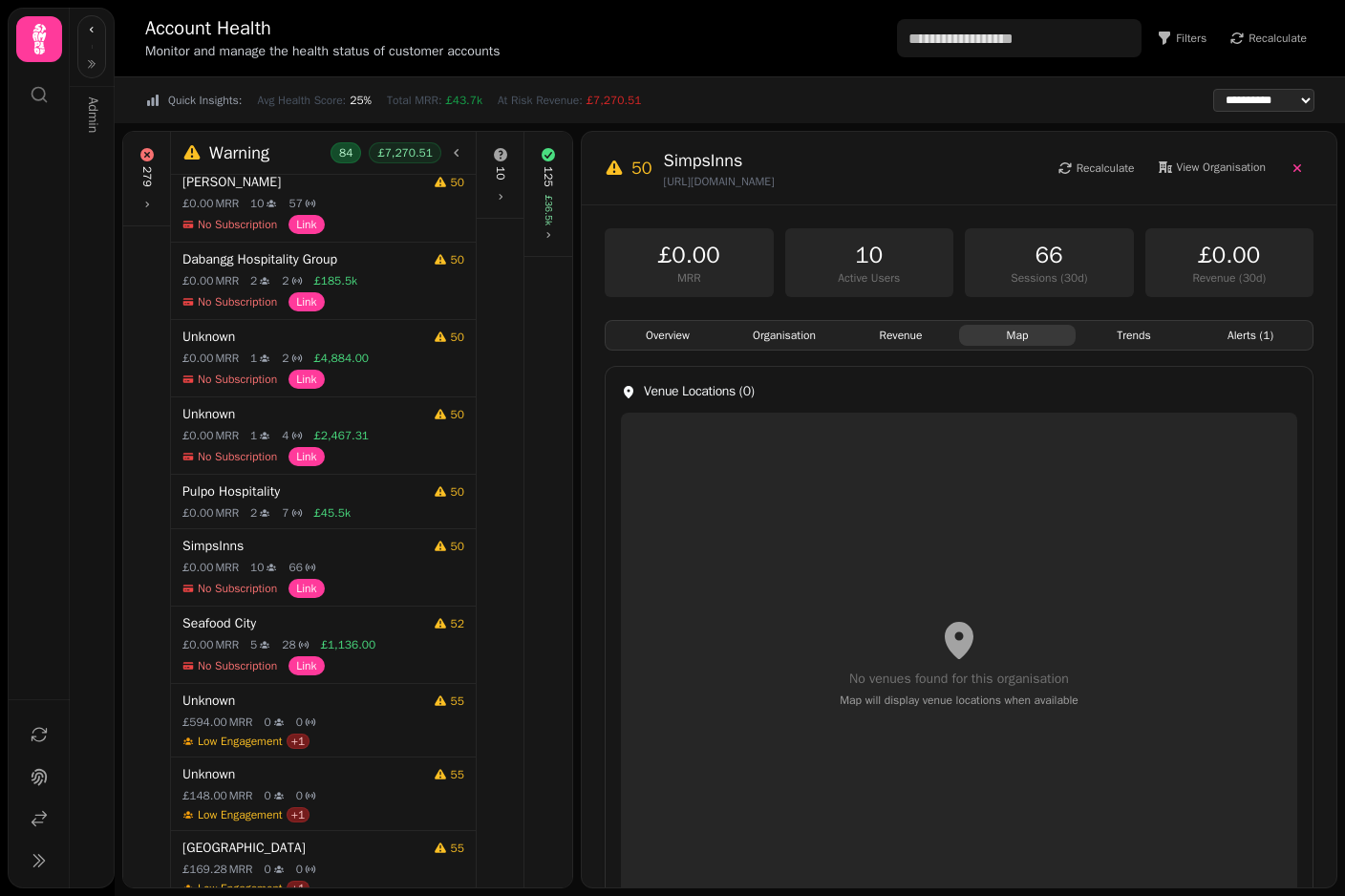 click on "Trends" at bounding box center (1134, 335) 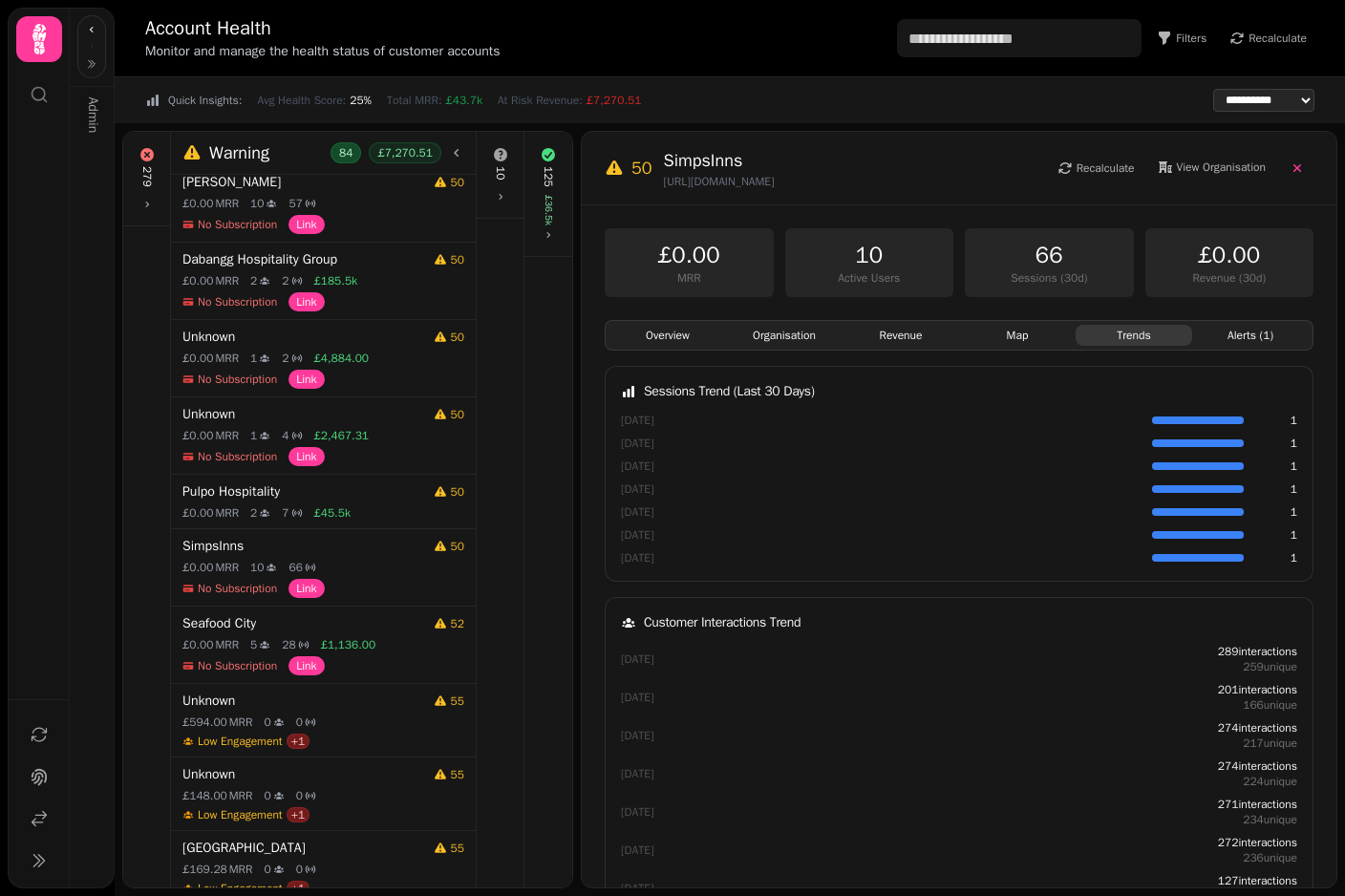 click on "Overview" at bounding box center [668, 335] 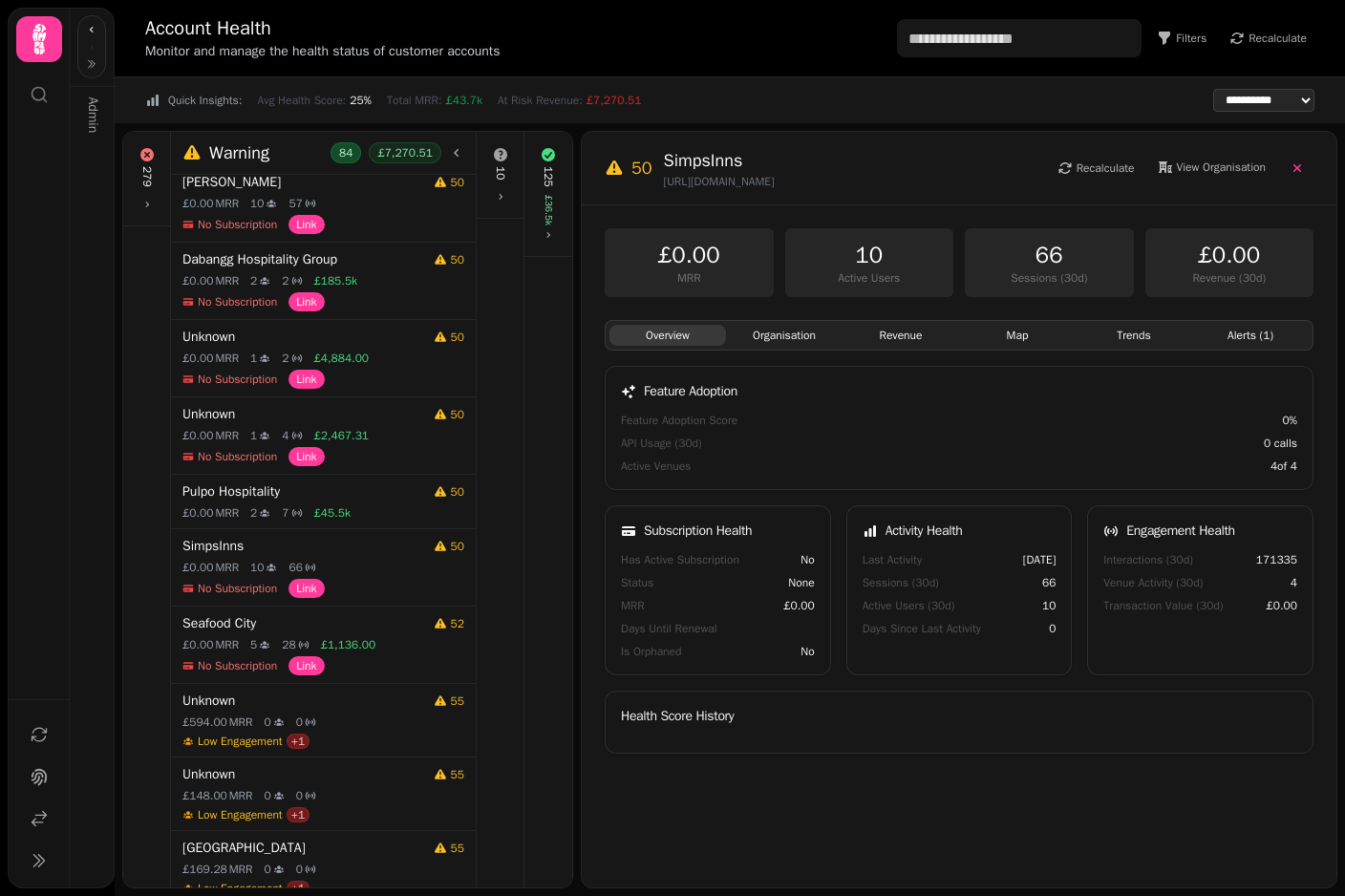 click on "Alerts ( 1 )" at bounding box center [1250, 335] 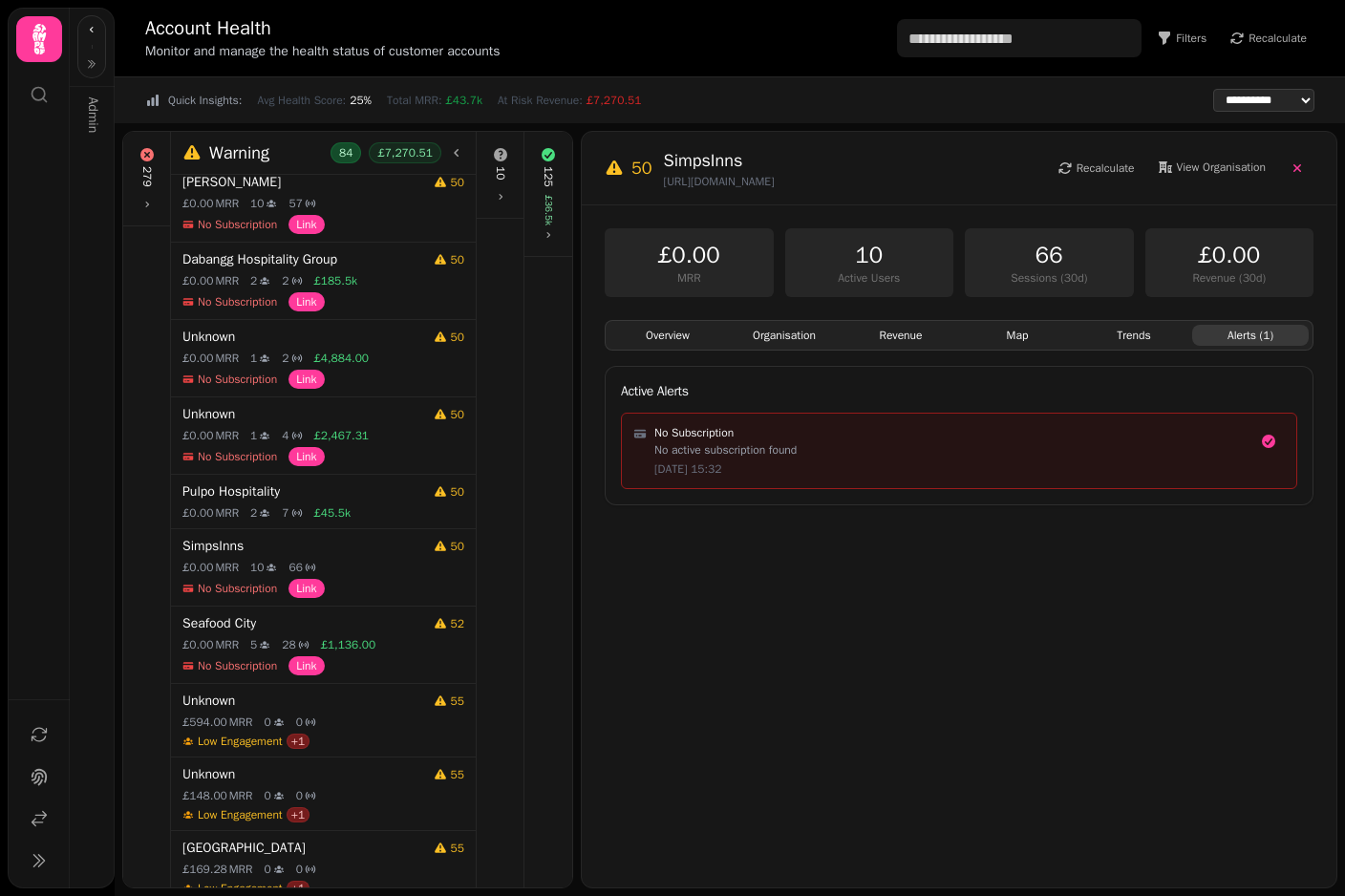 click on "Trends" at bounding box center [1134, 335] 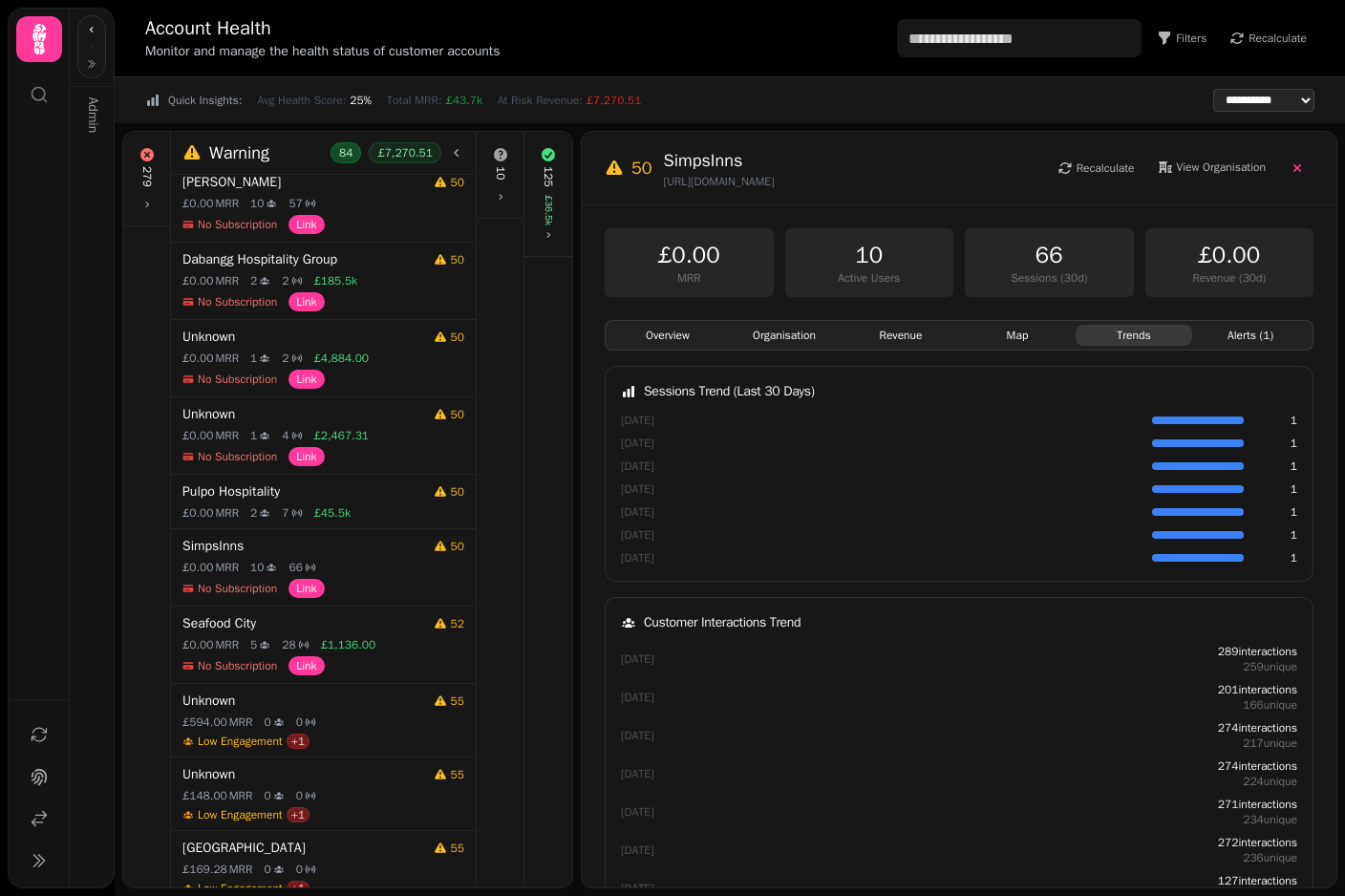 click on "Alerts ( 1 )" at bounding box center [1250, 335] 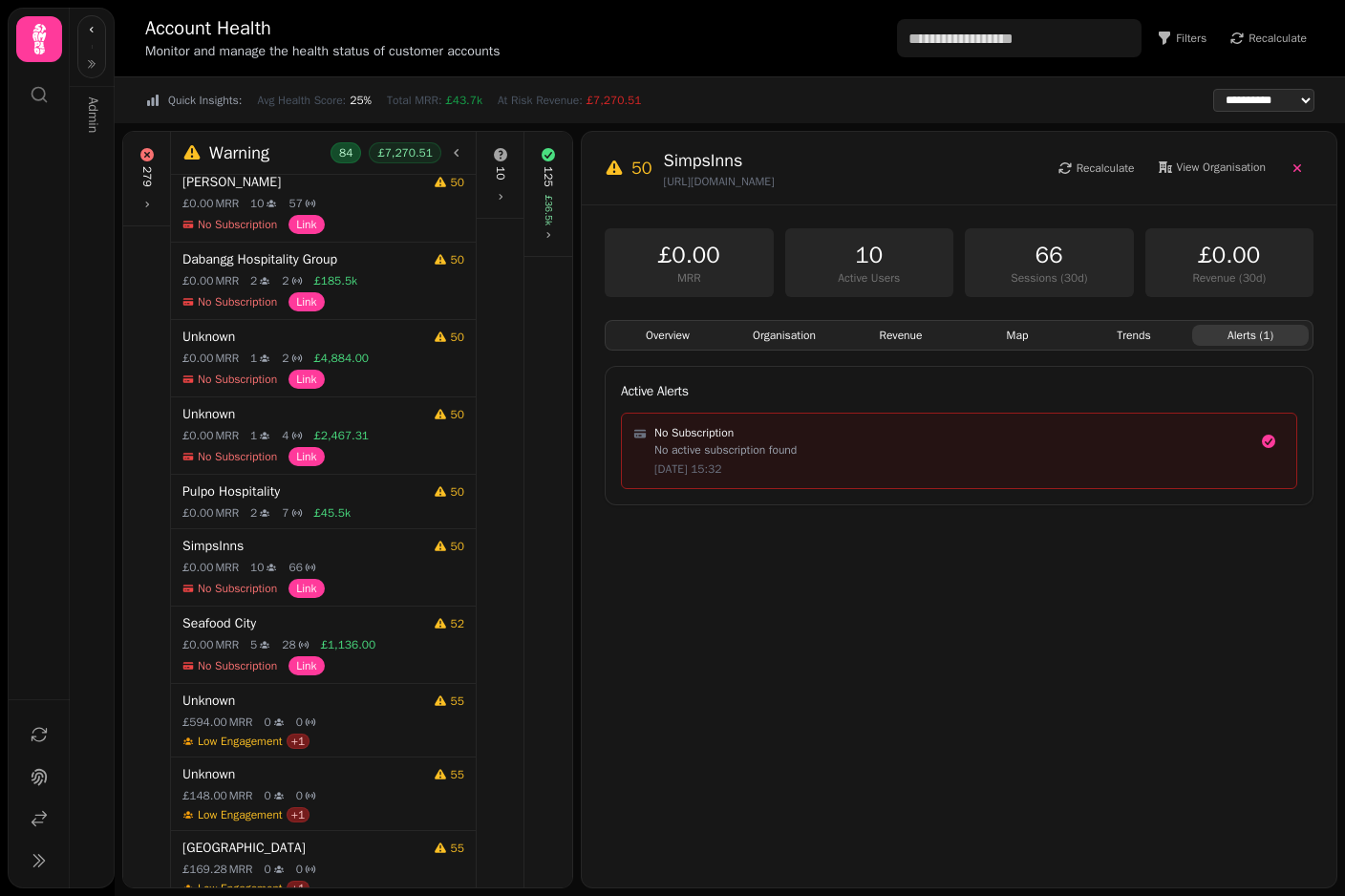 click on "No Subscription" at bounding box center (950, 433) 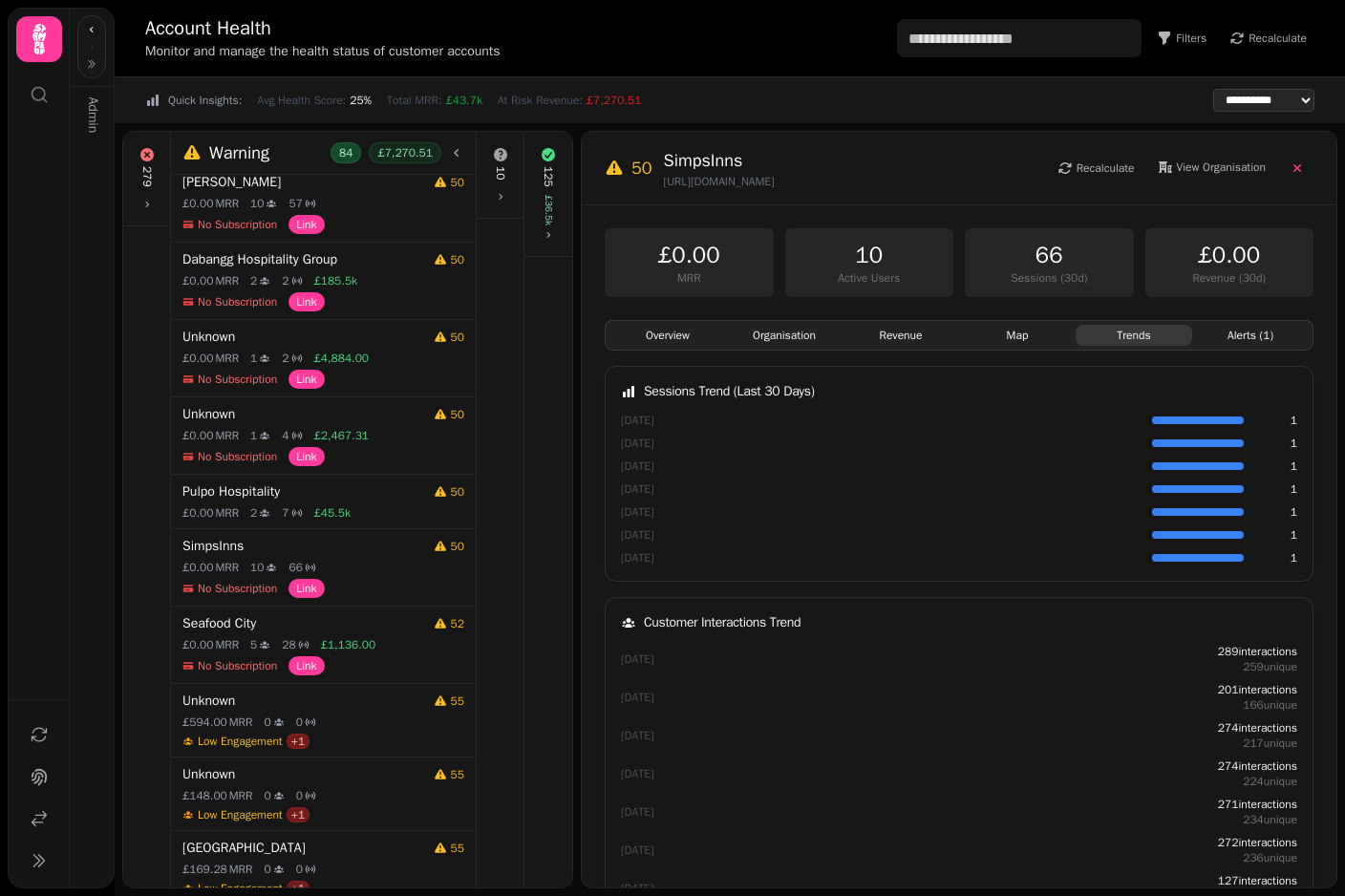 click on "Map" at bounding box center (1017, 335) 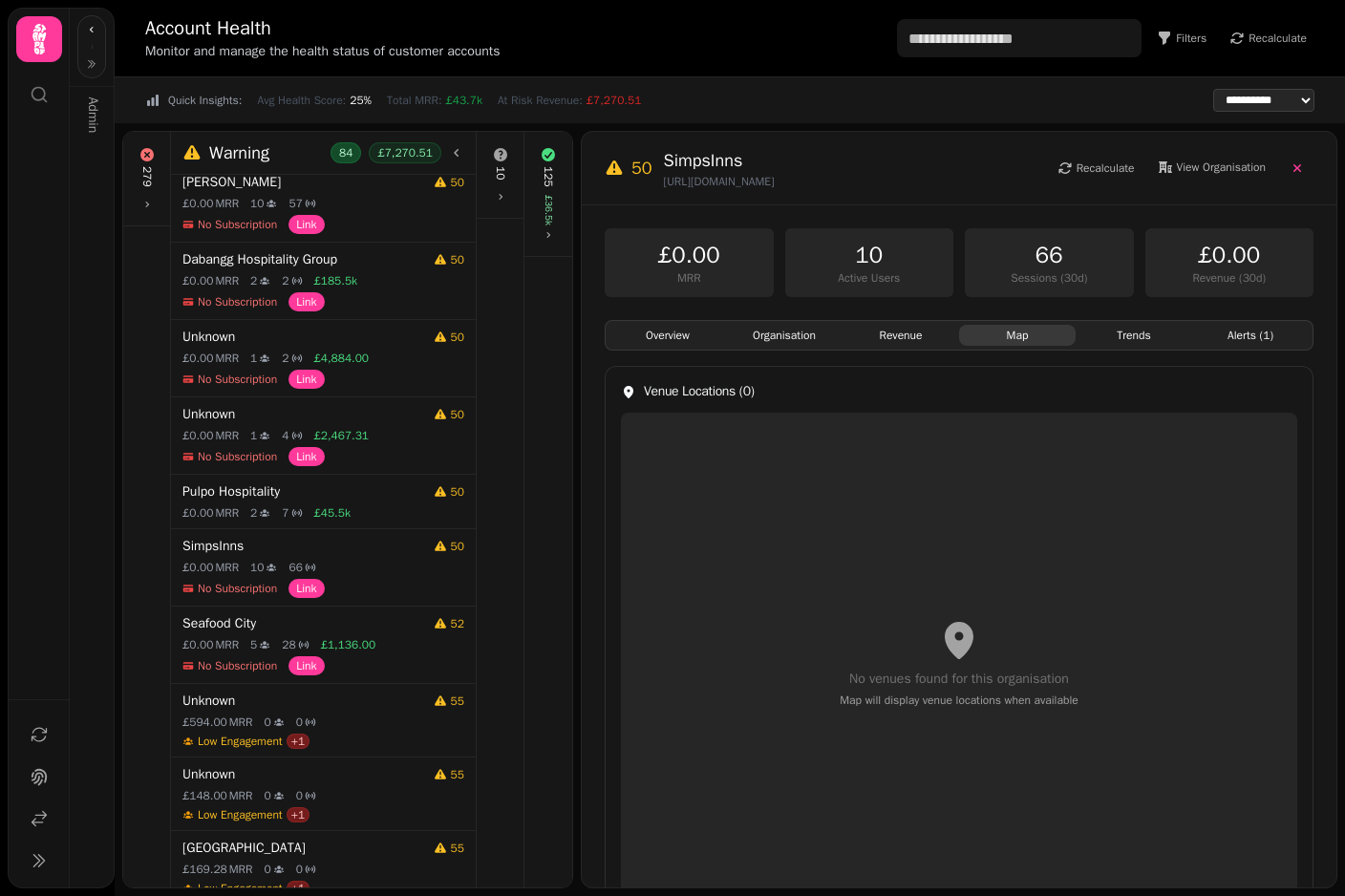 click on "Overview" at bounding box center (668, 335) 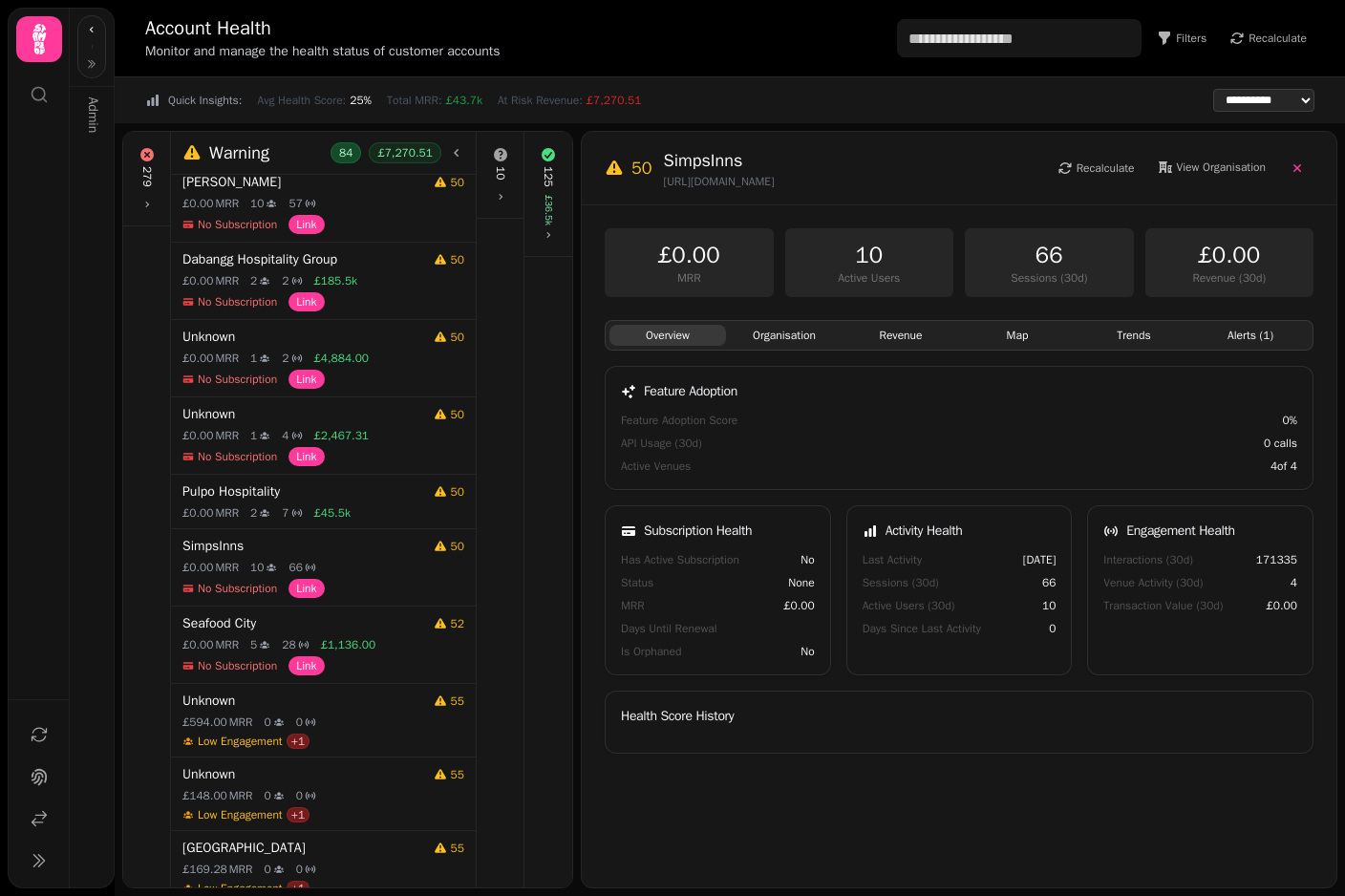 click on "£36.5k" at bounding box center (548, 210) 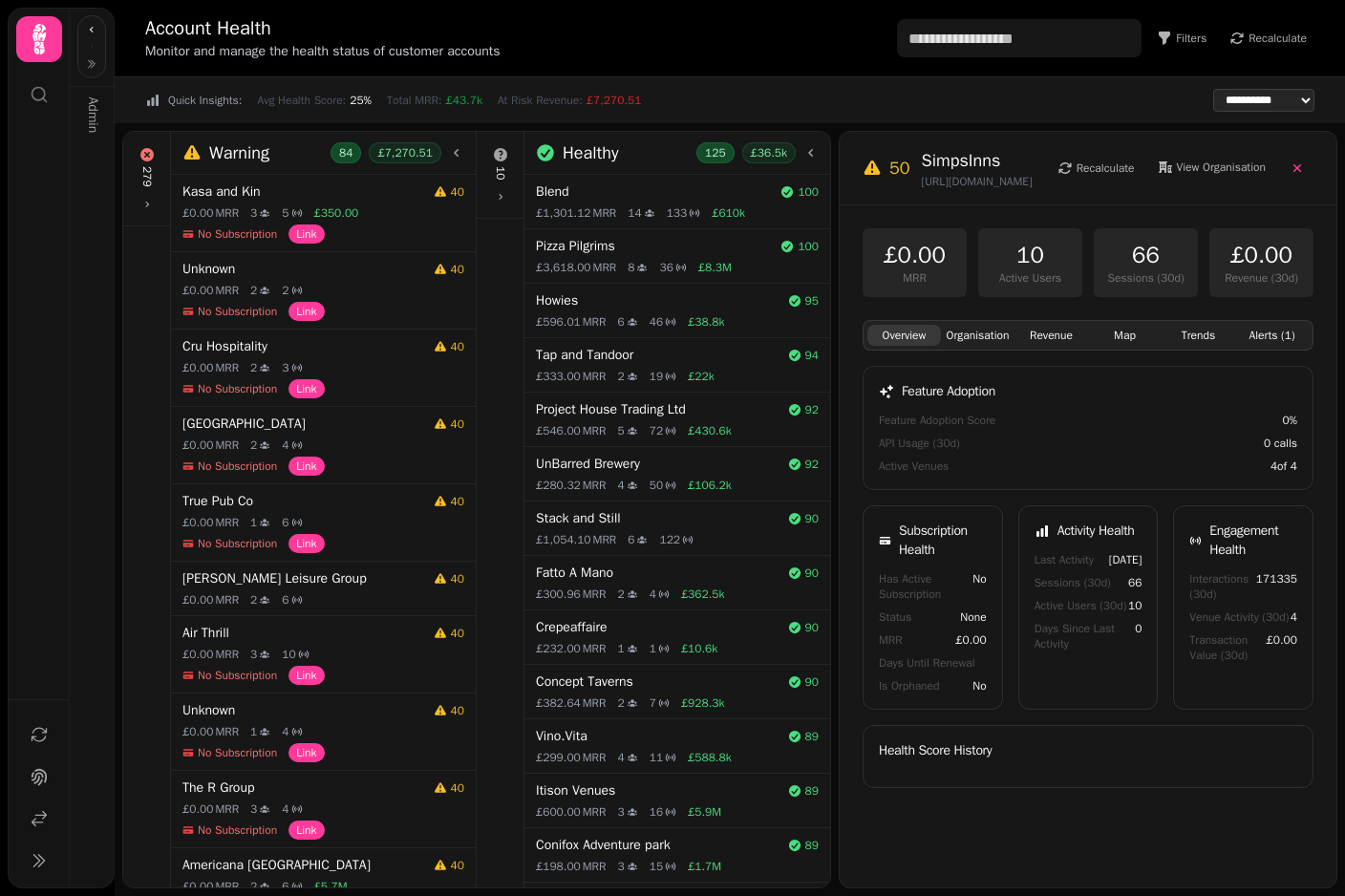 scroll, scrollTop: 0, scrollLeft: 0, axis: both 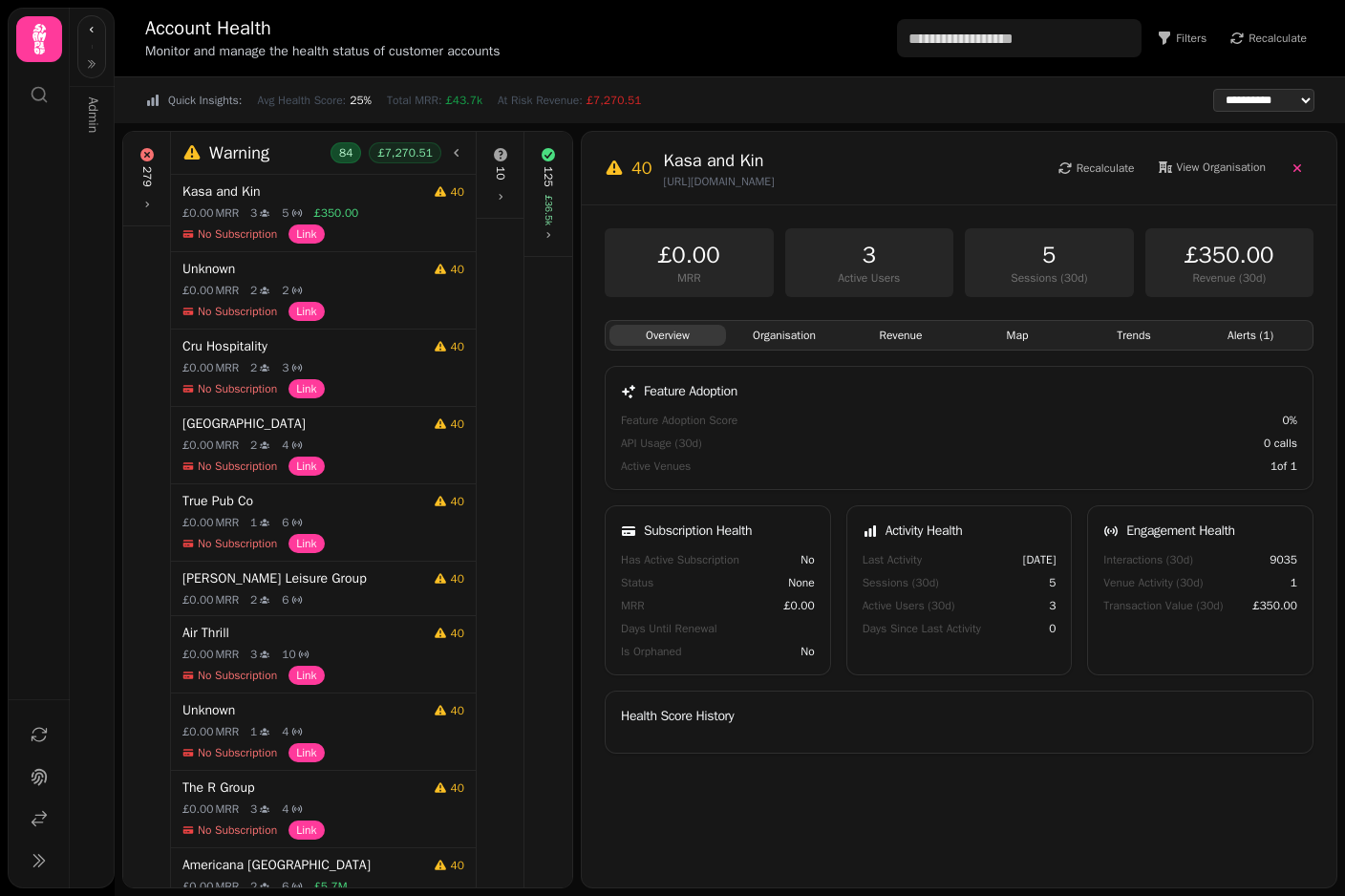 click on "Organisation" at bounding box center [784, 335] 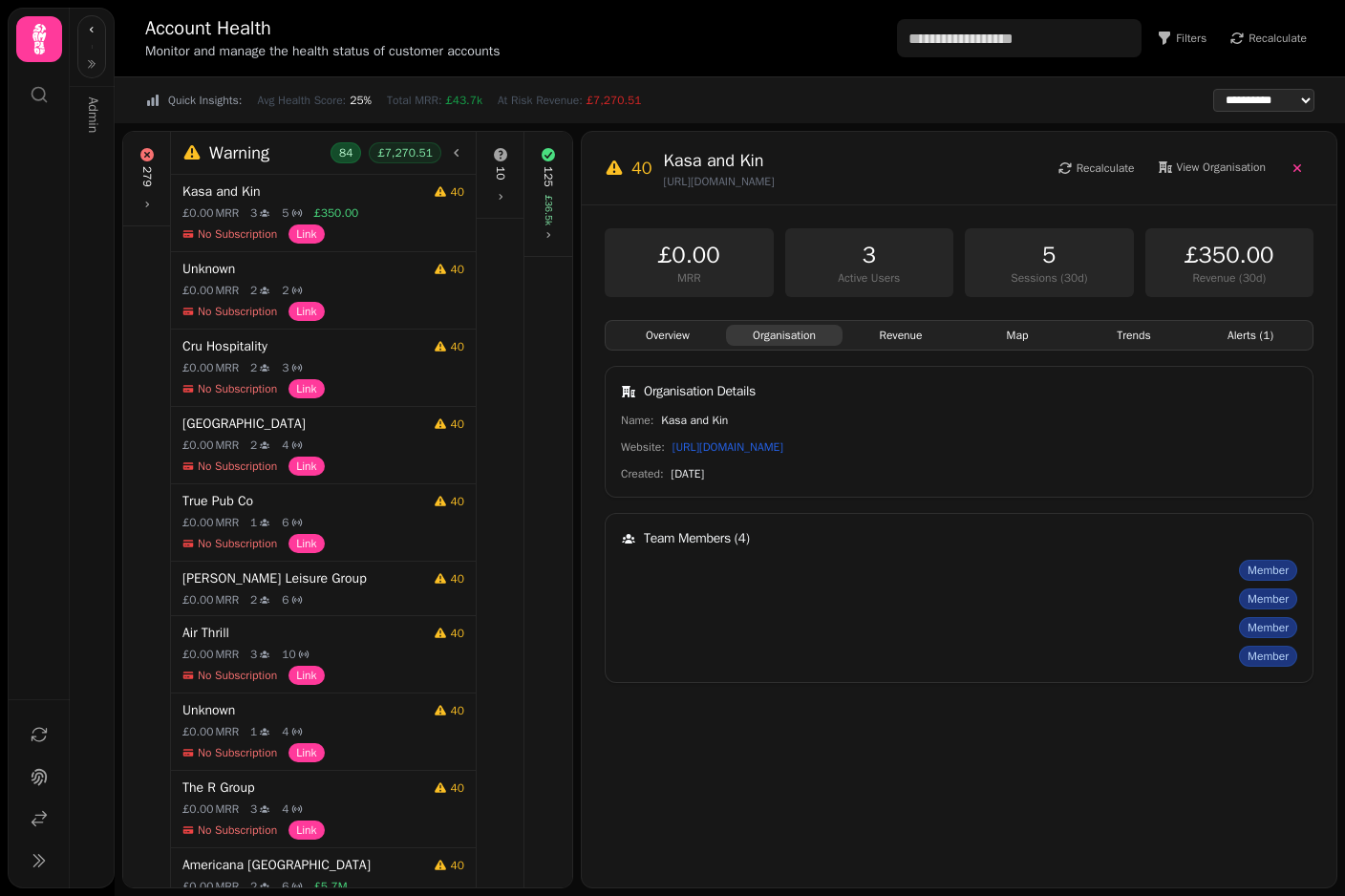 click on "Revenue" at bounding box center (901, 335) 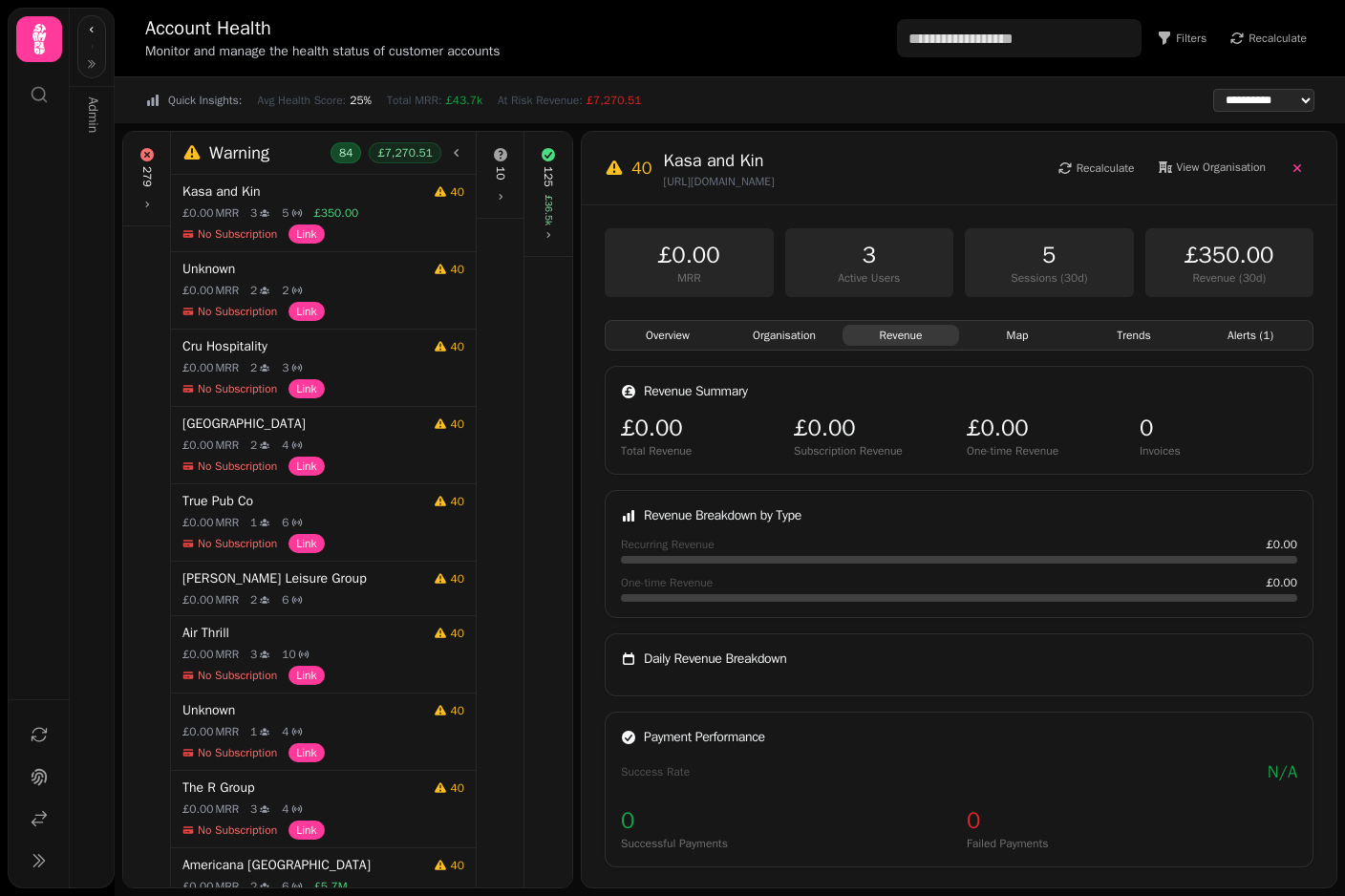 click on "Map" at bounding box center [1017, 335] 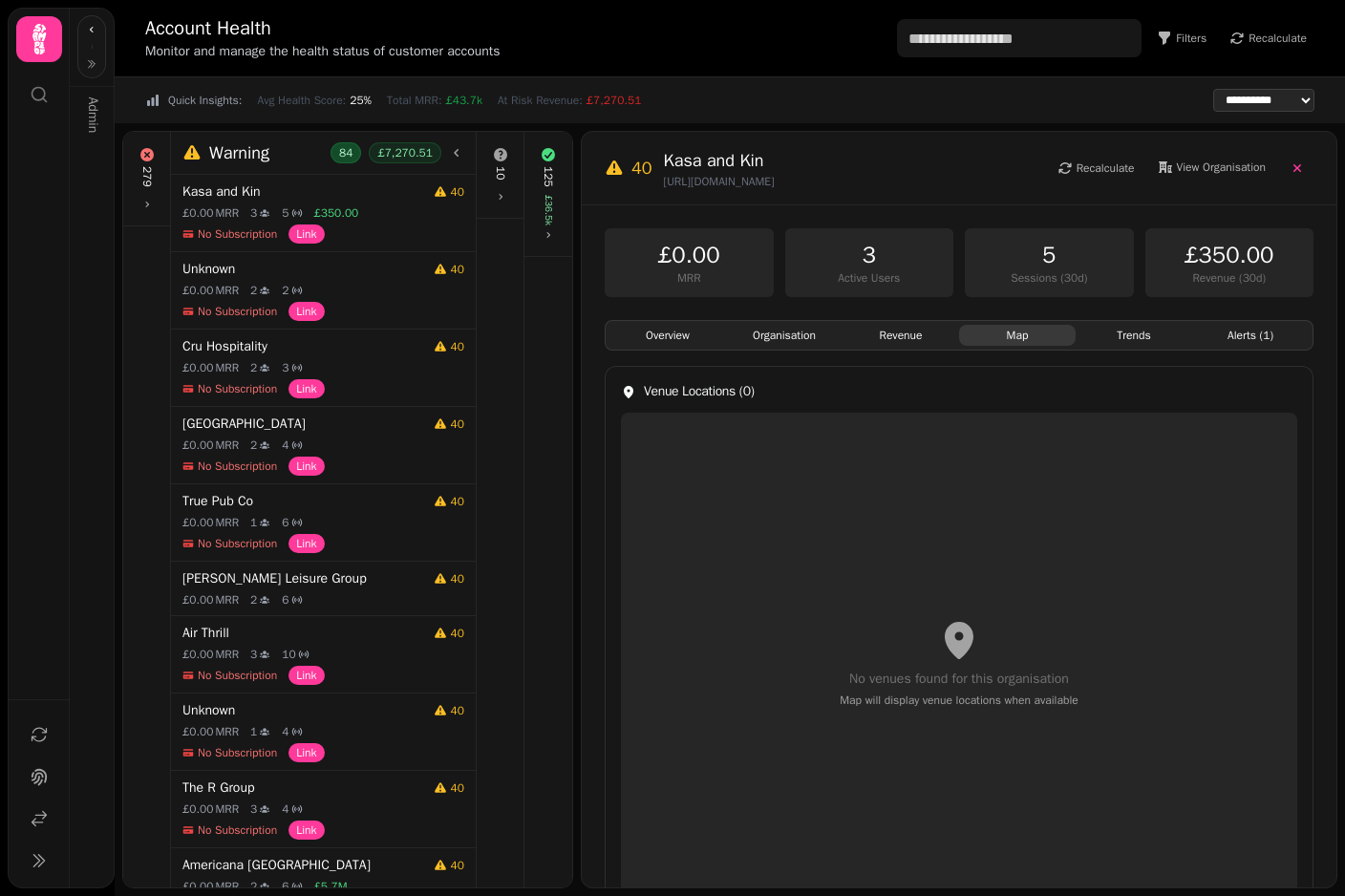 click on "Trends" at bounding box center (1134, 335) 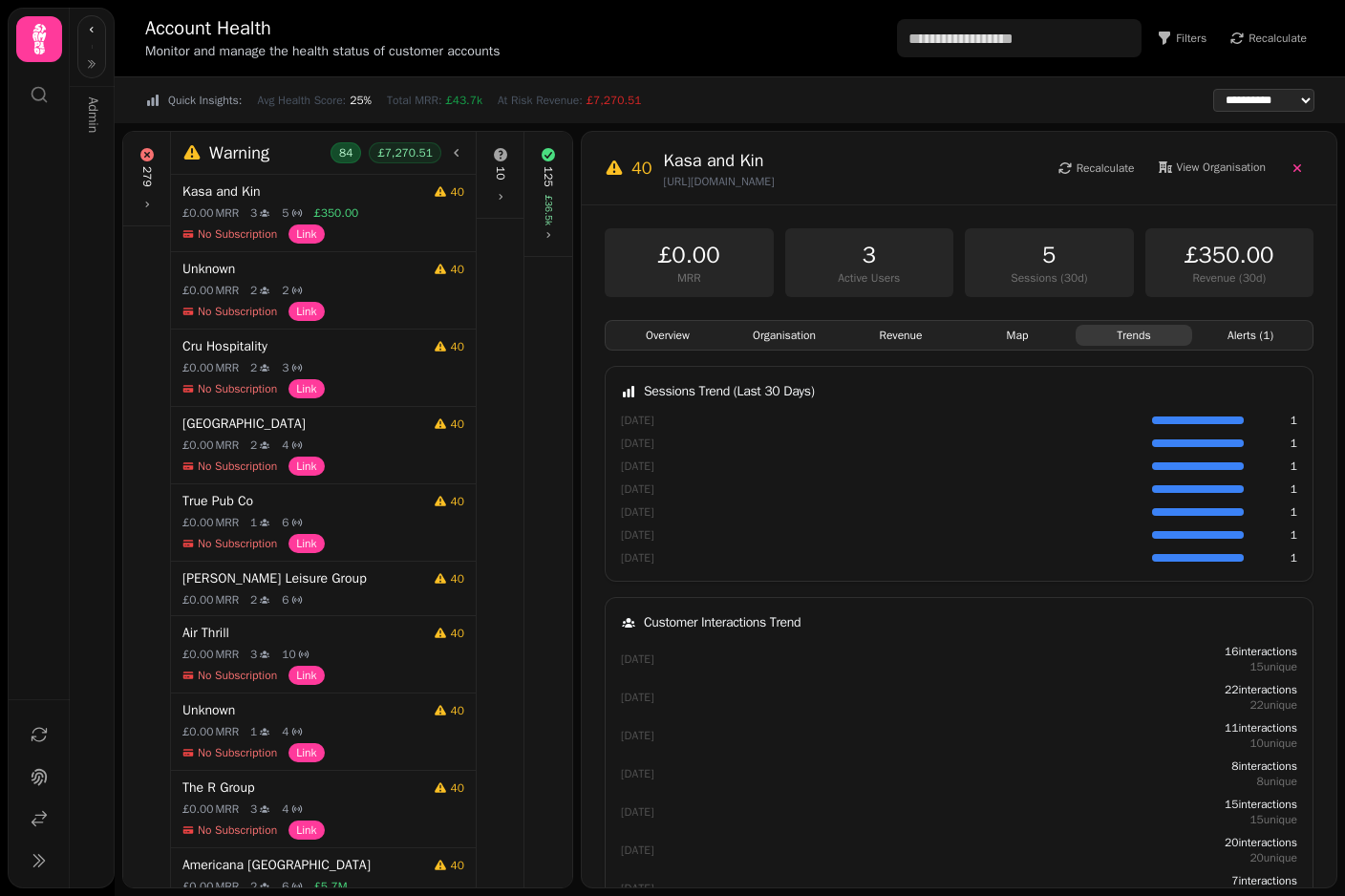 click on "Map" at bounding box center (1017, 335) 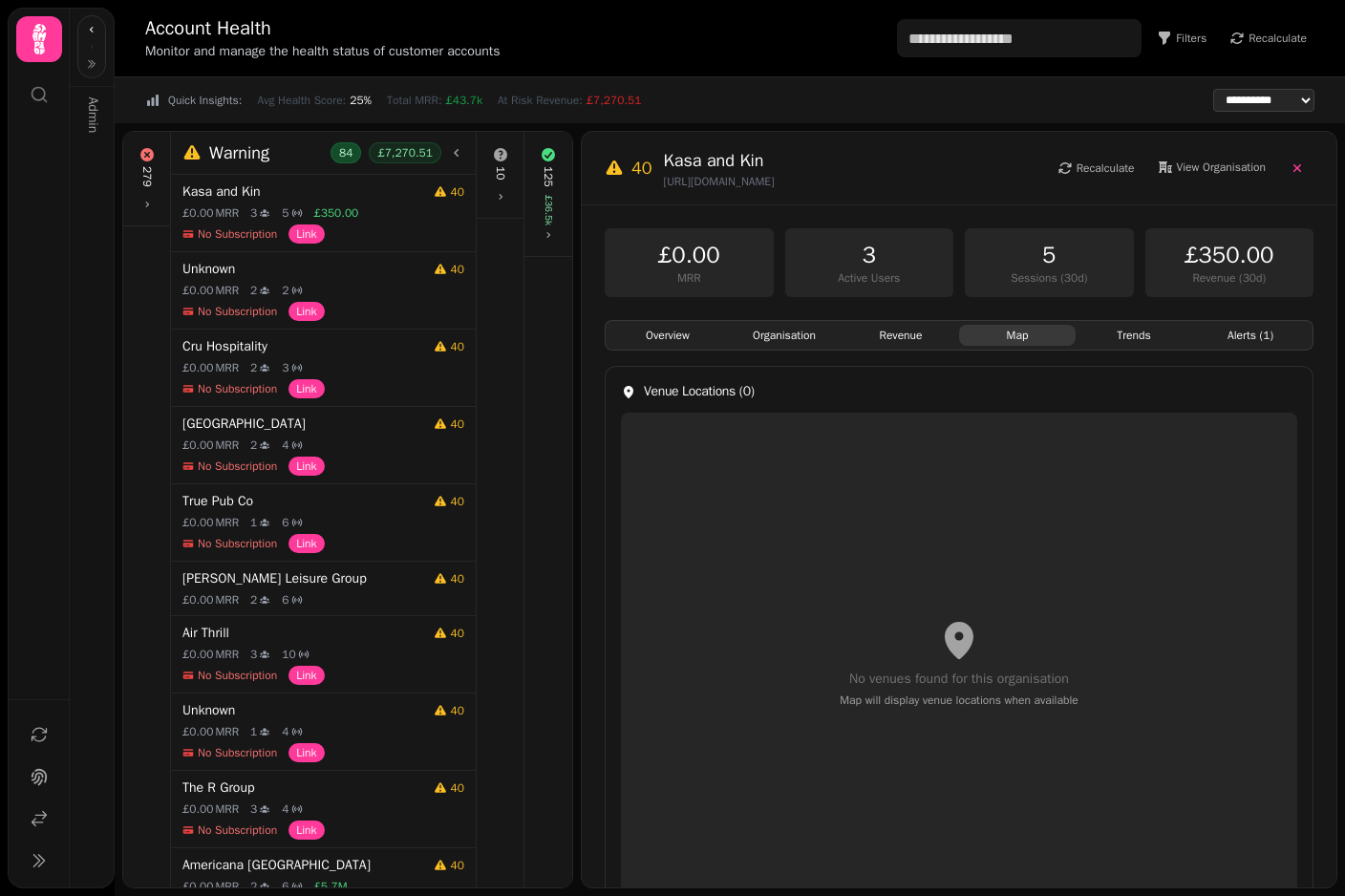 click on "Revenue" at bounding box center [901, 335] 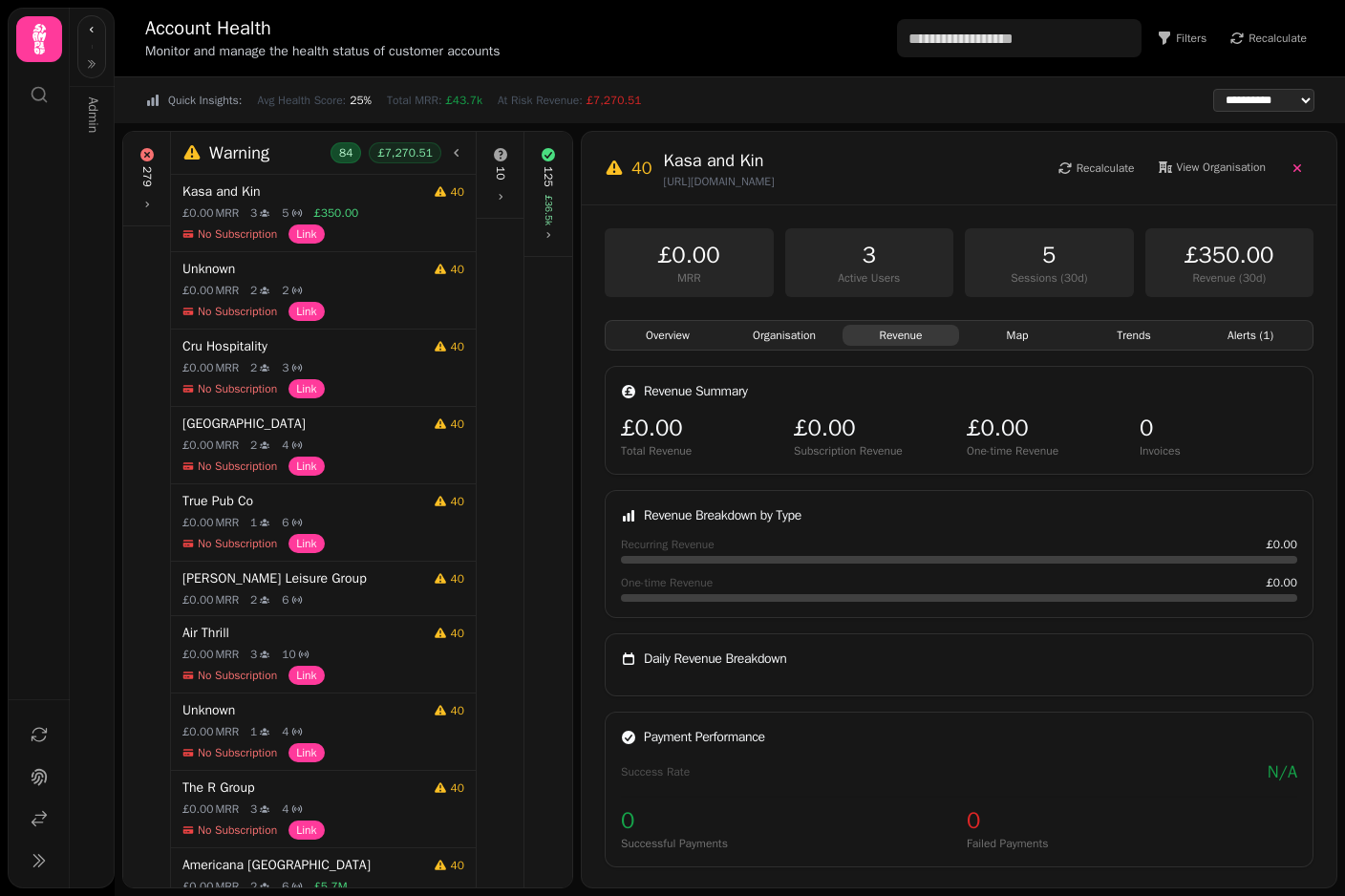 click on "Organisation" at bounding box center (784, 335) 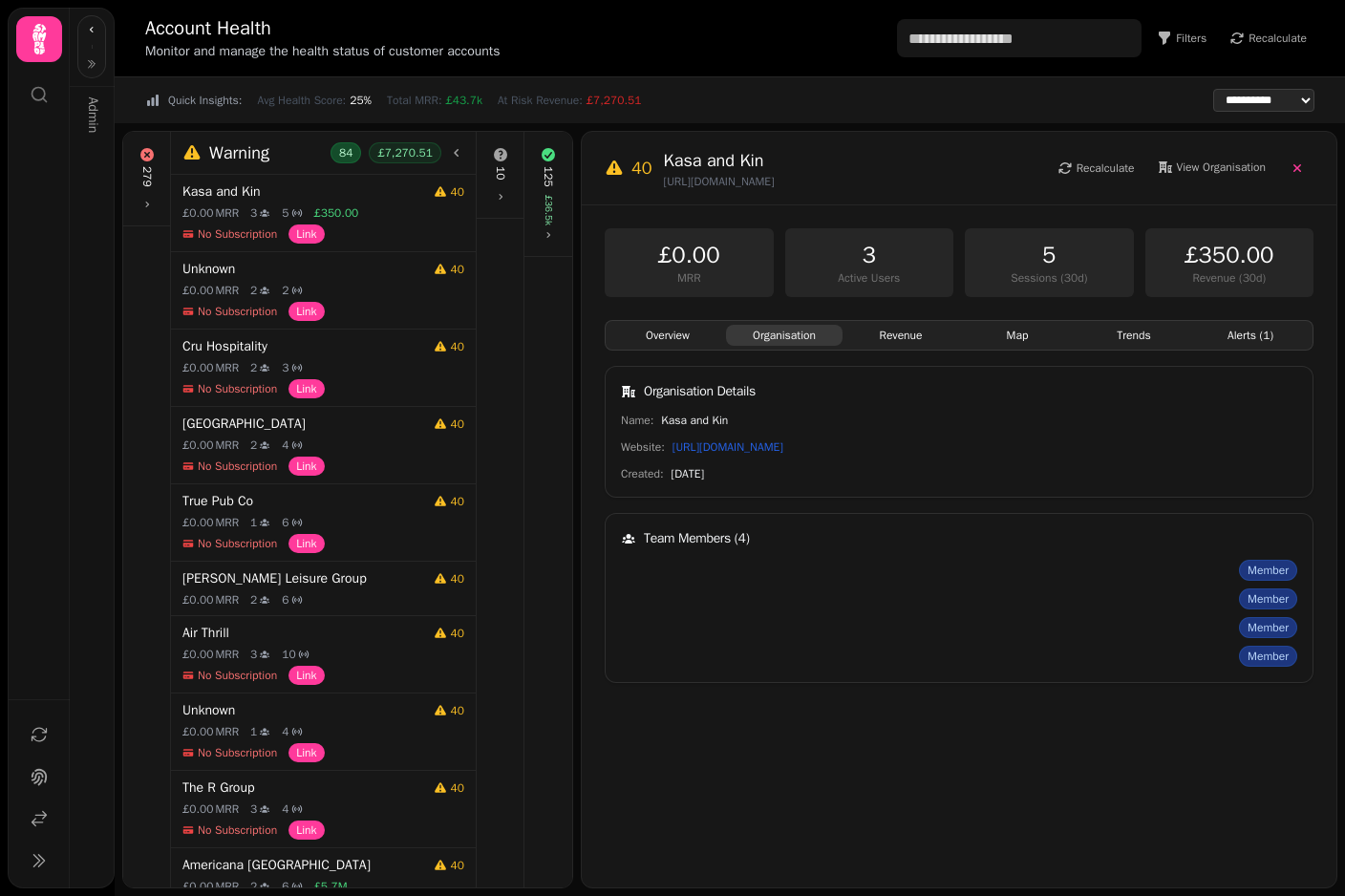 click on "Overview" at bounding box center (668, 335) 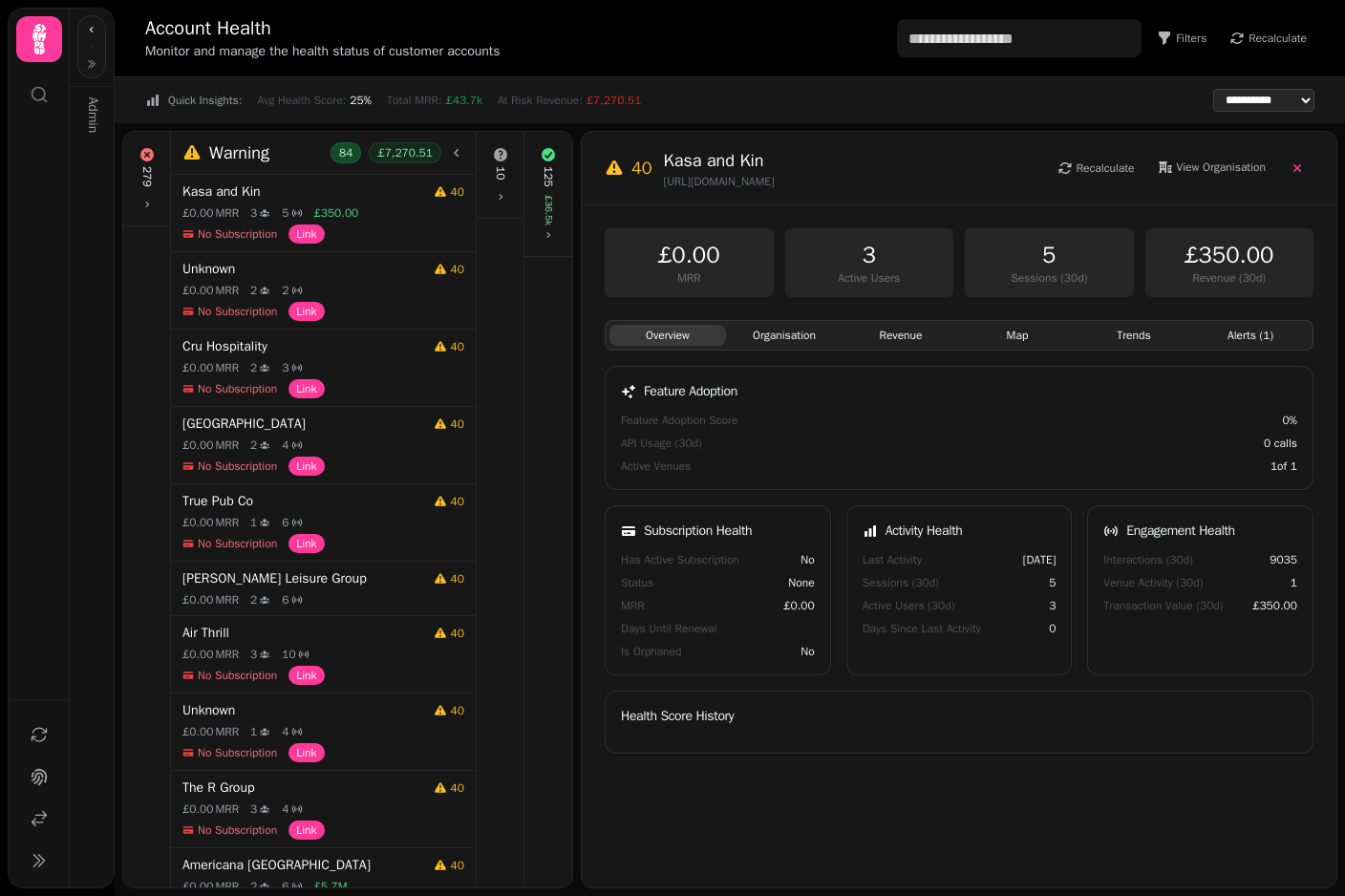 click on "£36.5k" at bounding box center [548, 210] 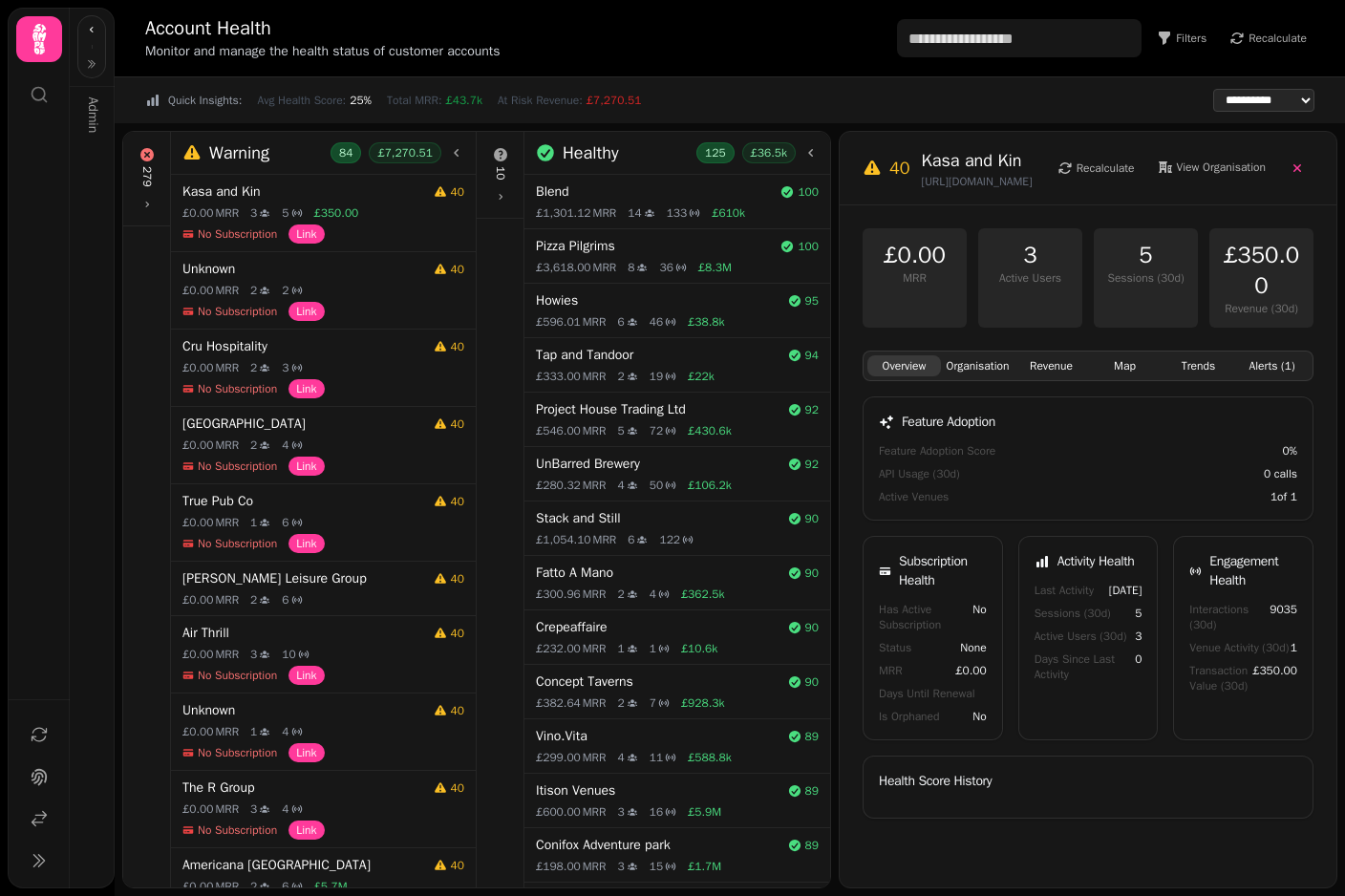 click on "Blend" at bounding box center (654, 192) 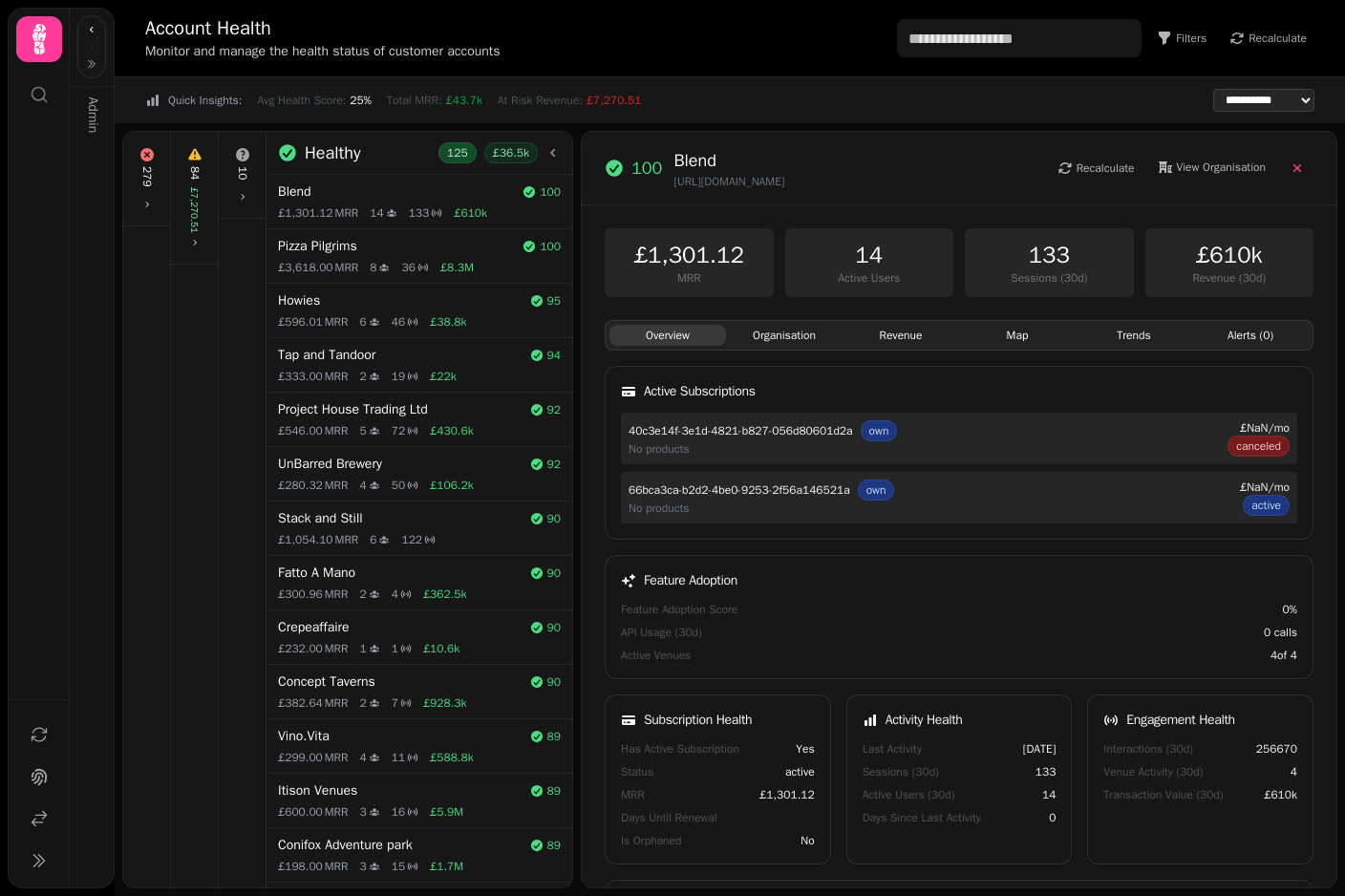 click on "Revenue" at bounding box center [901, 335] 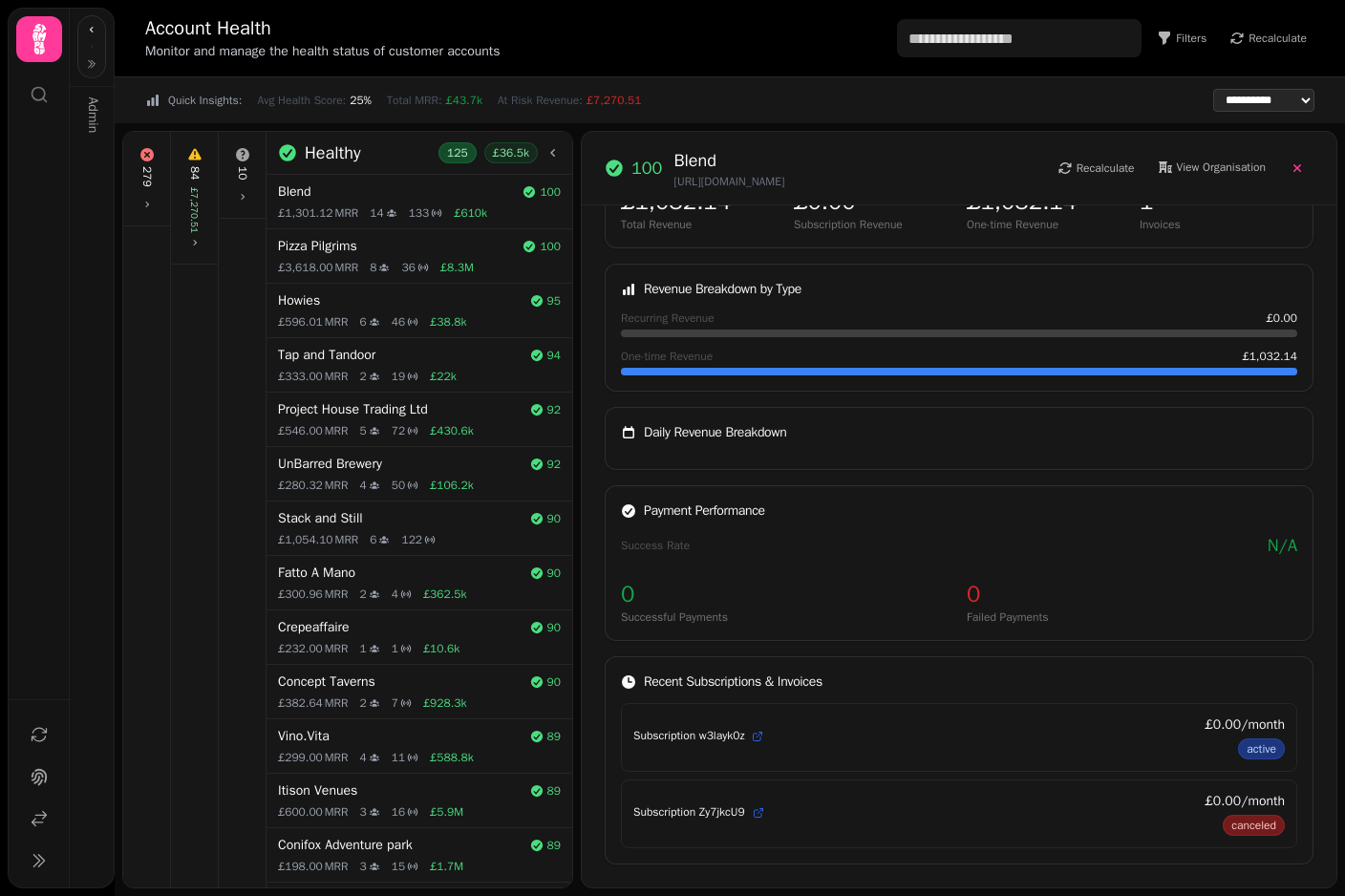 scroll, scrollTop: 227, scrollLeft: 0, axis: vertical 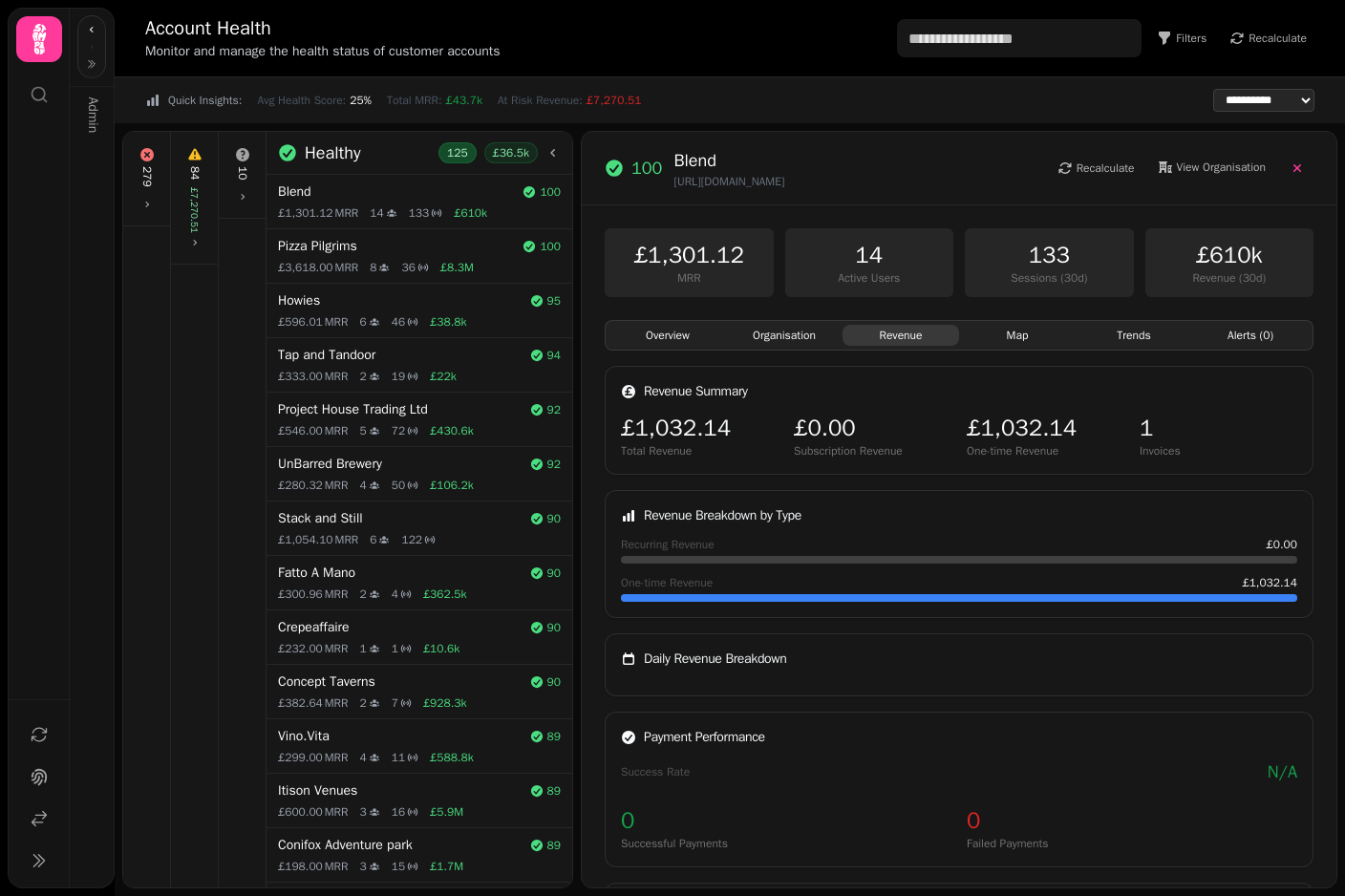 click 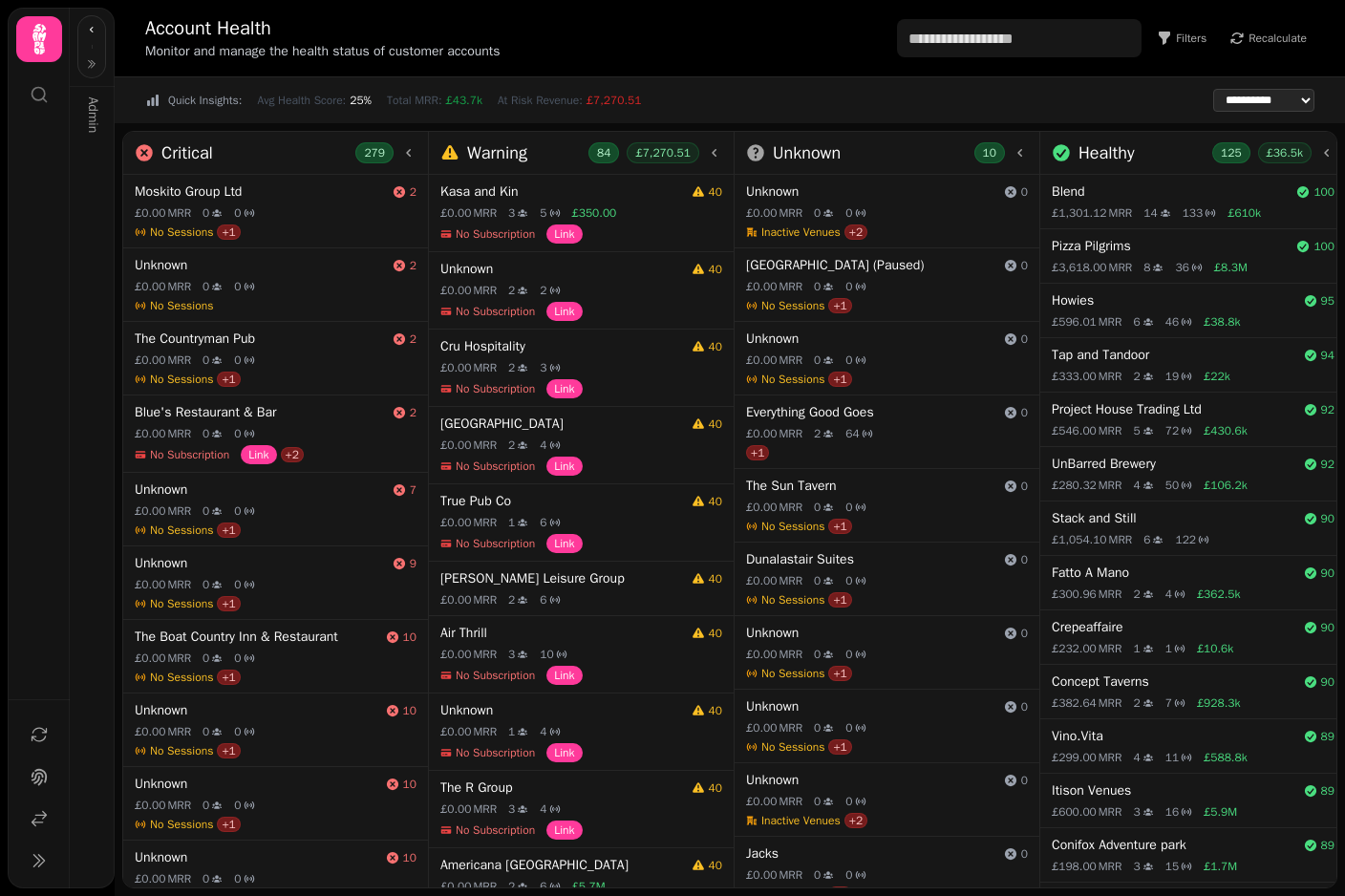 click on "Pizza Pilgrims" at bounding box center (1170, 246) 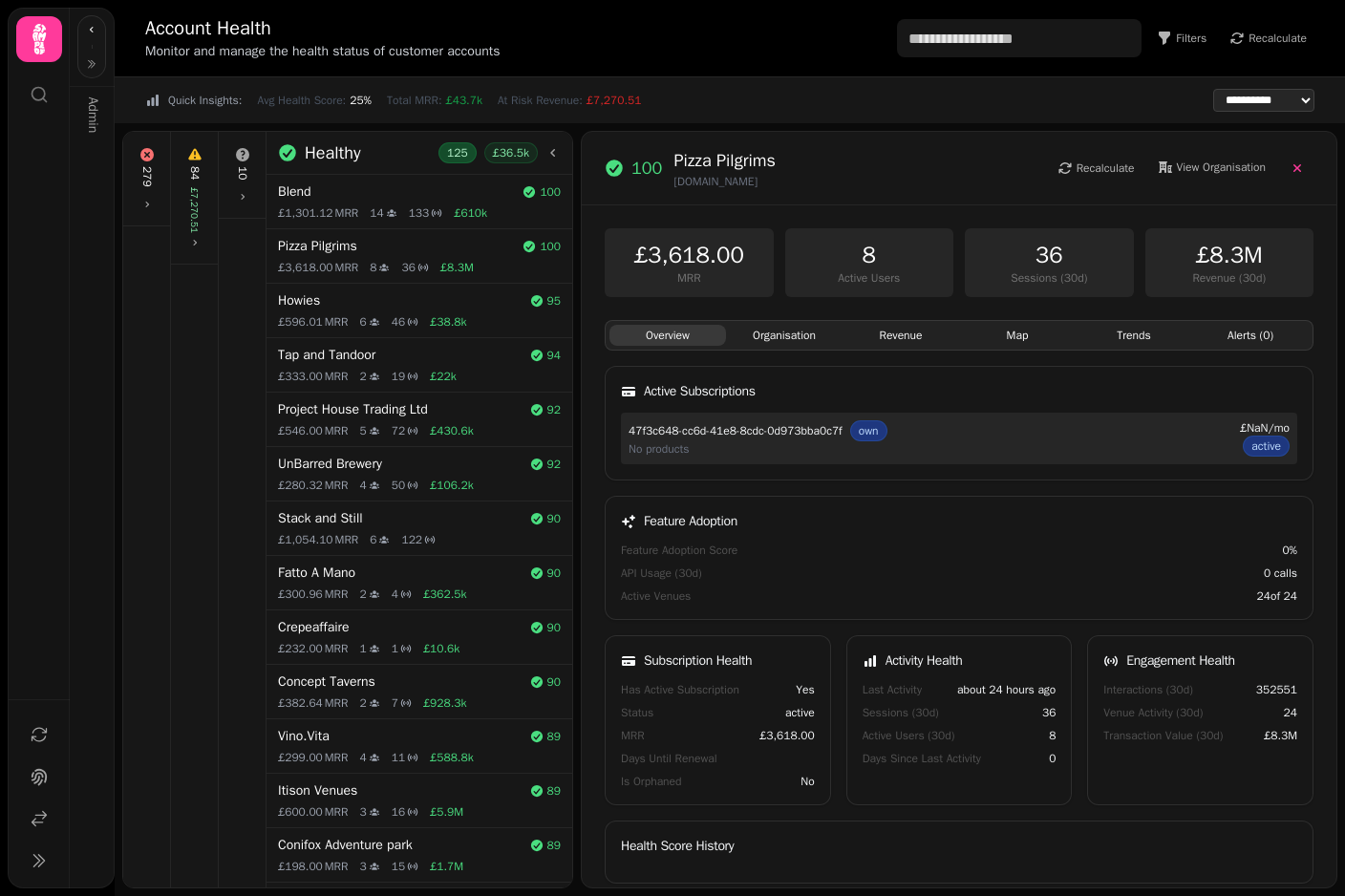 click on "Howies" at bounding box center [400, 301] 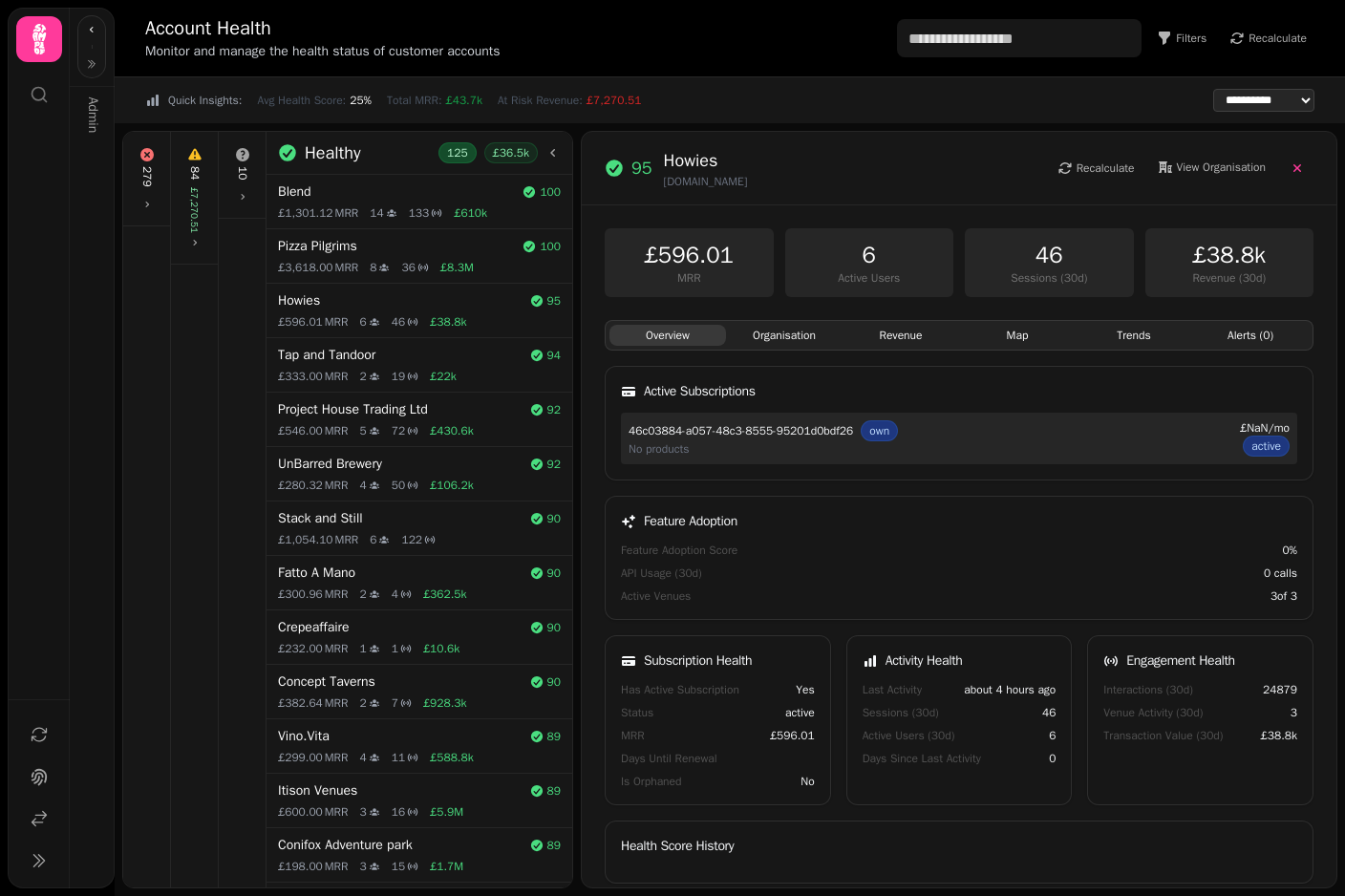 click on "Tap and Tandoor" at bounding box center (400, 355) 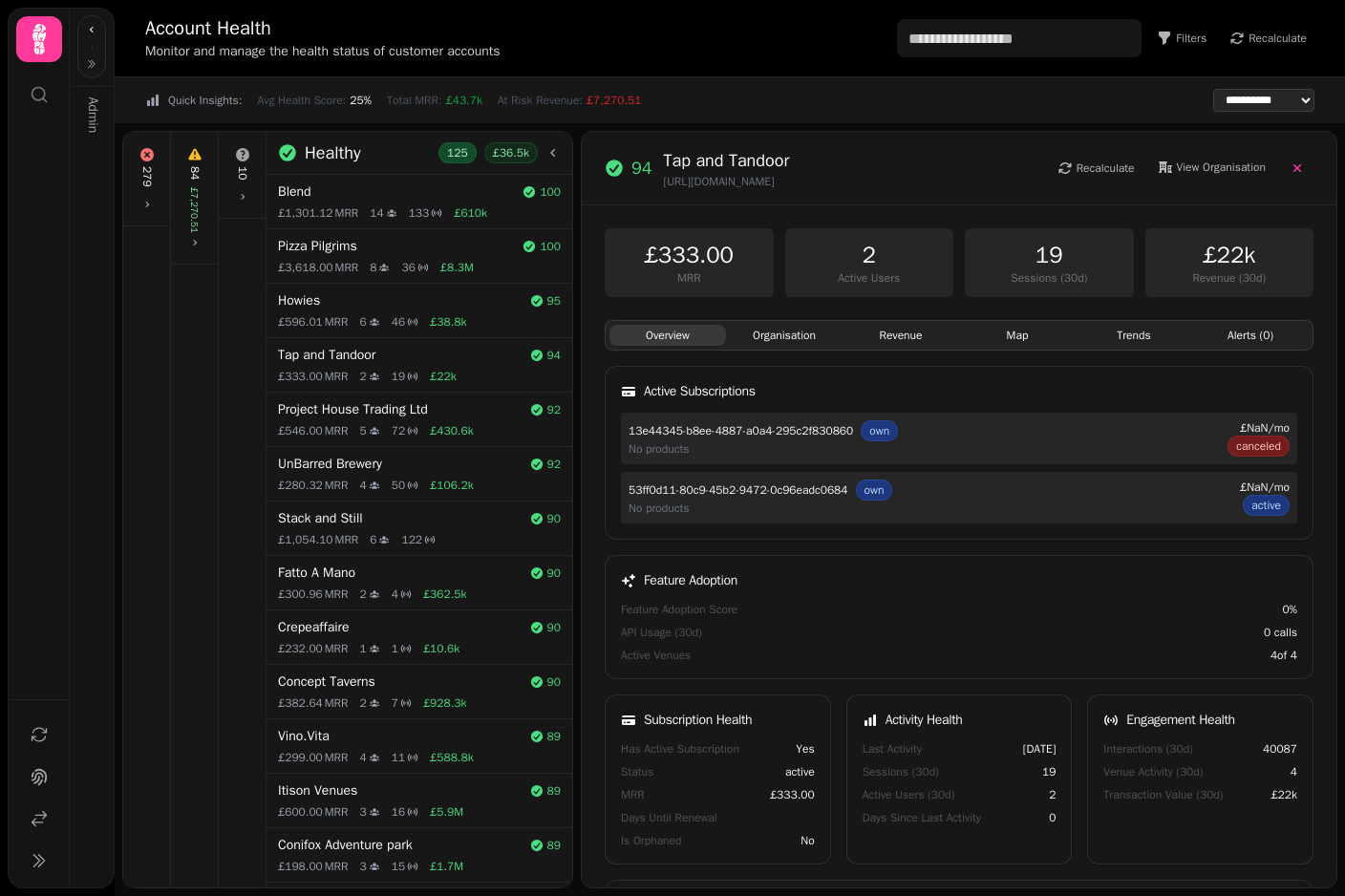 click on "Recalculate" at bounding box center (1277, 38) 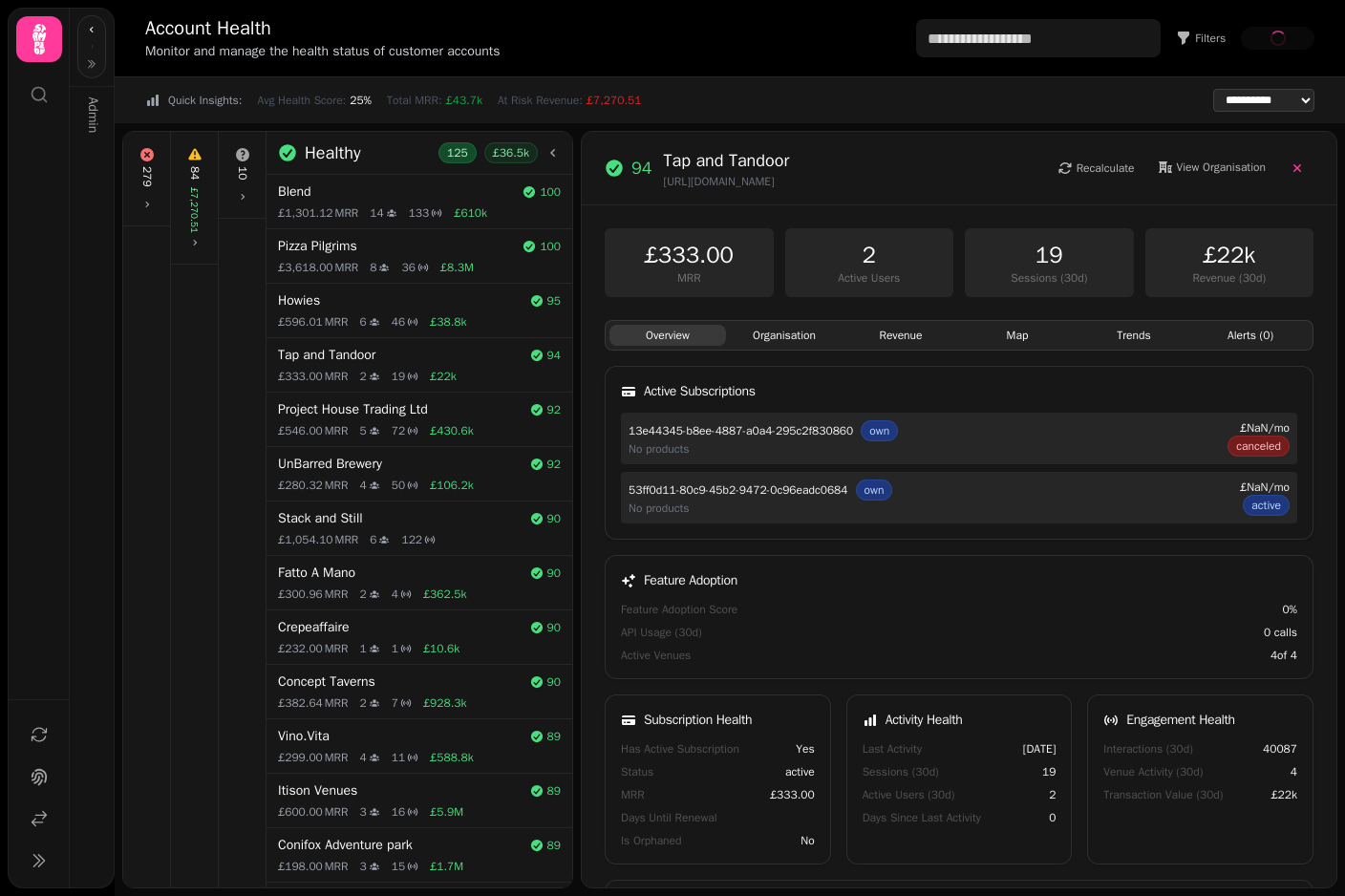 click 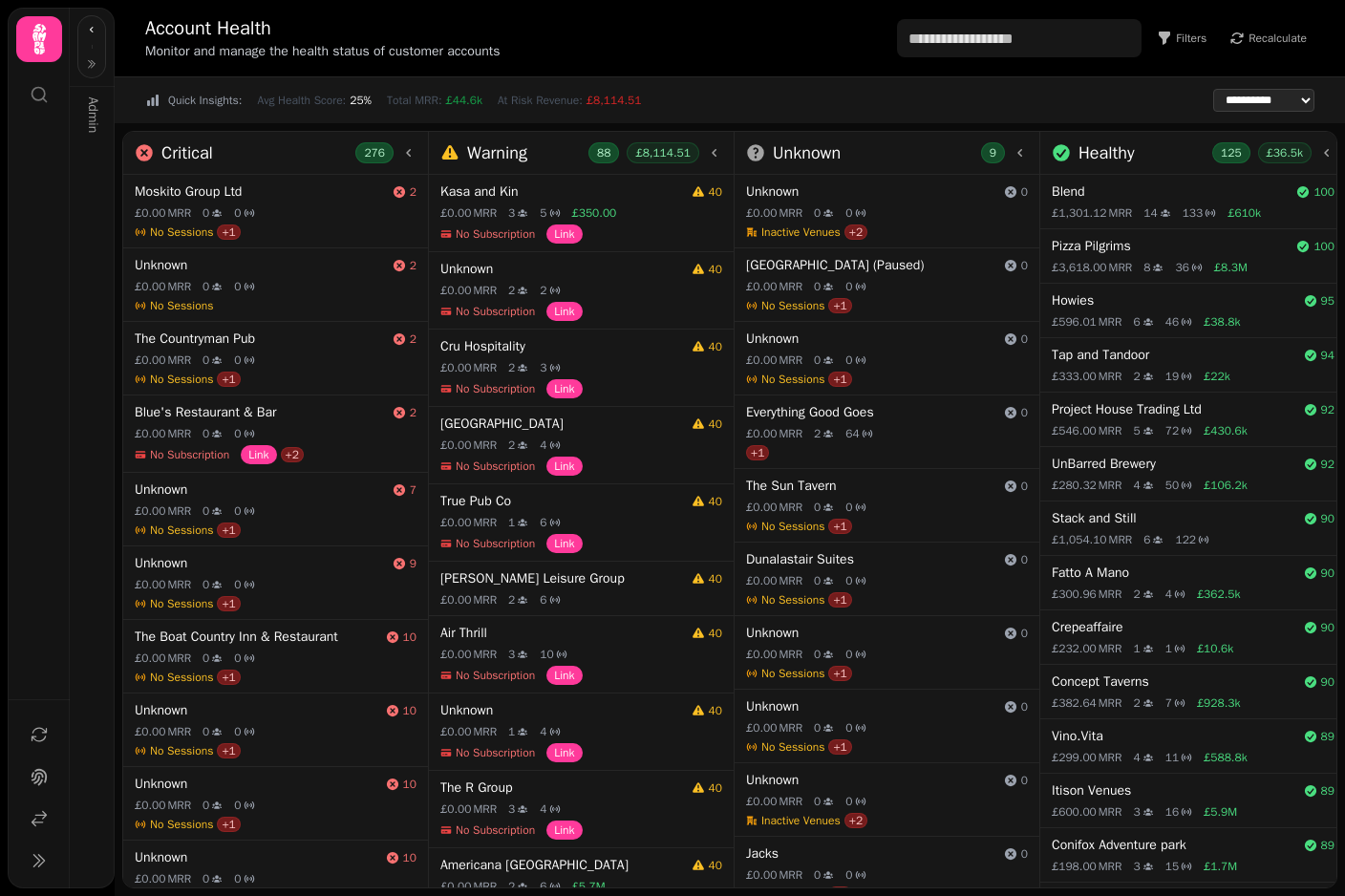 scroll, scrollTop: 0, scrollLeft: 0, axis: both 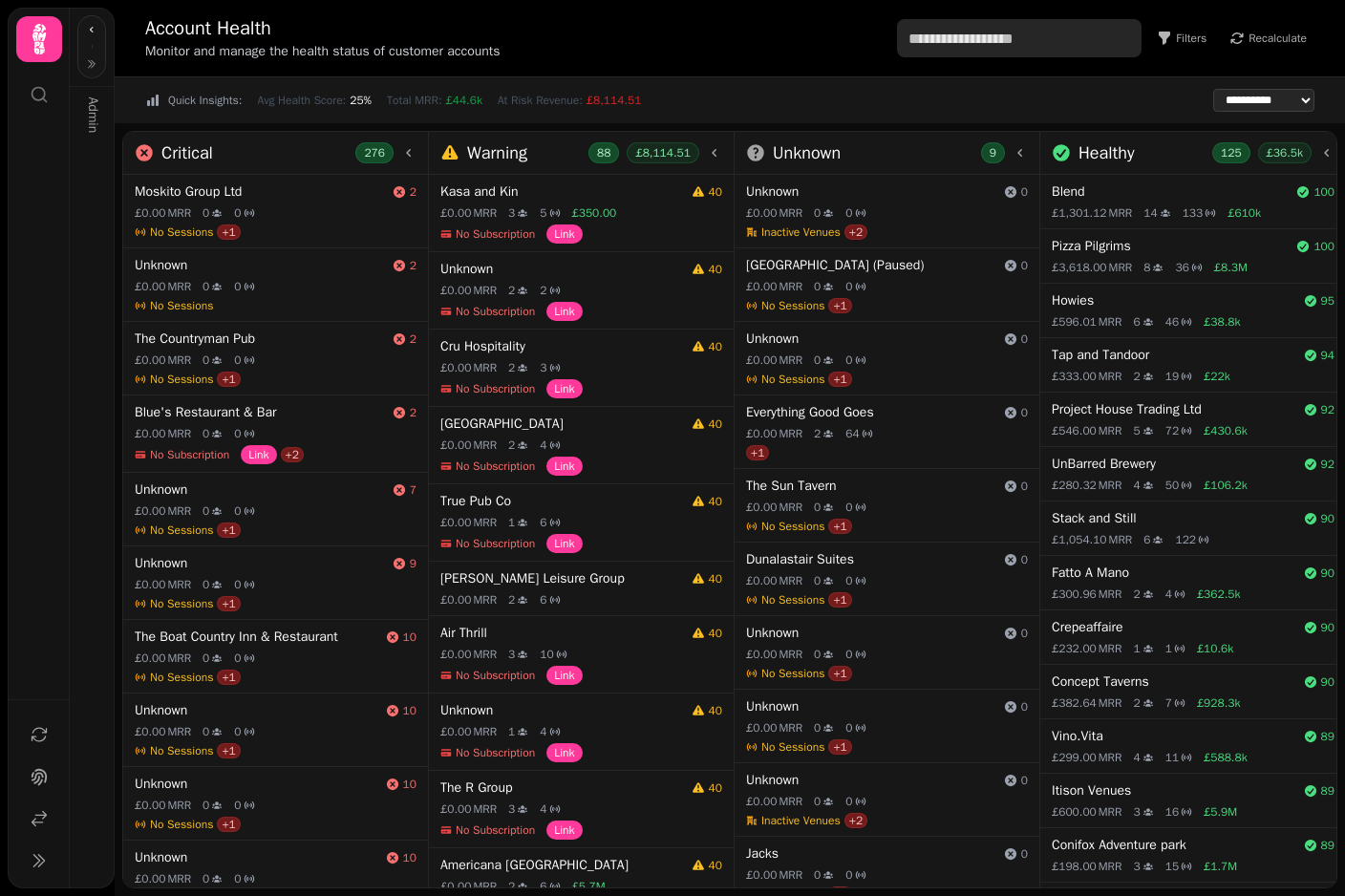 click at bounding box center (1019, 38) 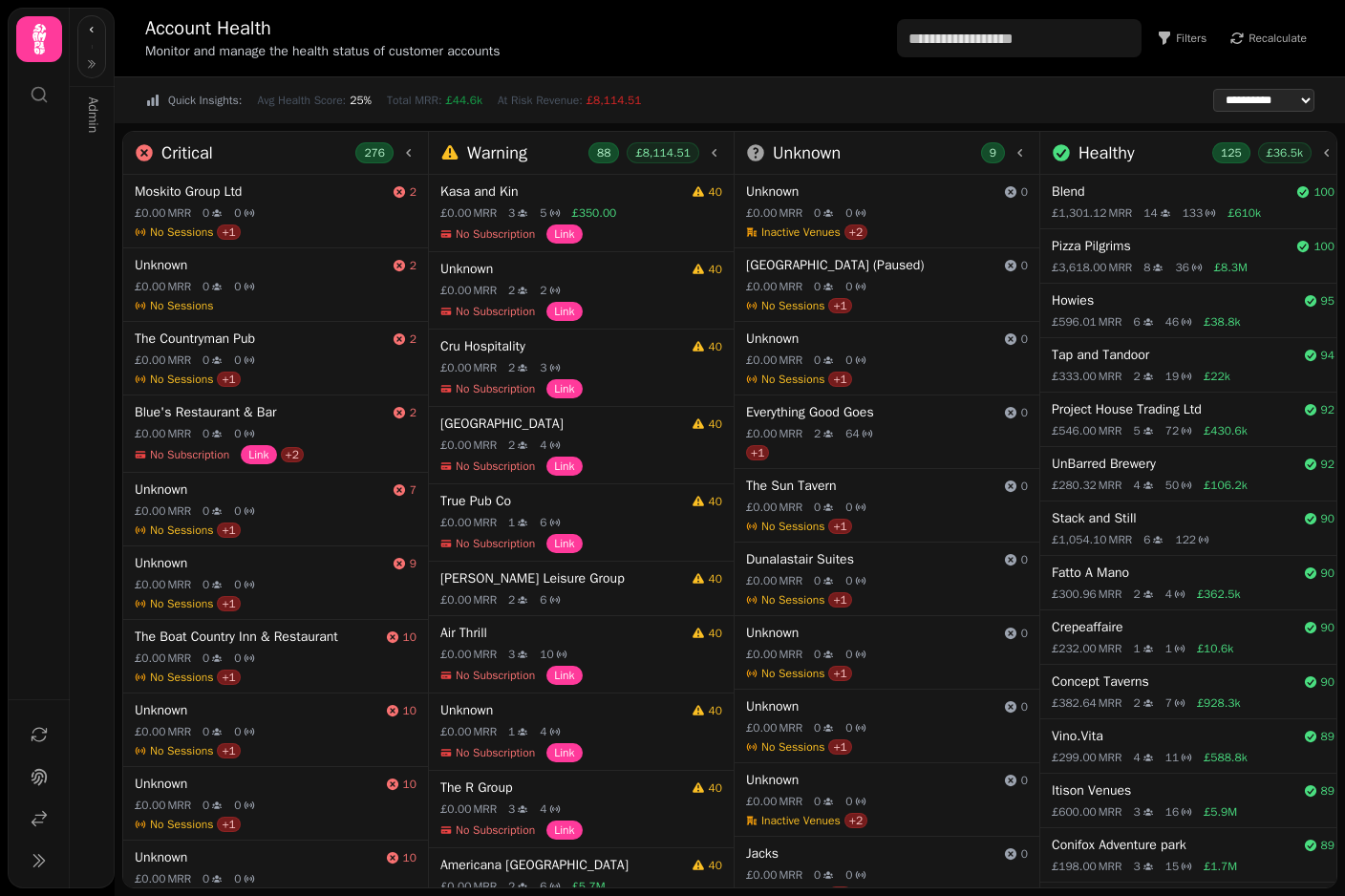 click on "Filters" at bounding box center [1191, 38] 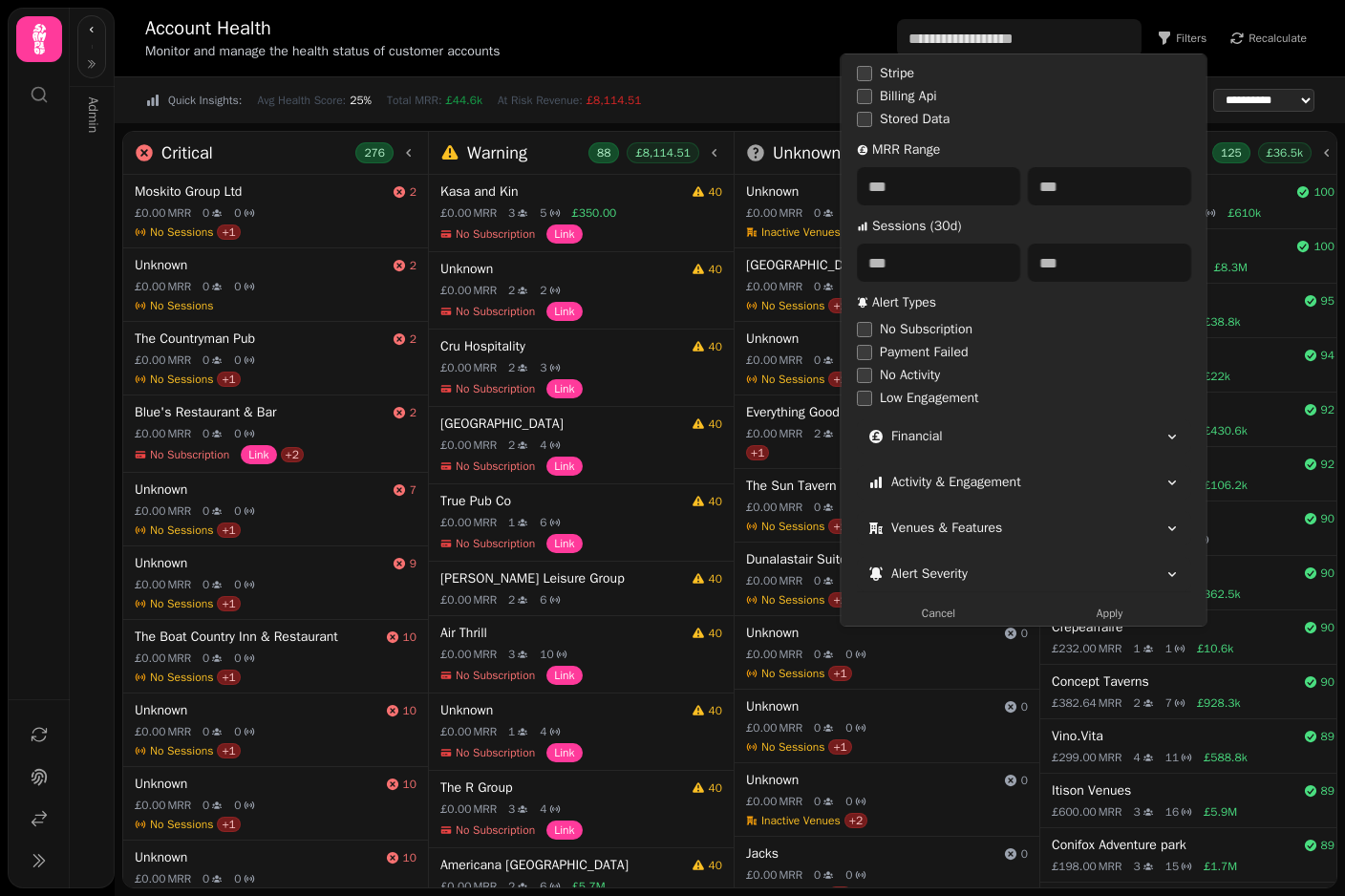 scroll, scrollTop: 300, scrollLeft: 0, axis: vertical 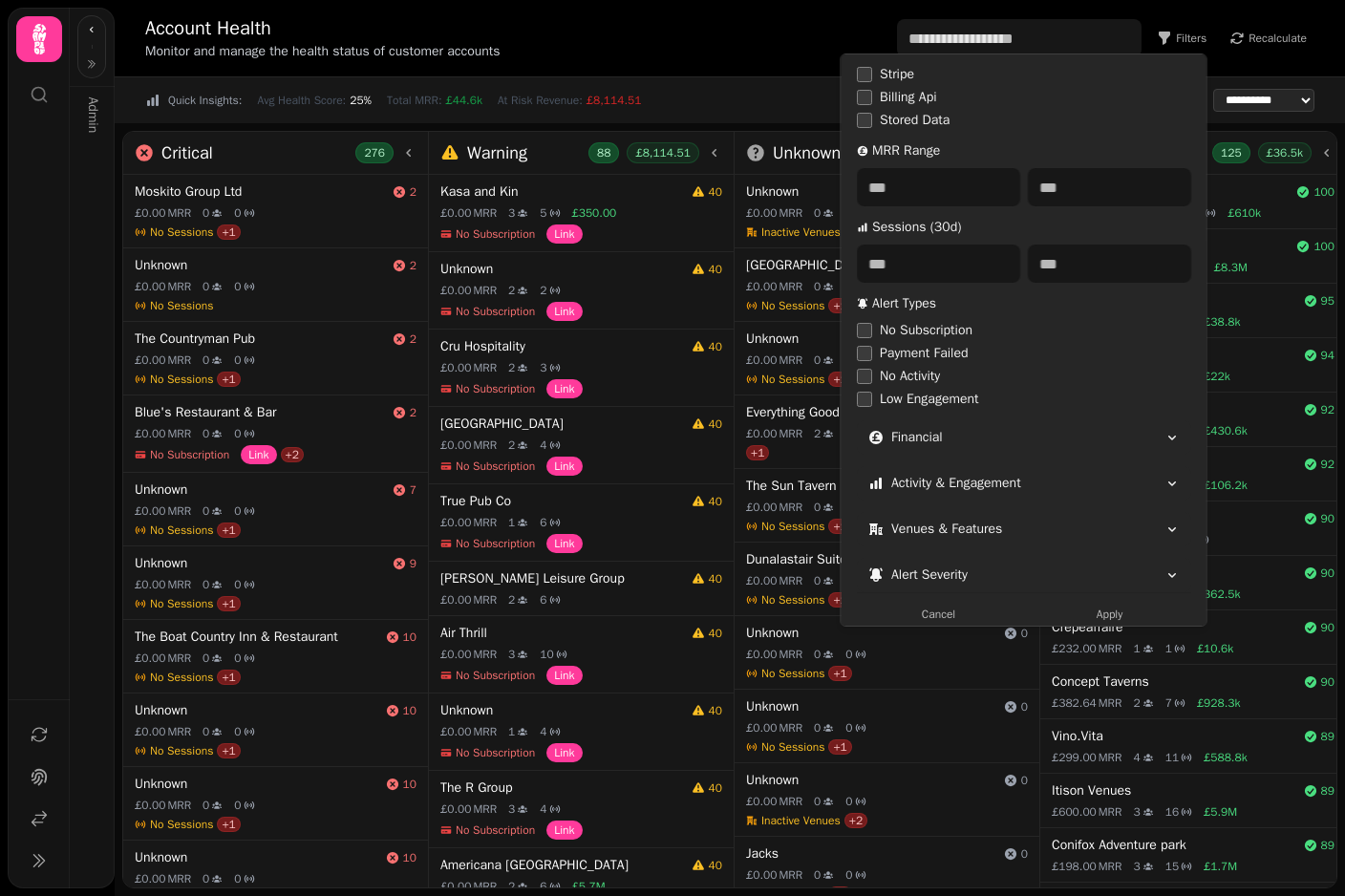 click on "Financial" at bounding box center [1024, 437] 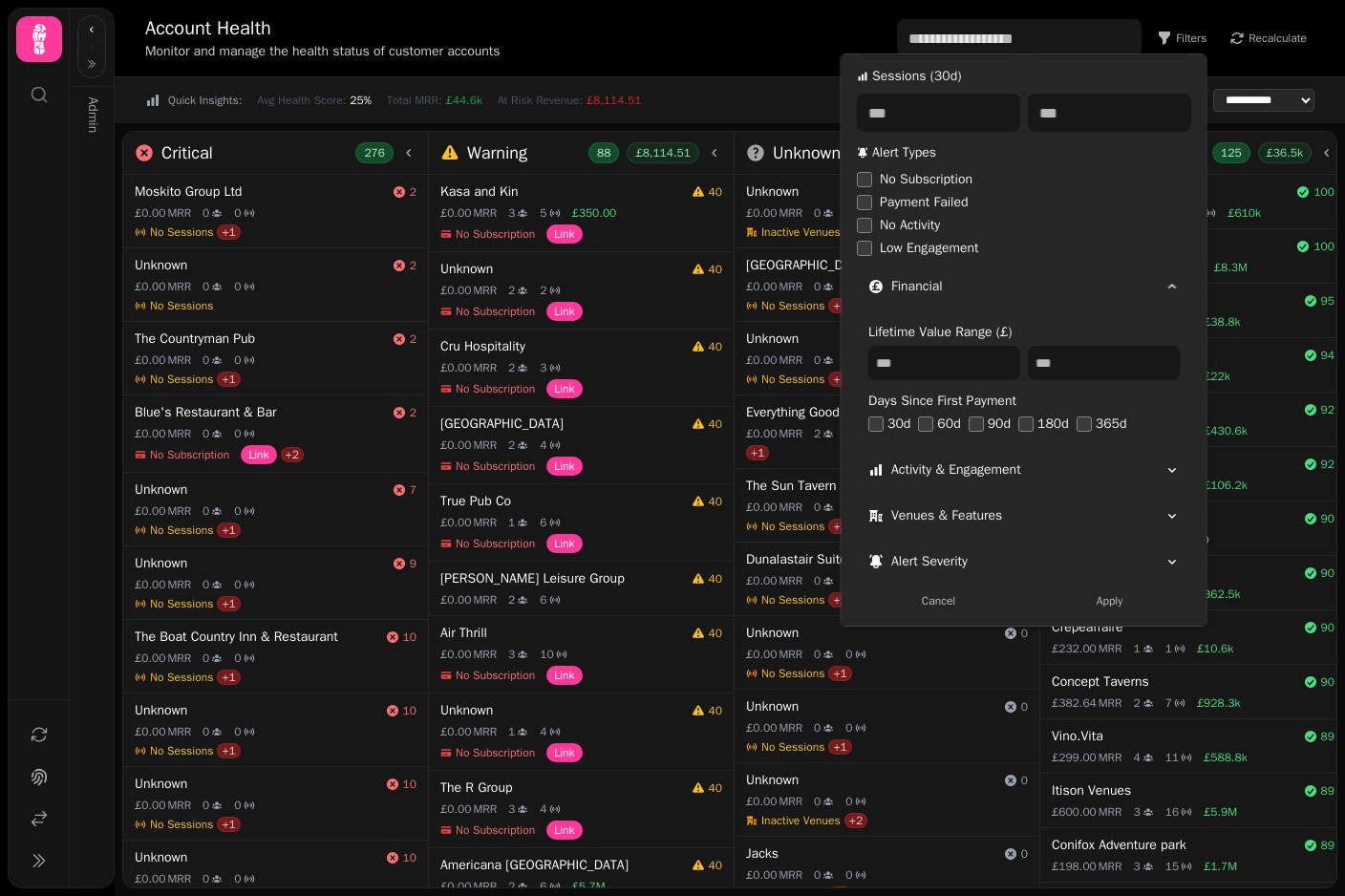 scroll, scrollTop: 451, scrollLeft: 0, axis: vertical 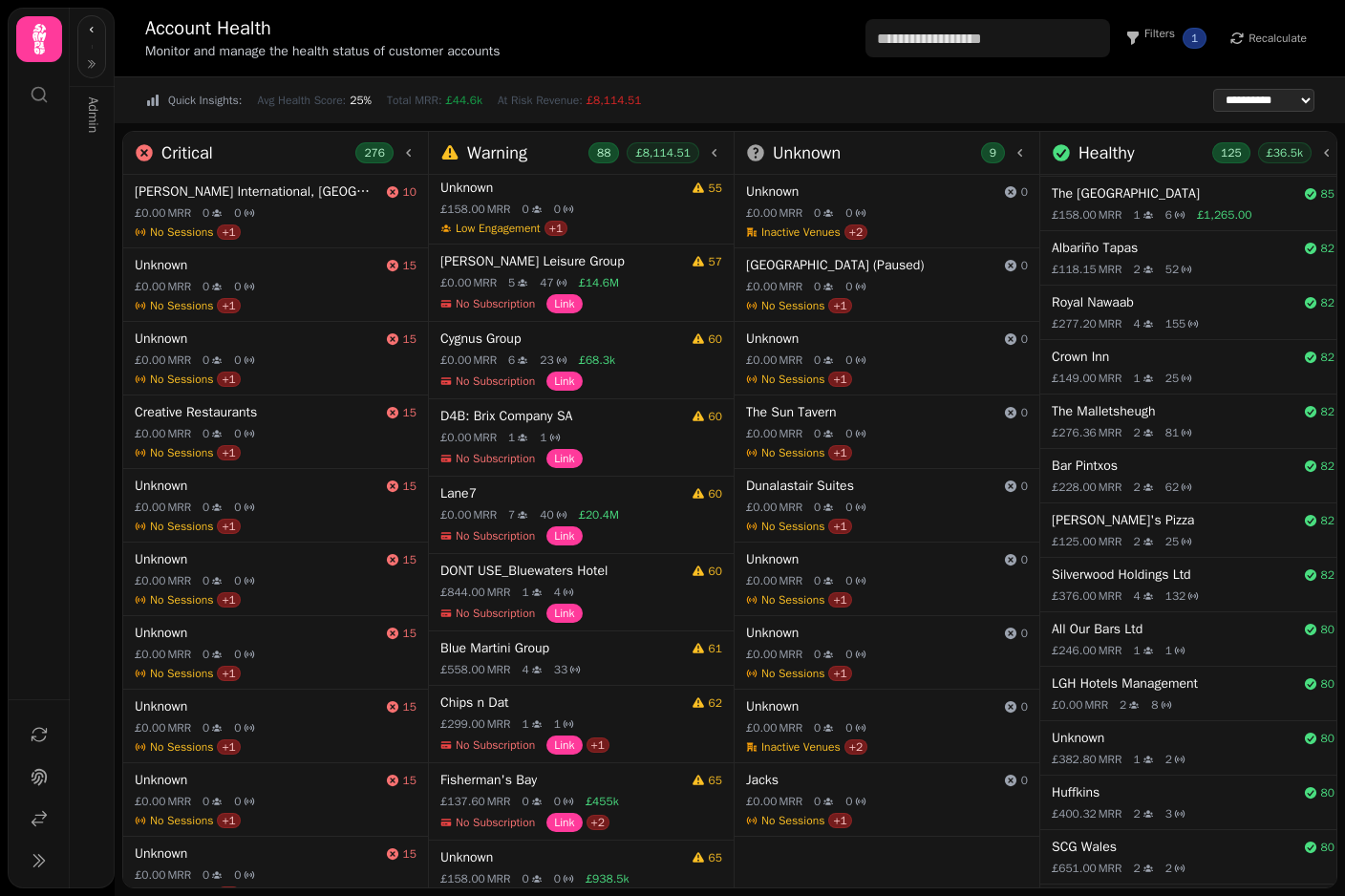 click on "Lane7 60 £0.00 MRR 7 40 £20.4M No Subscription Link" at bounding box center (581, 515) 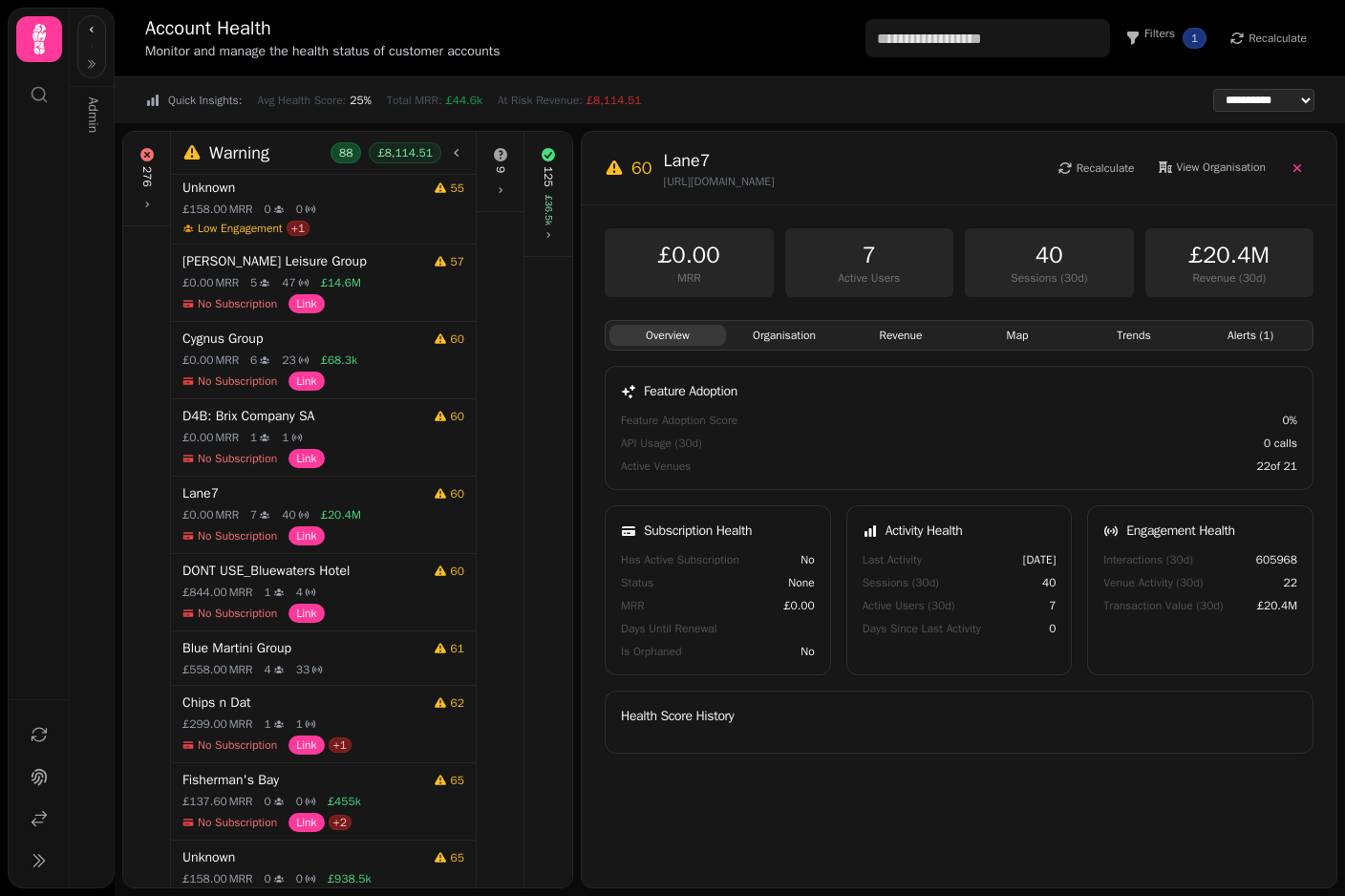 click on "Organisation" at bounding box center (784, 335) 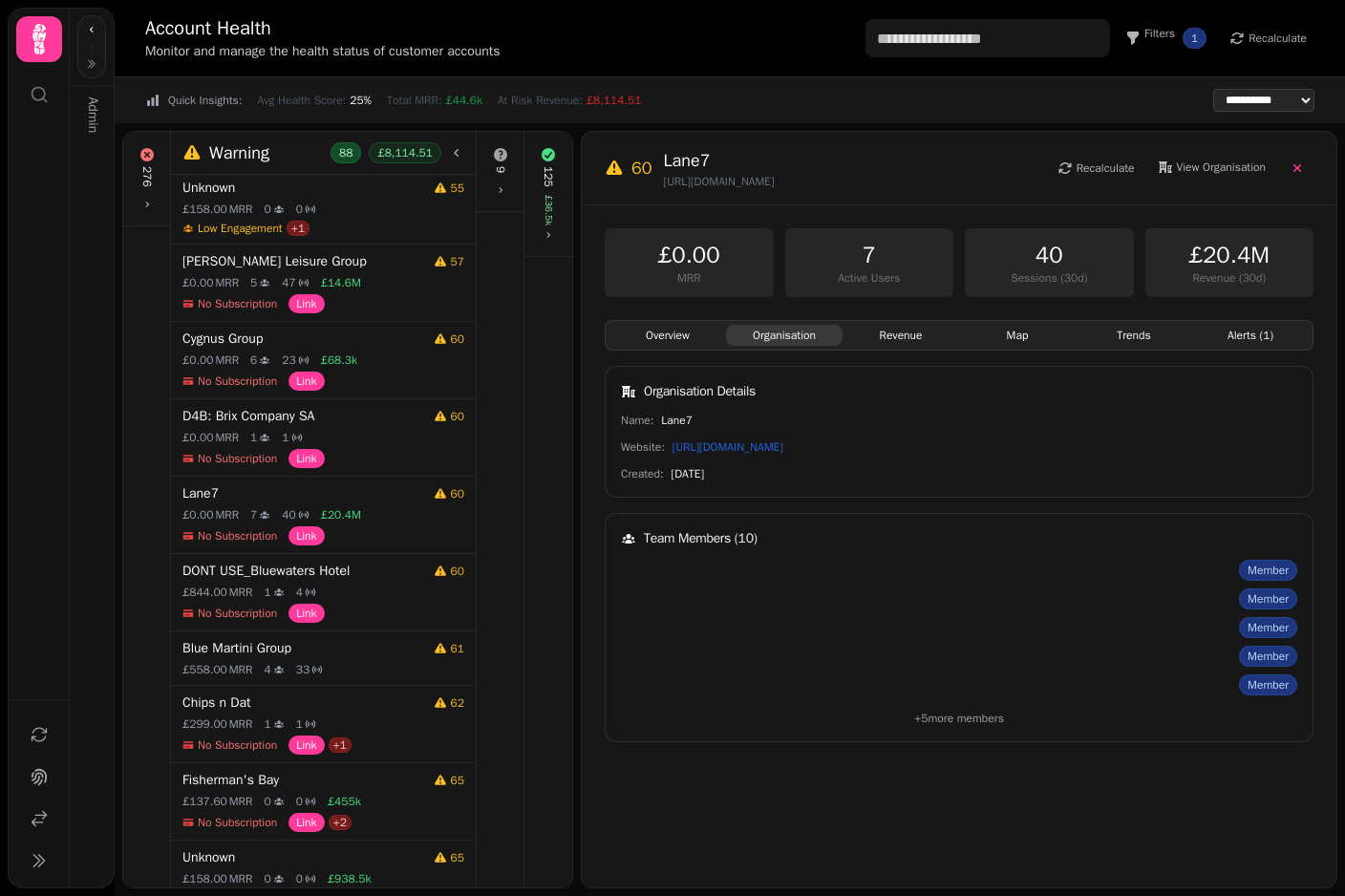 click on "Revenue" at bounding box center (901, 335) 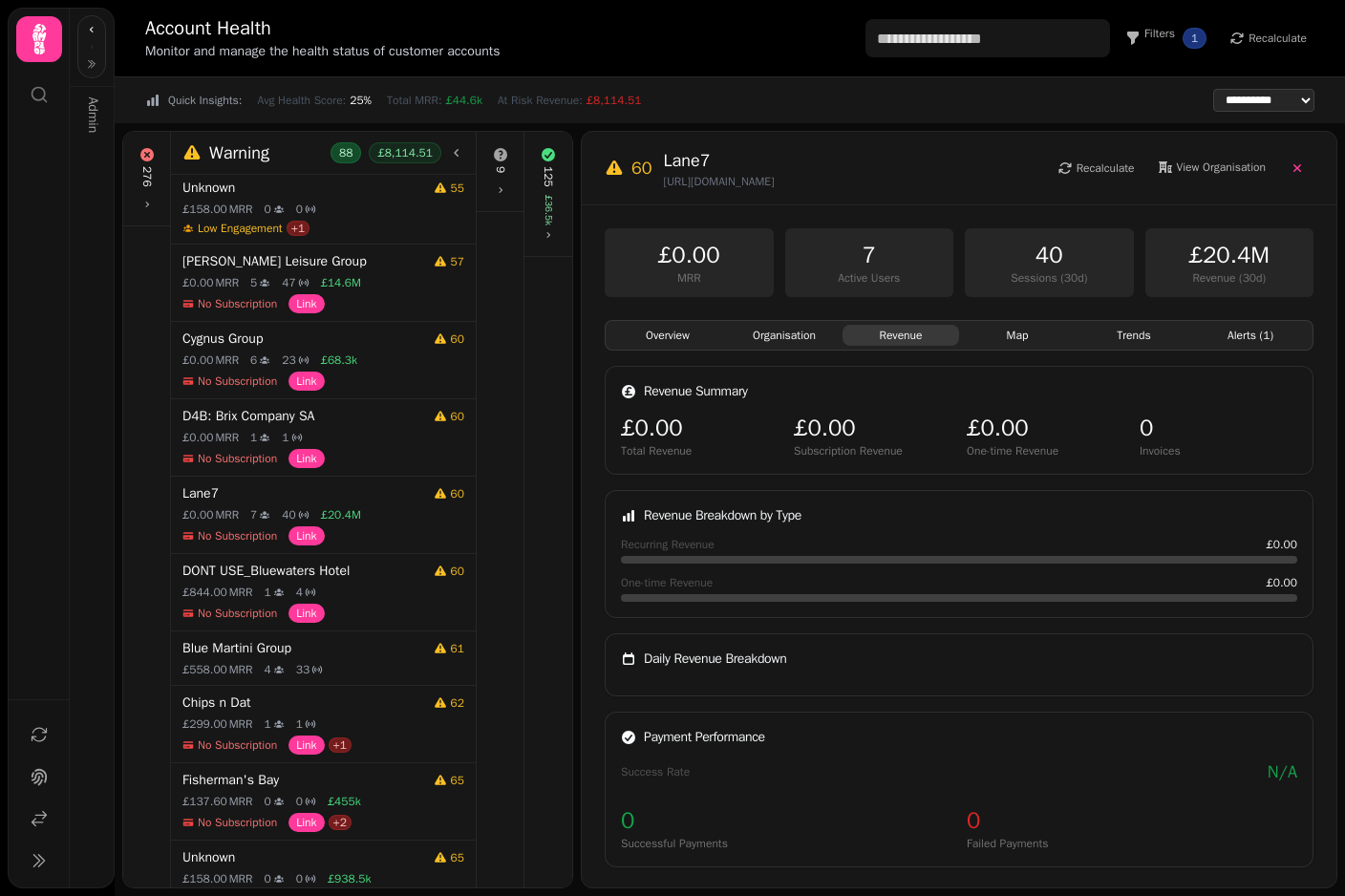 click on "Map" at bounding box center [1017, 335] 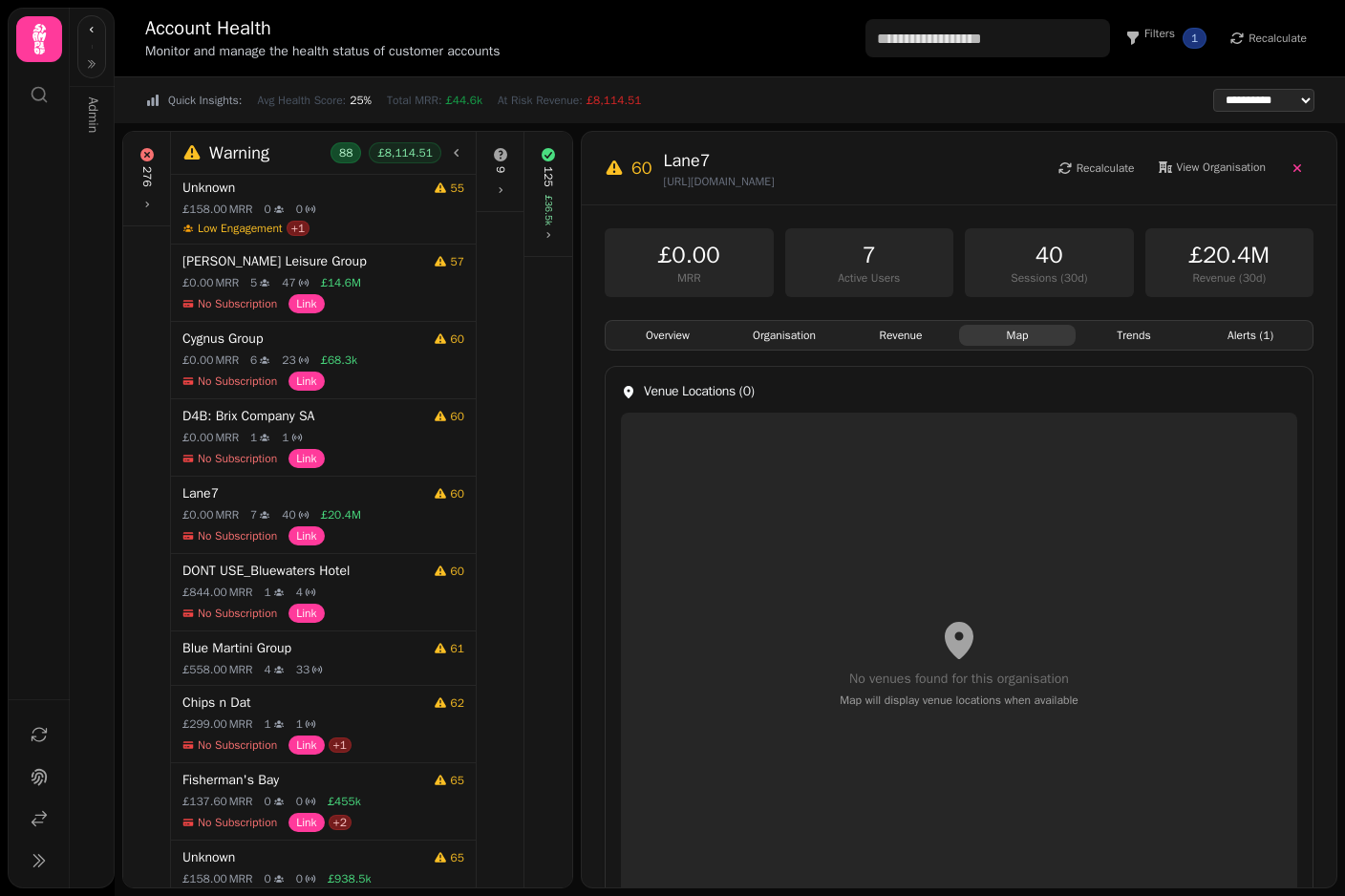 click on "Trends" at bounding box center (1134, 335) 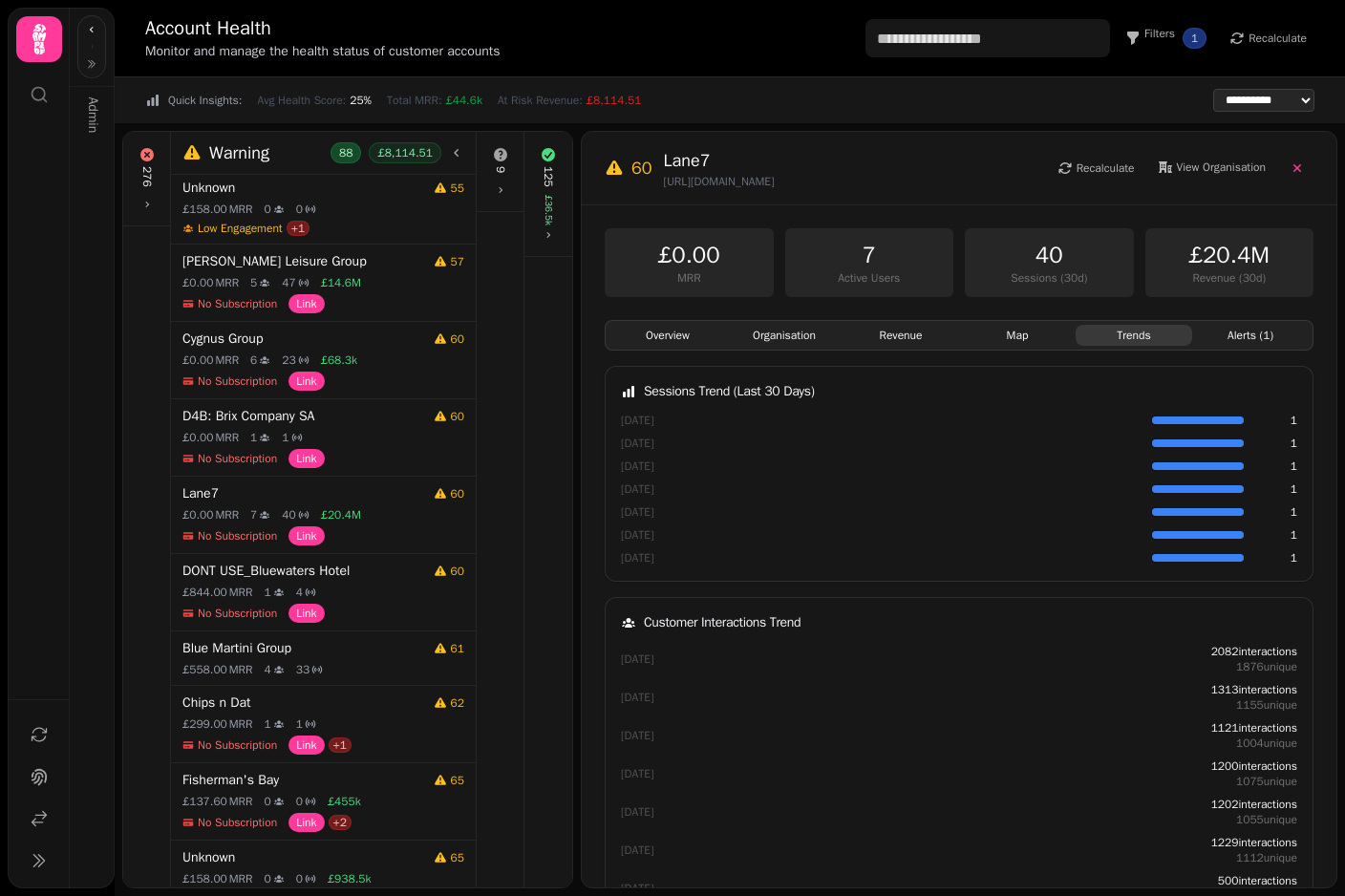 click on "Alerts ( 1 )" at bounding box center [1250, 335] 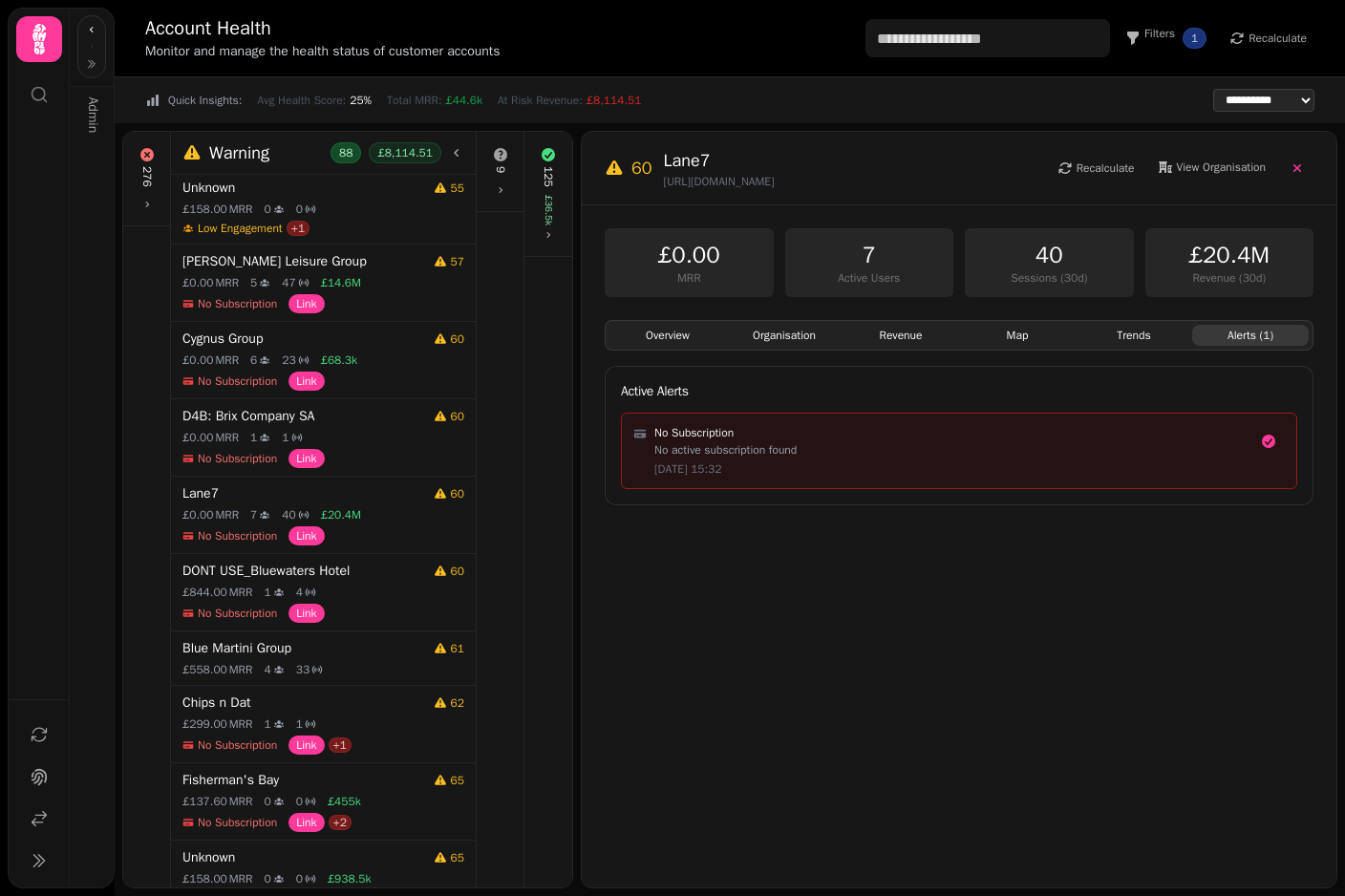 click on "Overview" at bounding box center [668, 335] 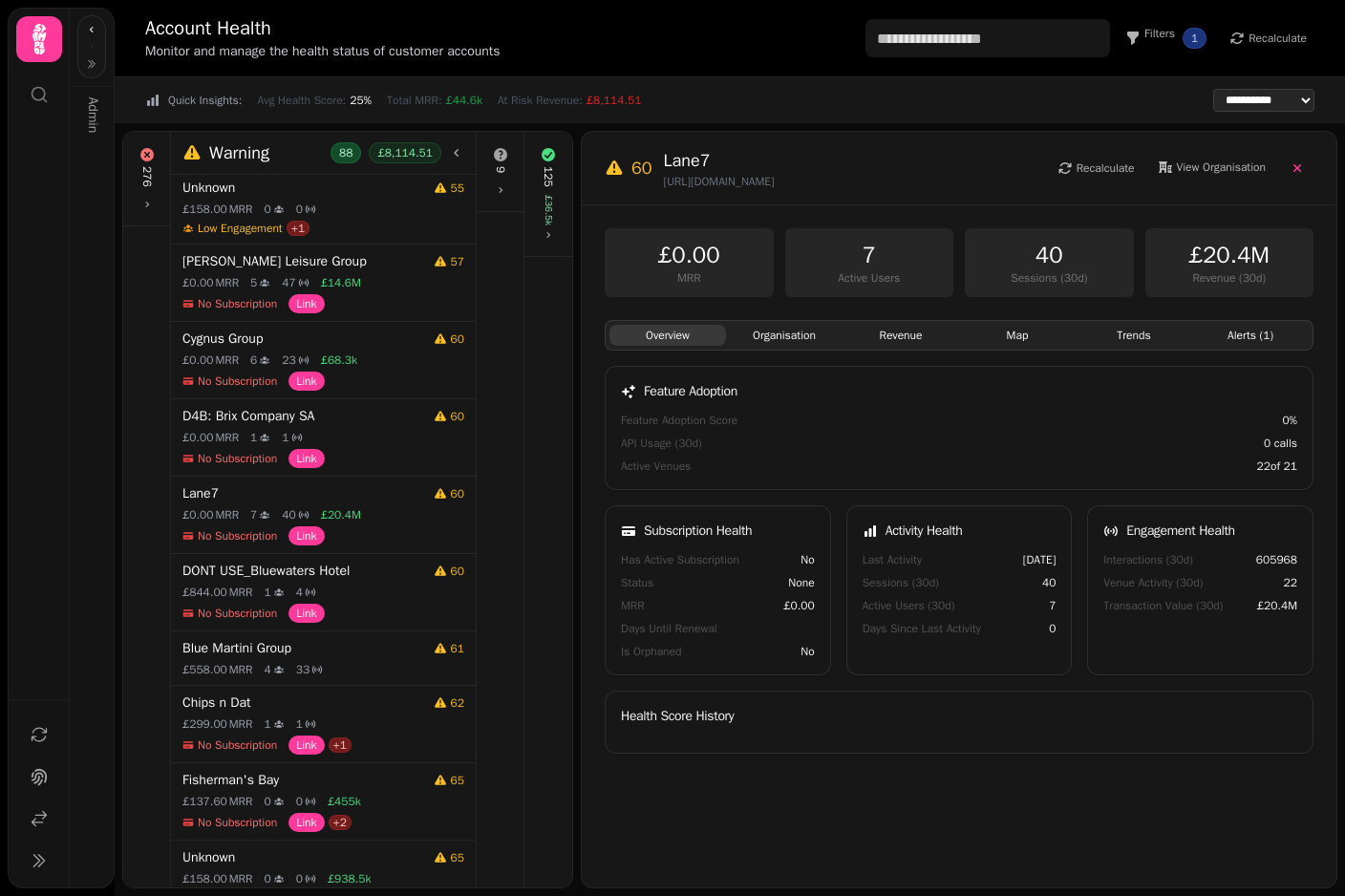 click at bounding box center (1297, 168) 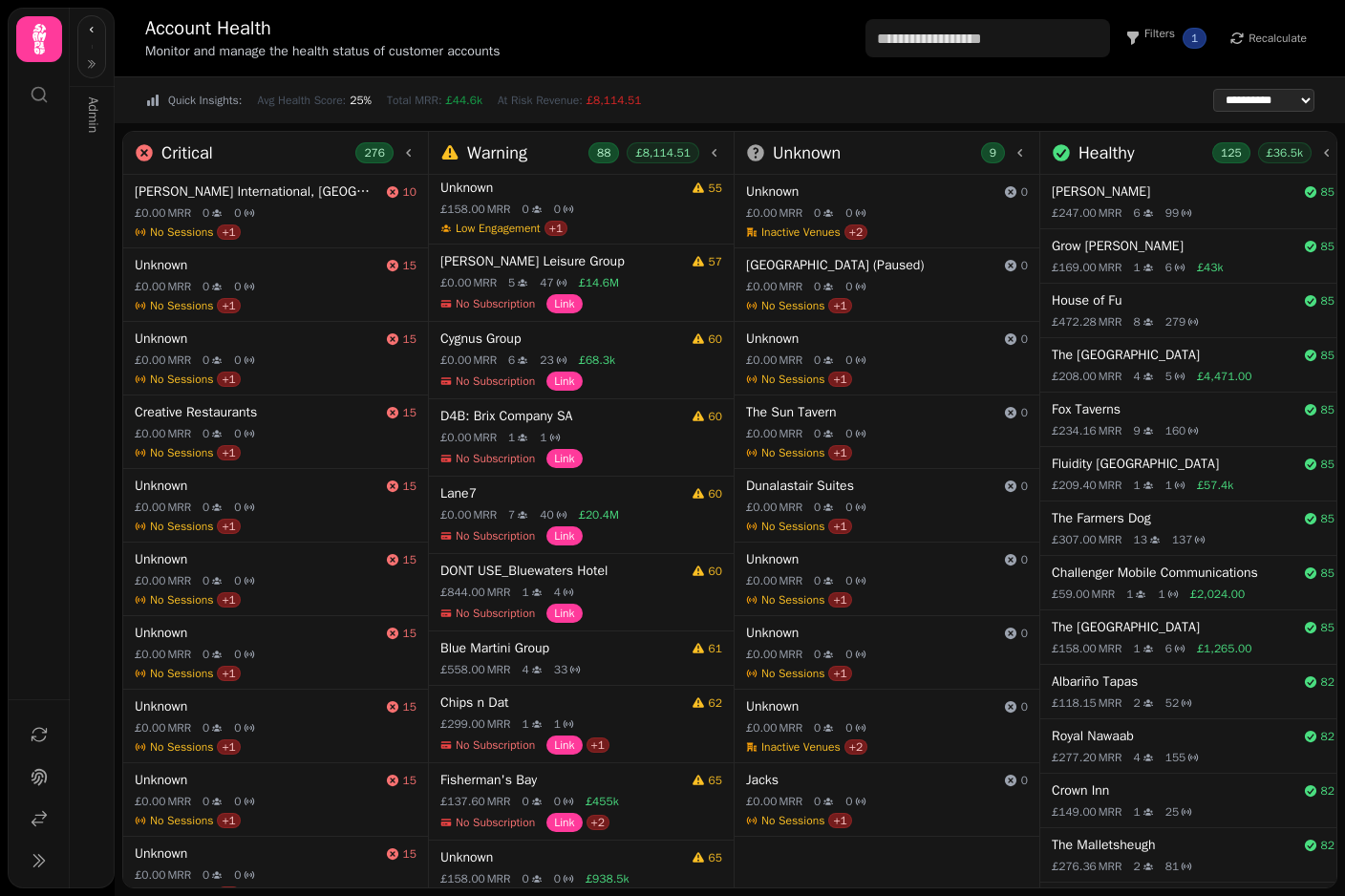 click on "6" at bounding box center [1142, 213] 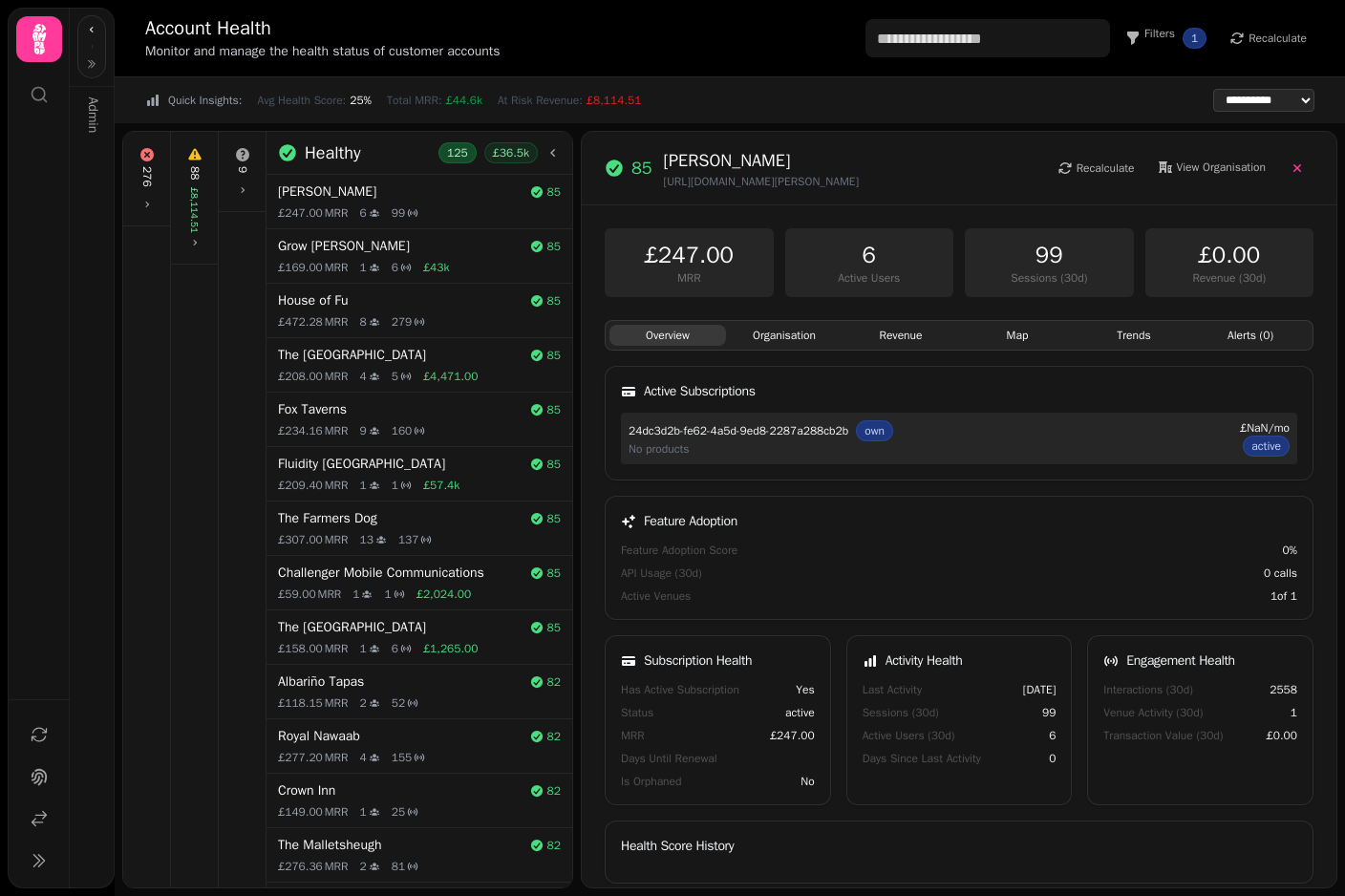 click on "9" at bounding box center (242, 171) 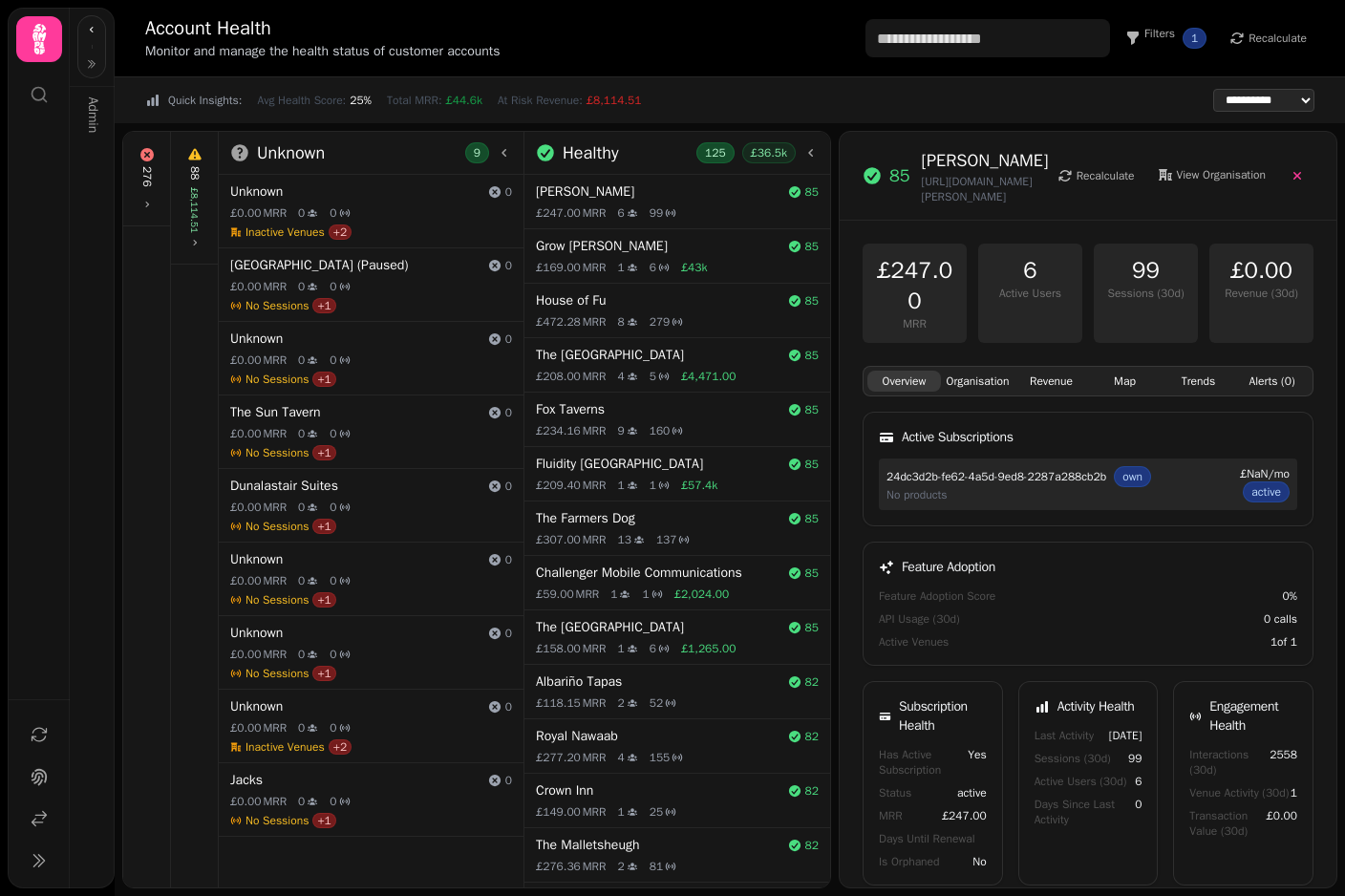 click on "88 £8,114.51" at bounding box center (194, 198) 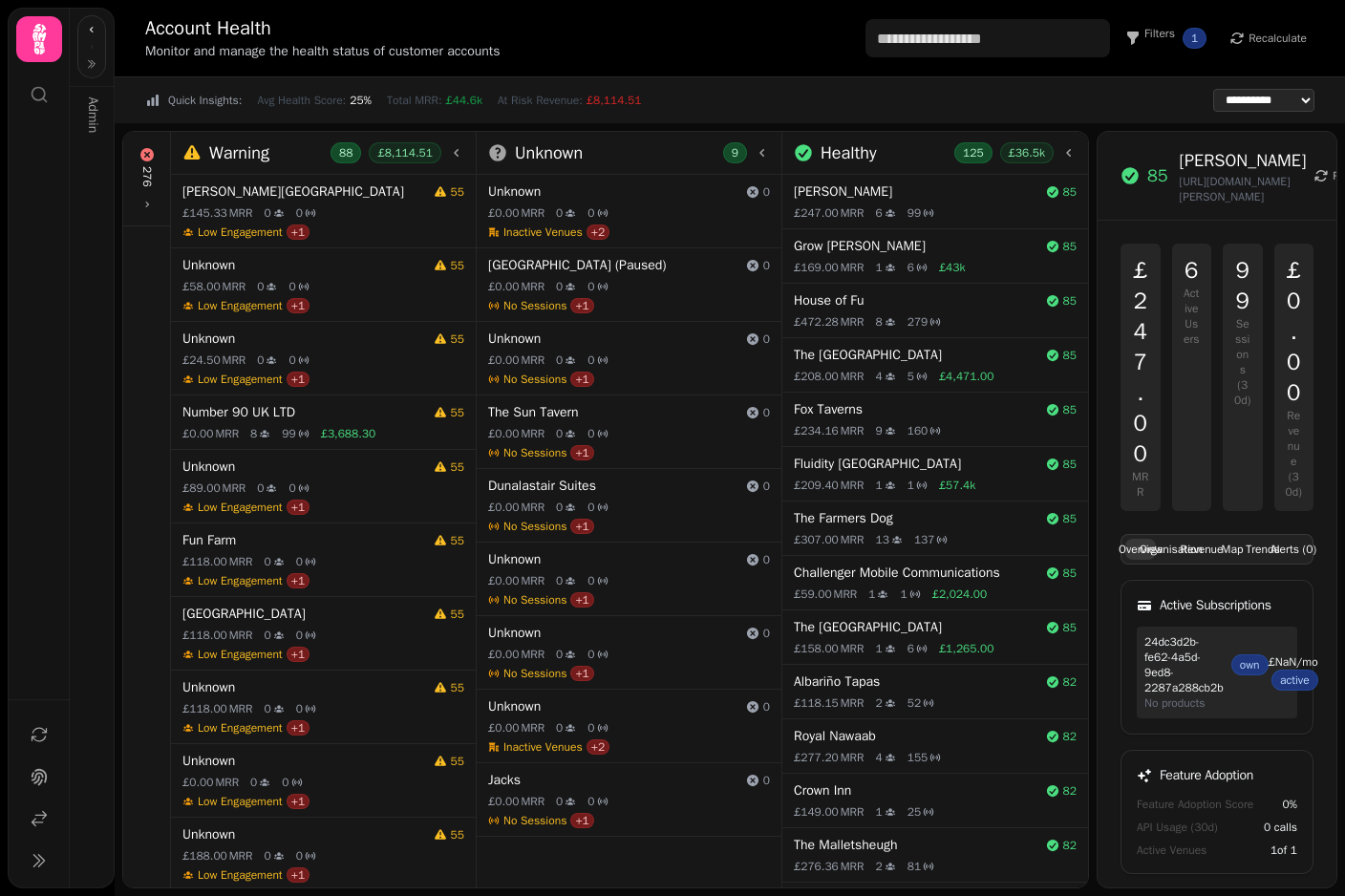 click on "Number 90 UK LTD" at bounding box center (304, 413) 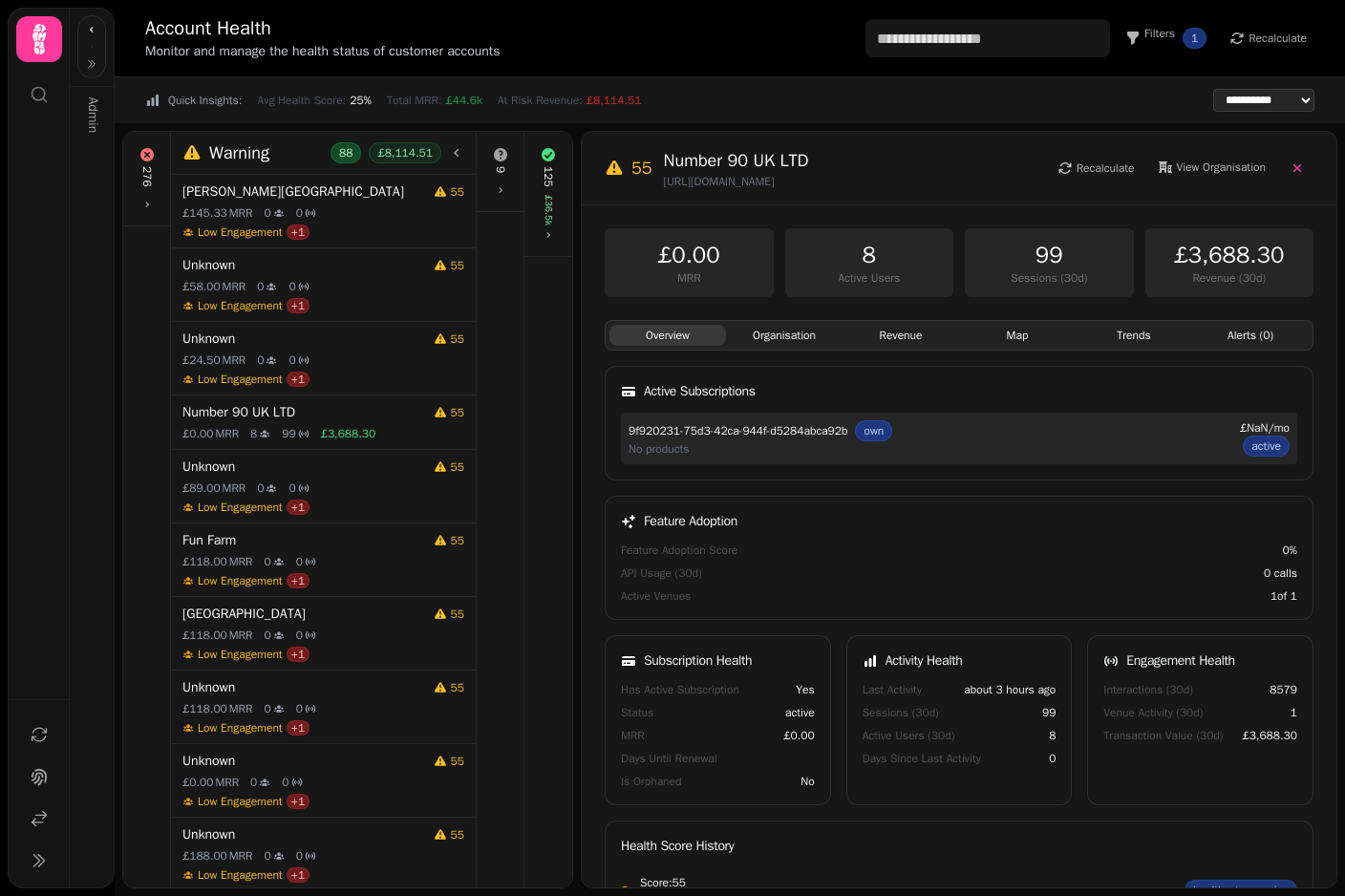 click 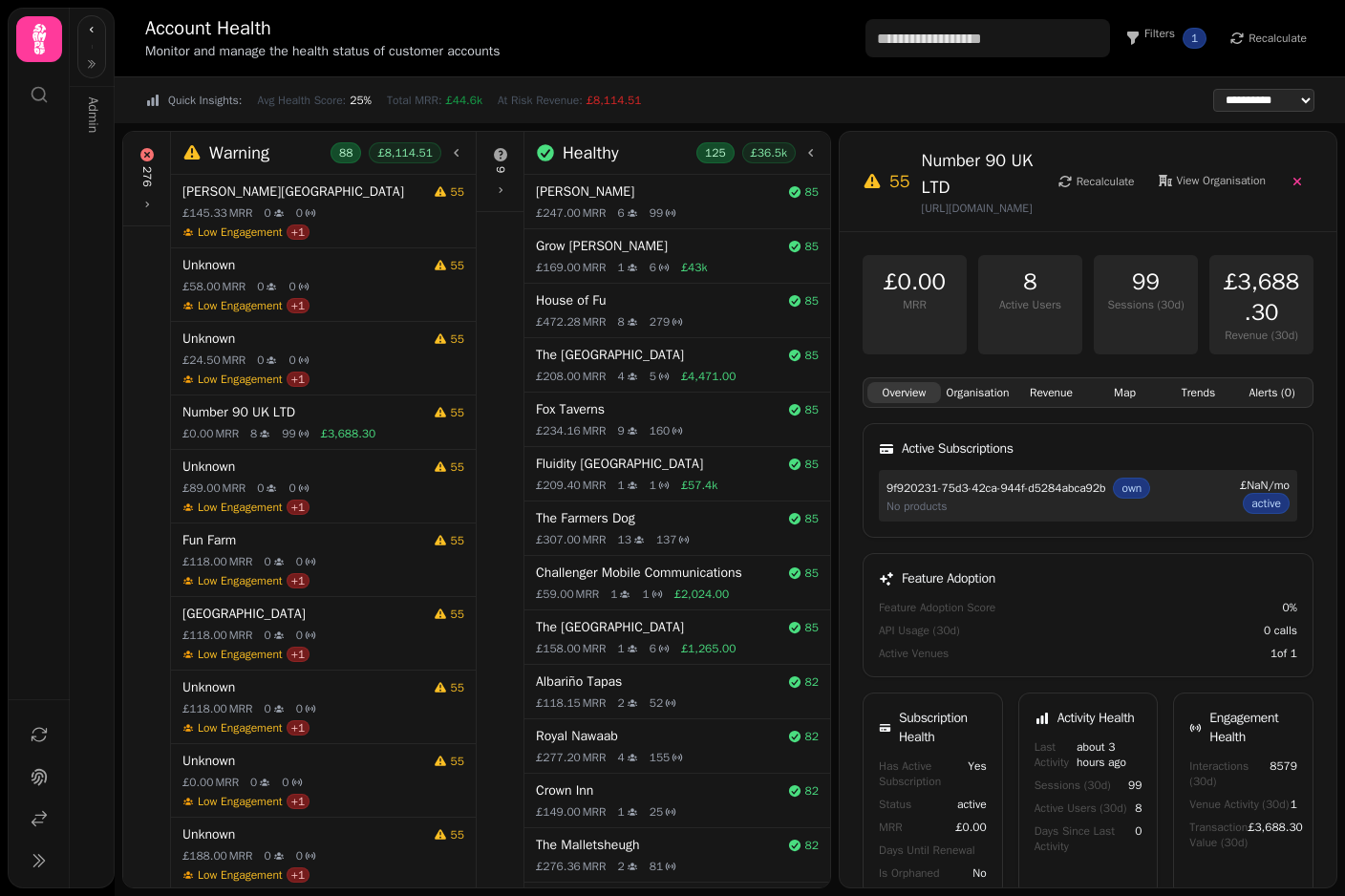 click on "[PERSON_NAME] 85 £247.00 MRR 6 99" at bounding box center [677, 202] 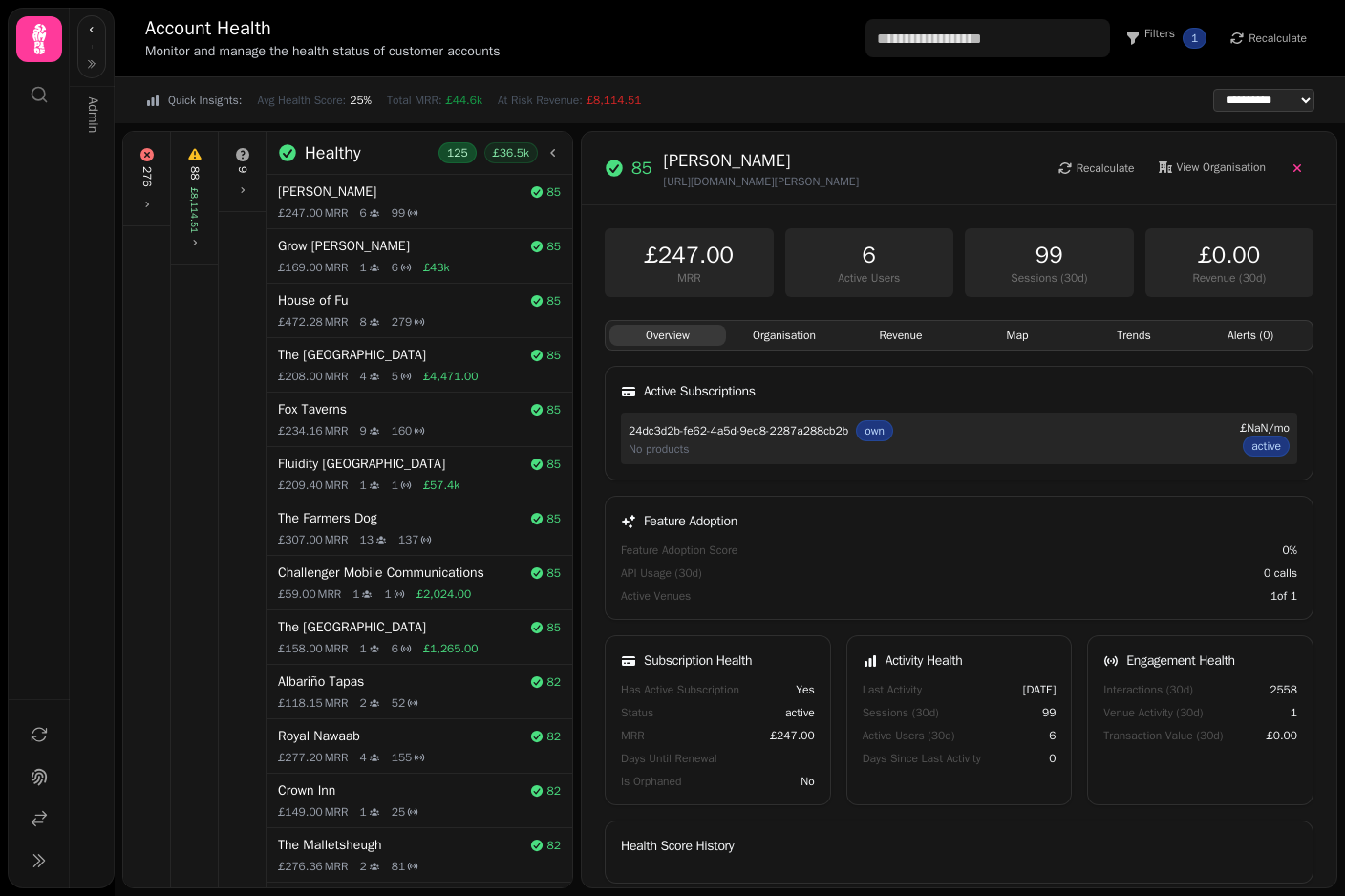 click on "Filters 1" at bounding box center [1175, 38] 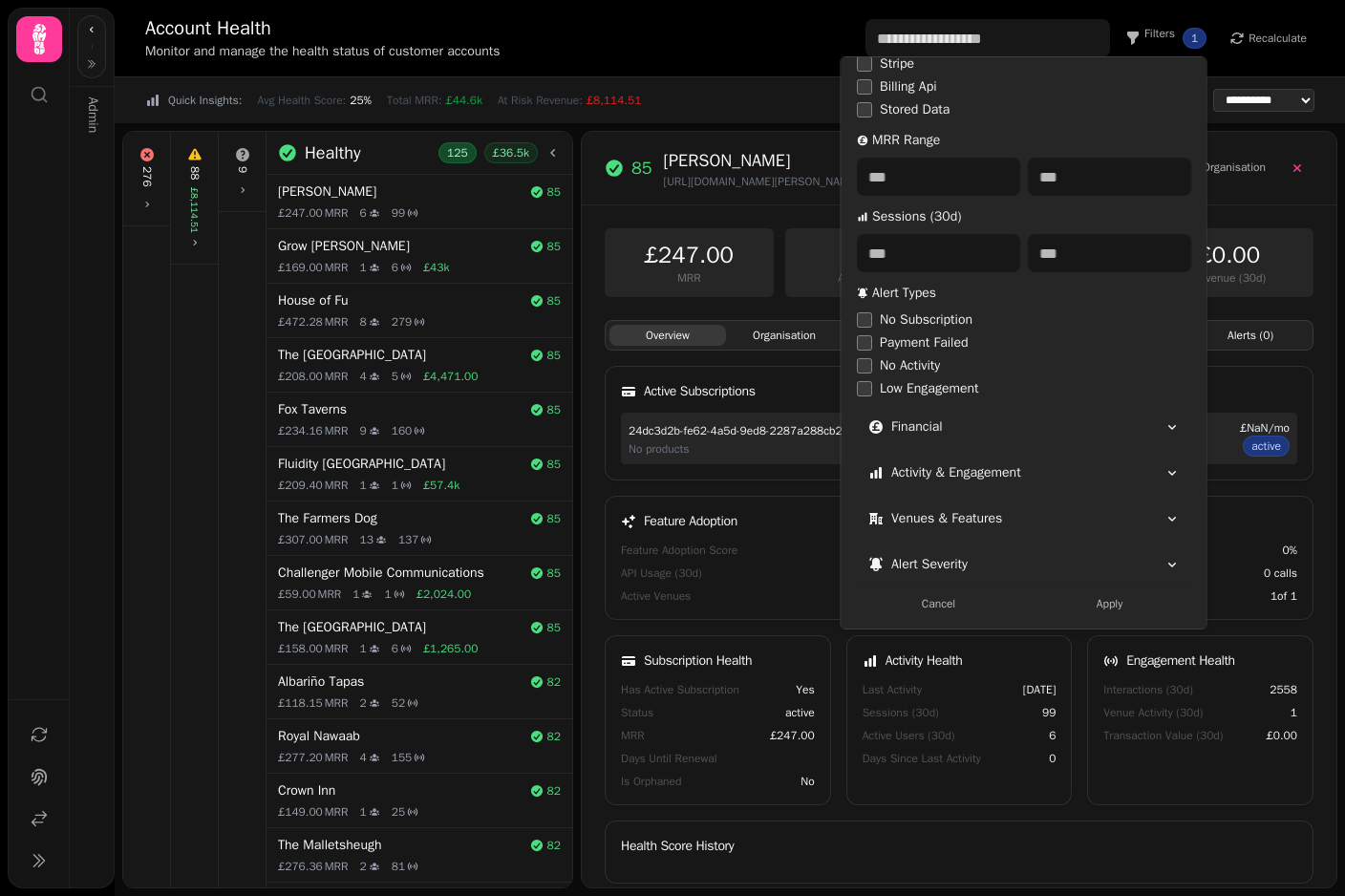 scroll, scrollTop: 313, scrollLeft: 0, axis: vertical 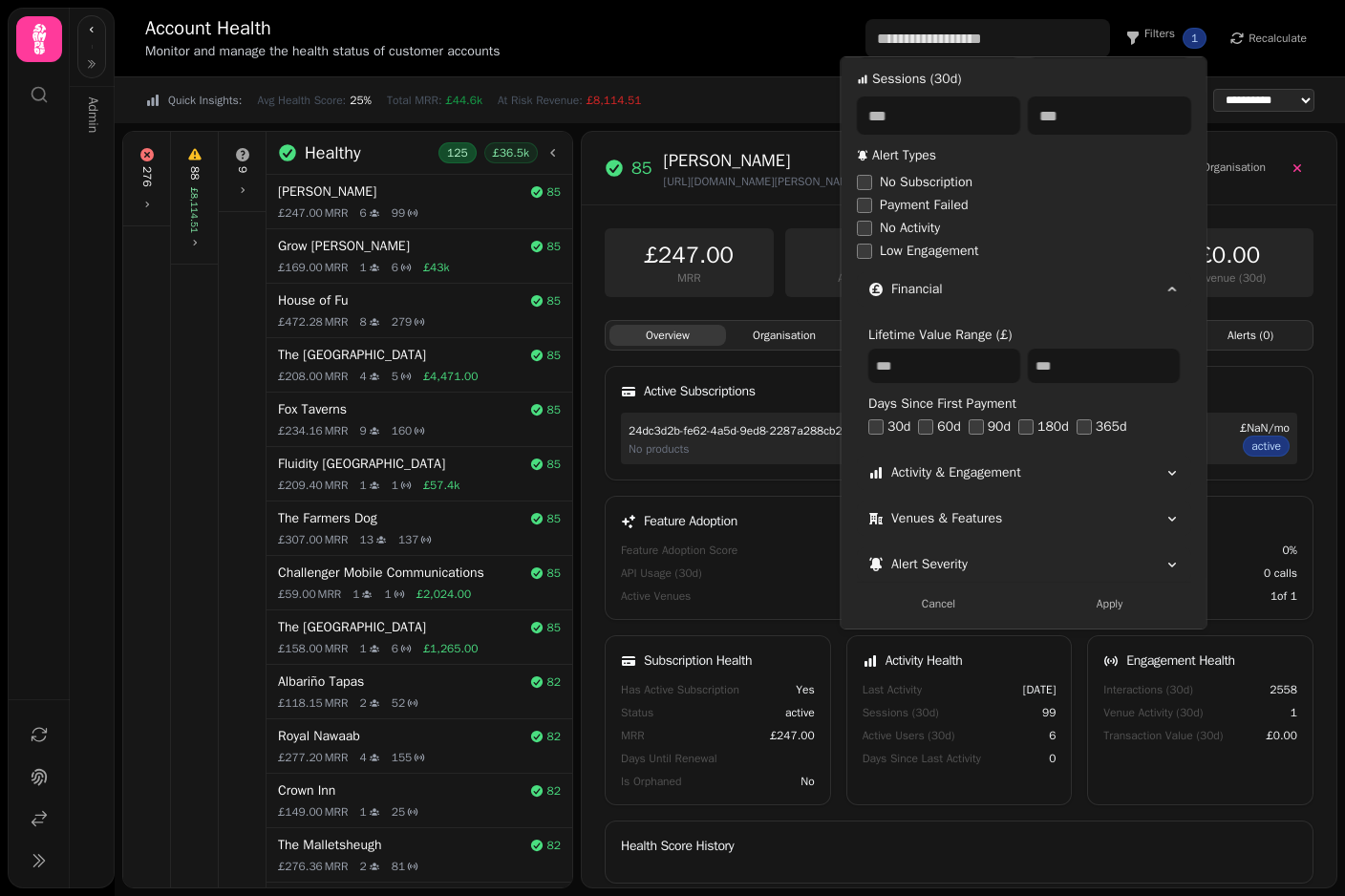 click on "30 d" at bounding box center [889, 427] 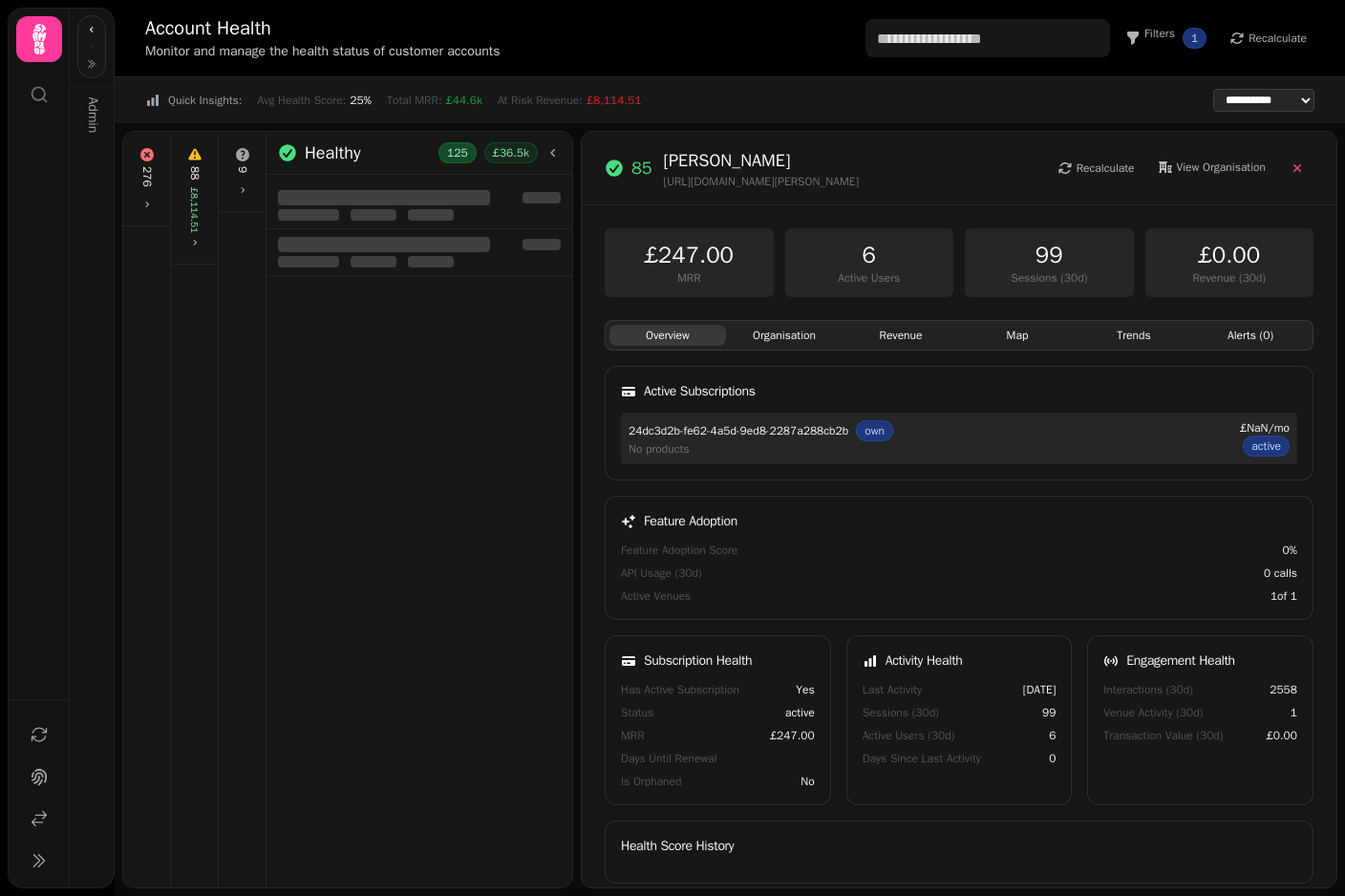 click on "Filters 1" at bounding box center (1165, 38) 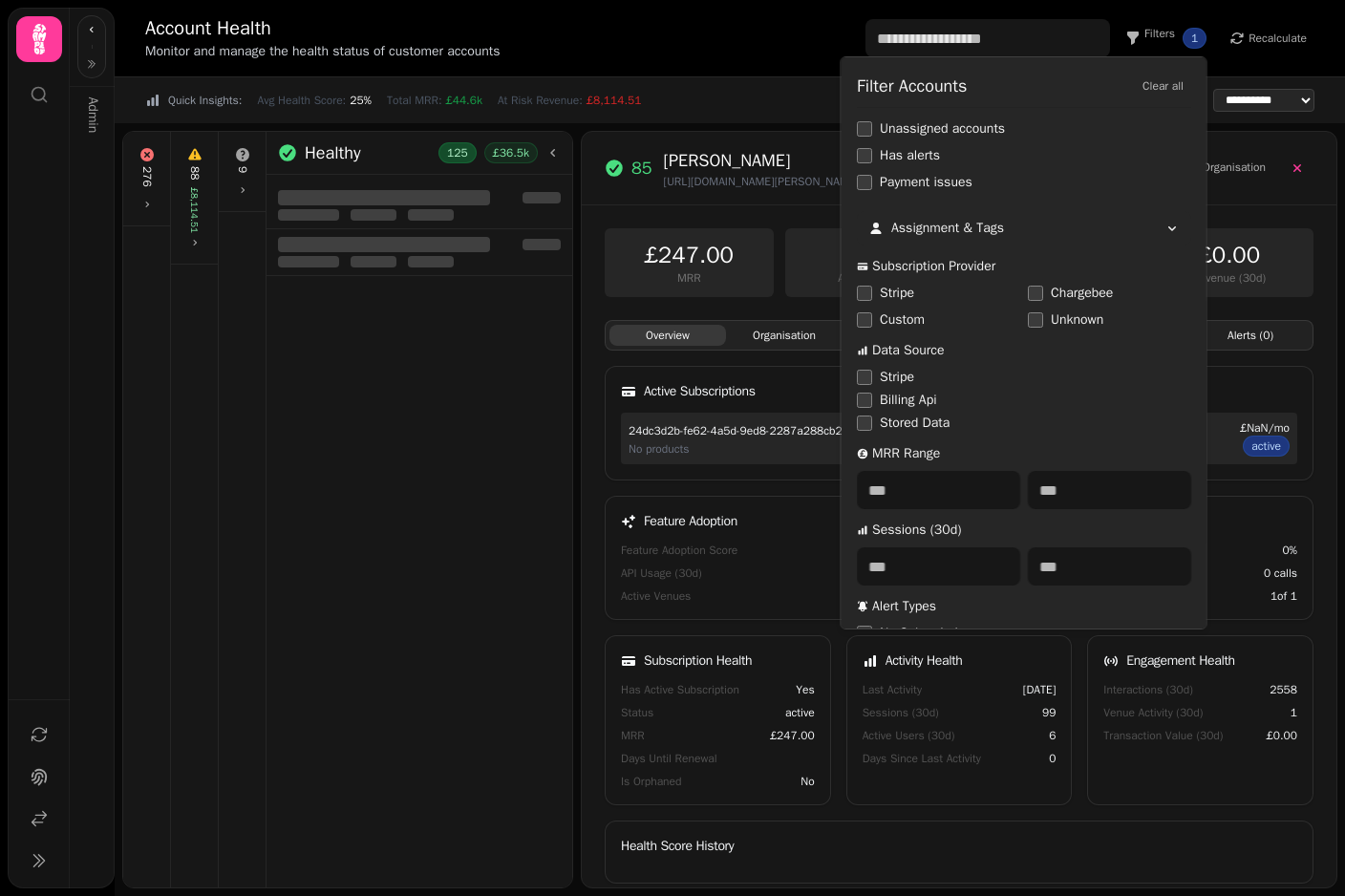 click on "Clear all" at bounding box center [1163, 86] 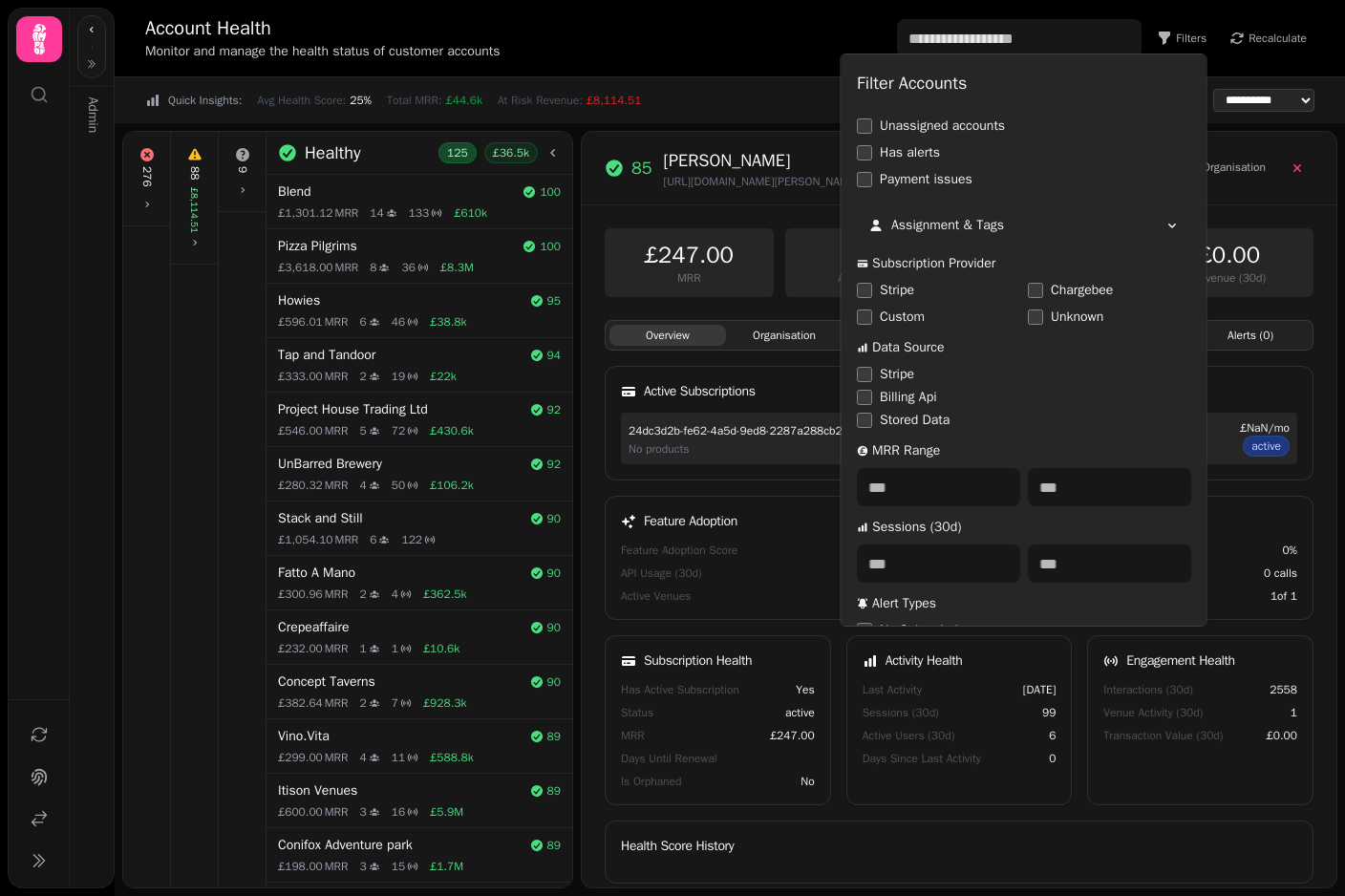 click on "**********" at bounding box center [730, 100] 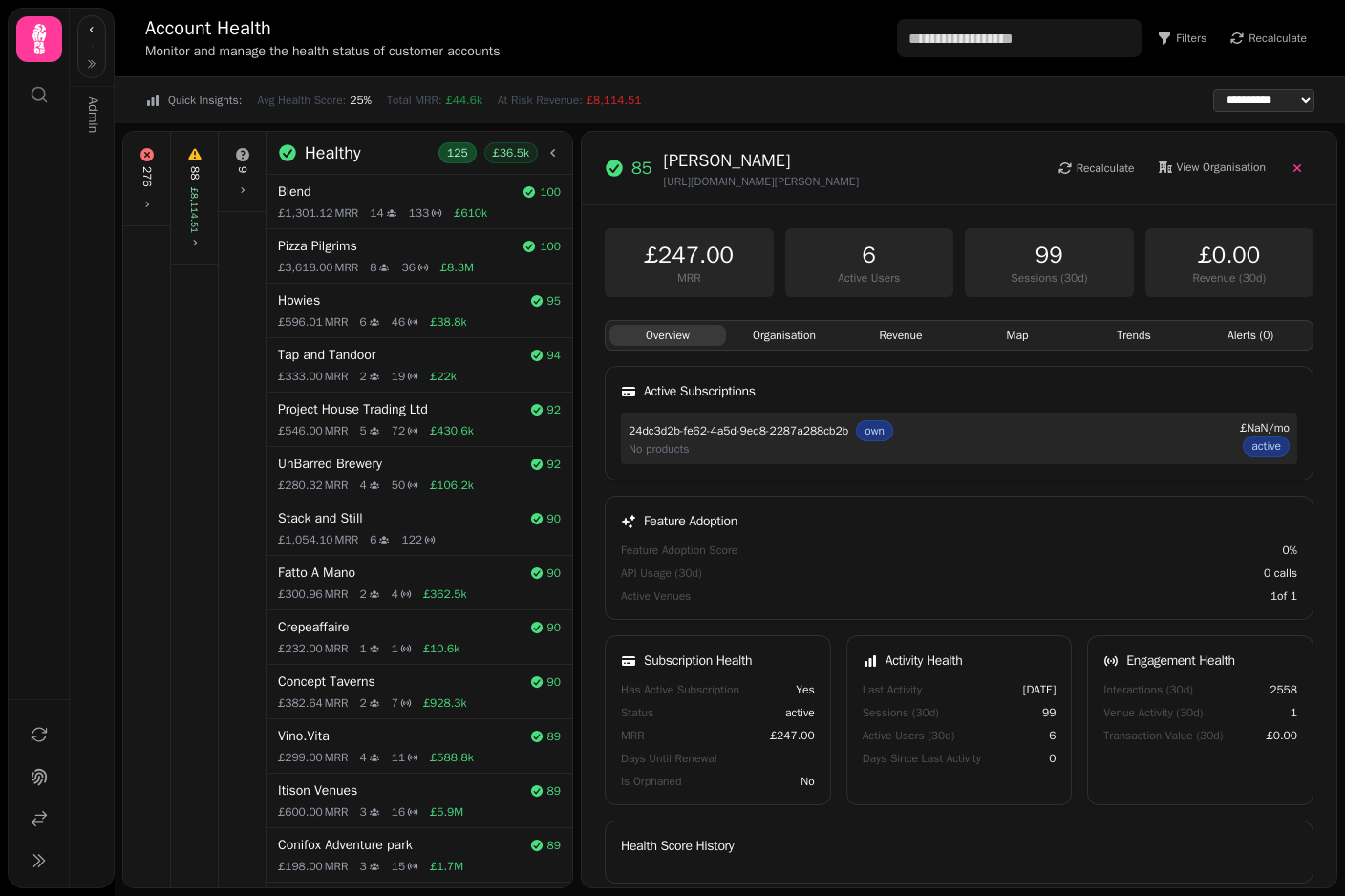 click on "Blend" at bounding box center [396, 192] 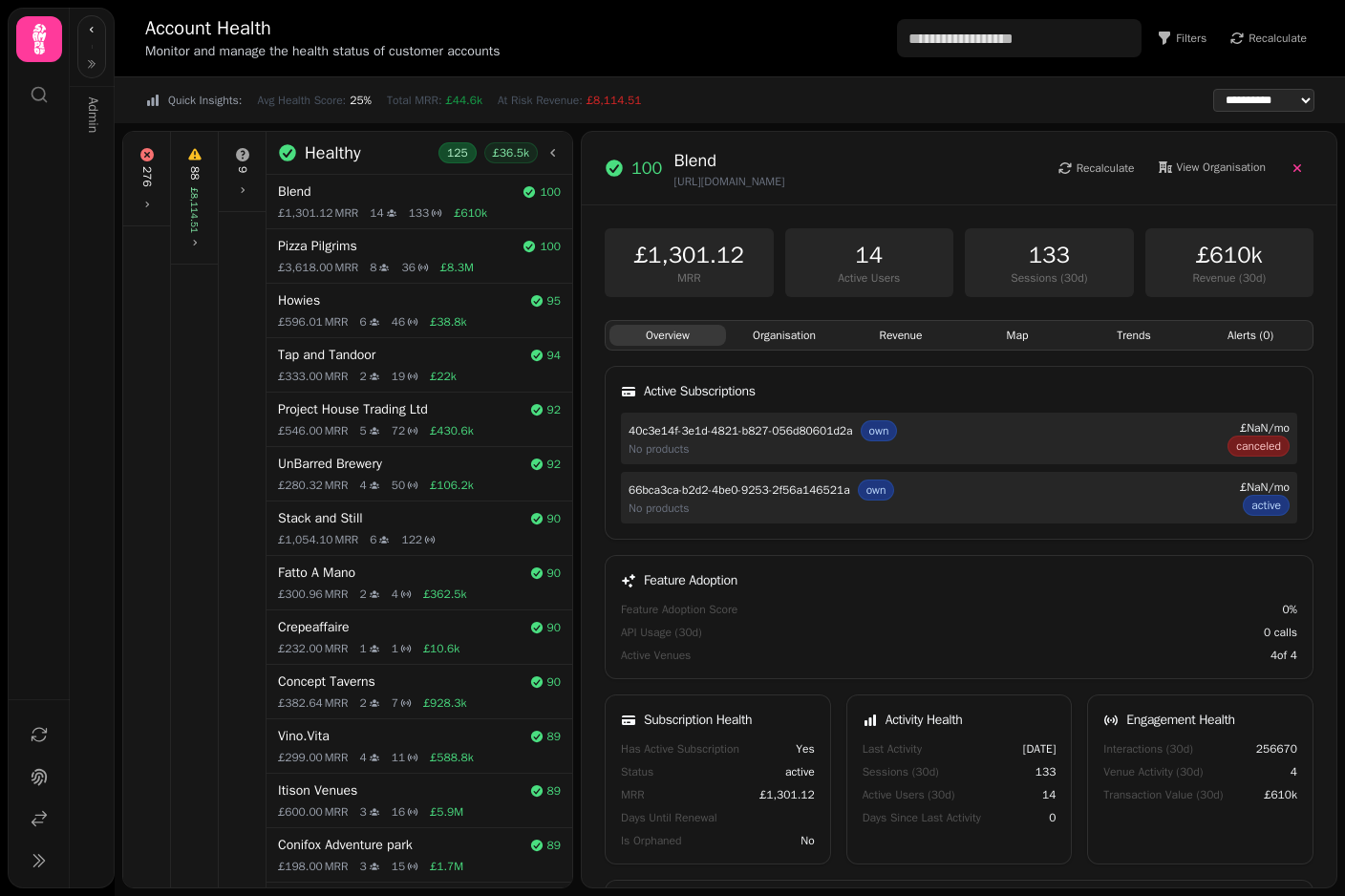 click on "Organisation" at bounding box center [784, 335] 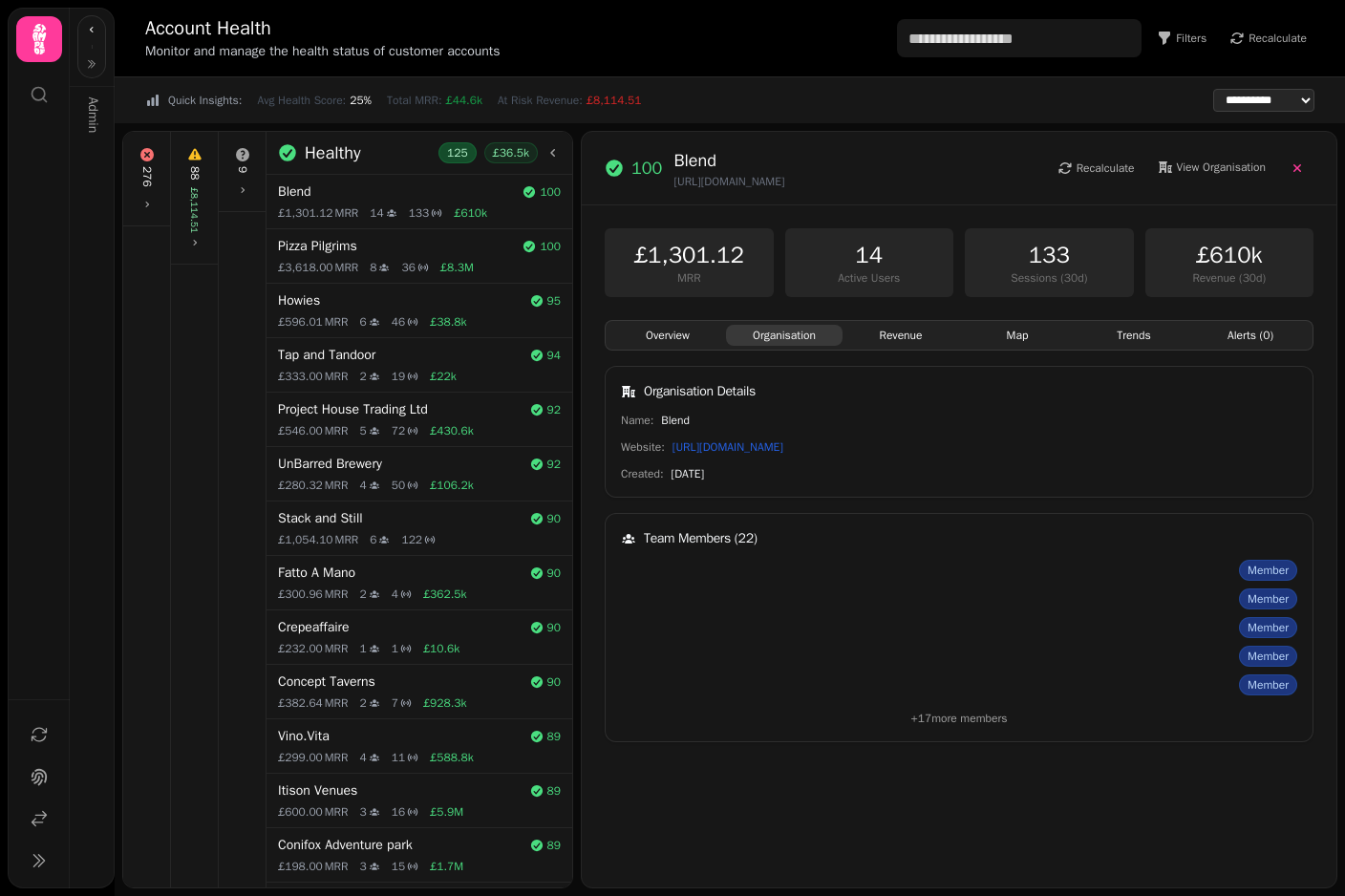 click on "Revenue" at bounding box center [901, 335] 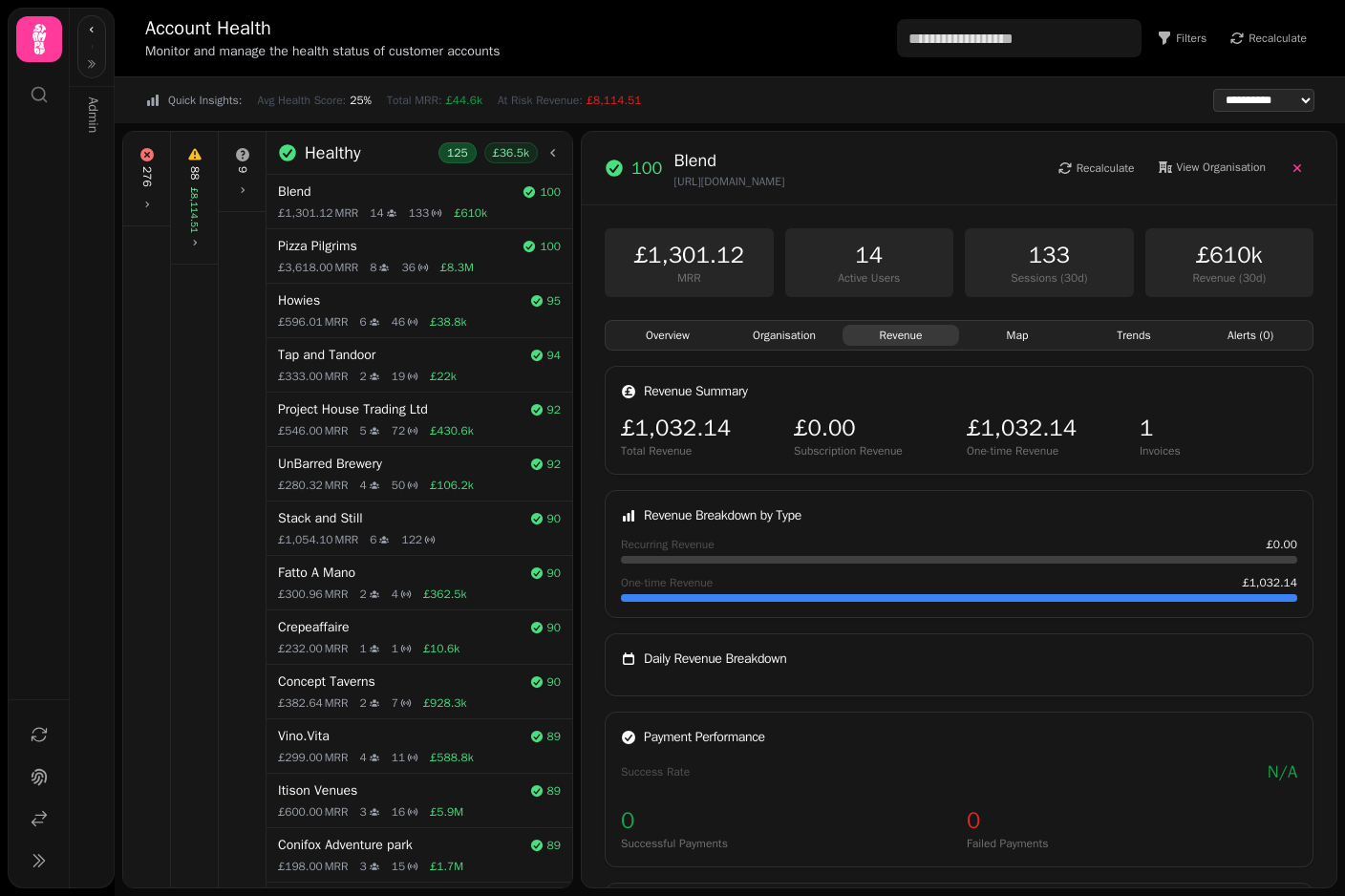 click on "Map" at bounding box center [1017, 335] 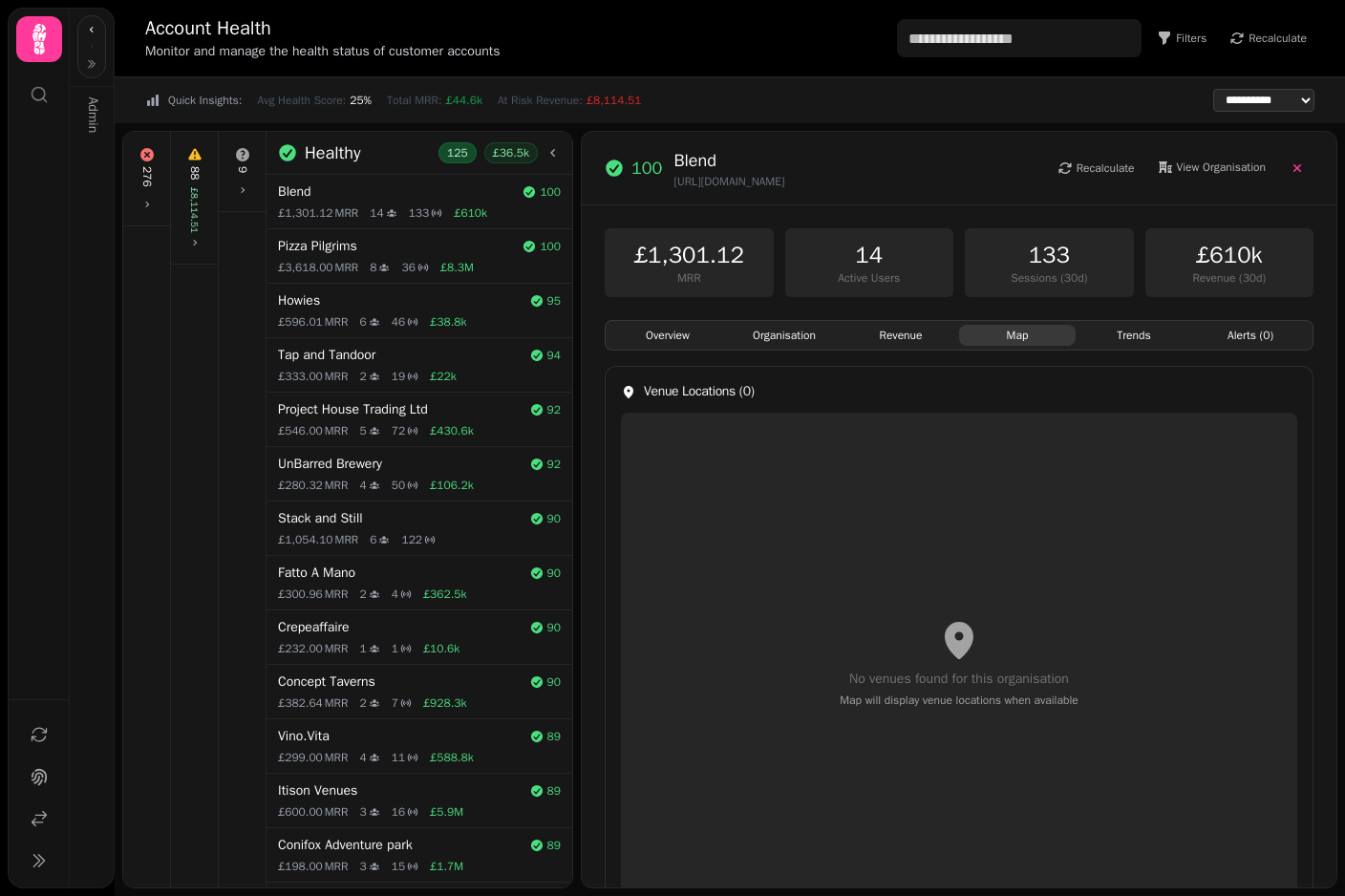 click on "Trends" at bounding box center (1134, 335) 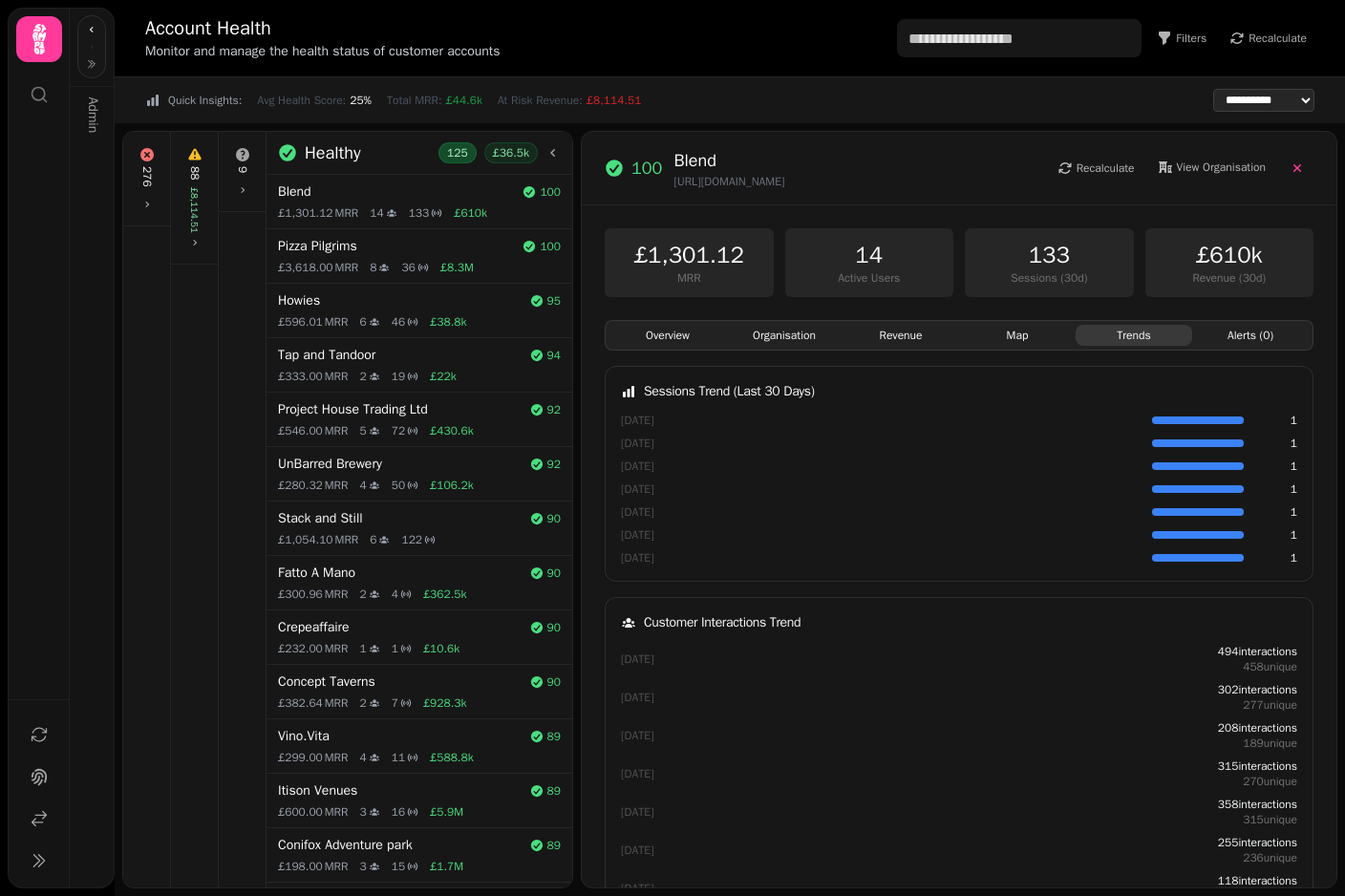 scroll, scrollTop: 0, scrollLeft: 0, axis: both 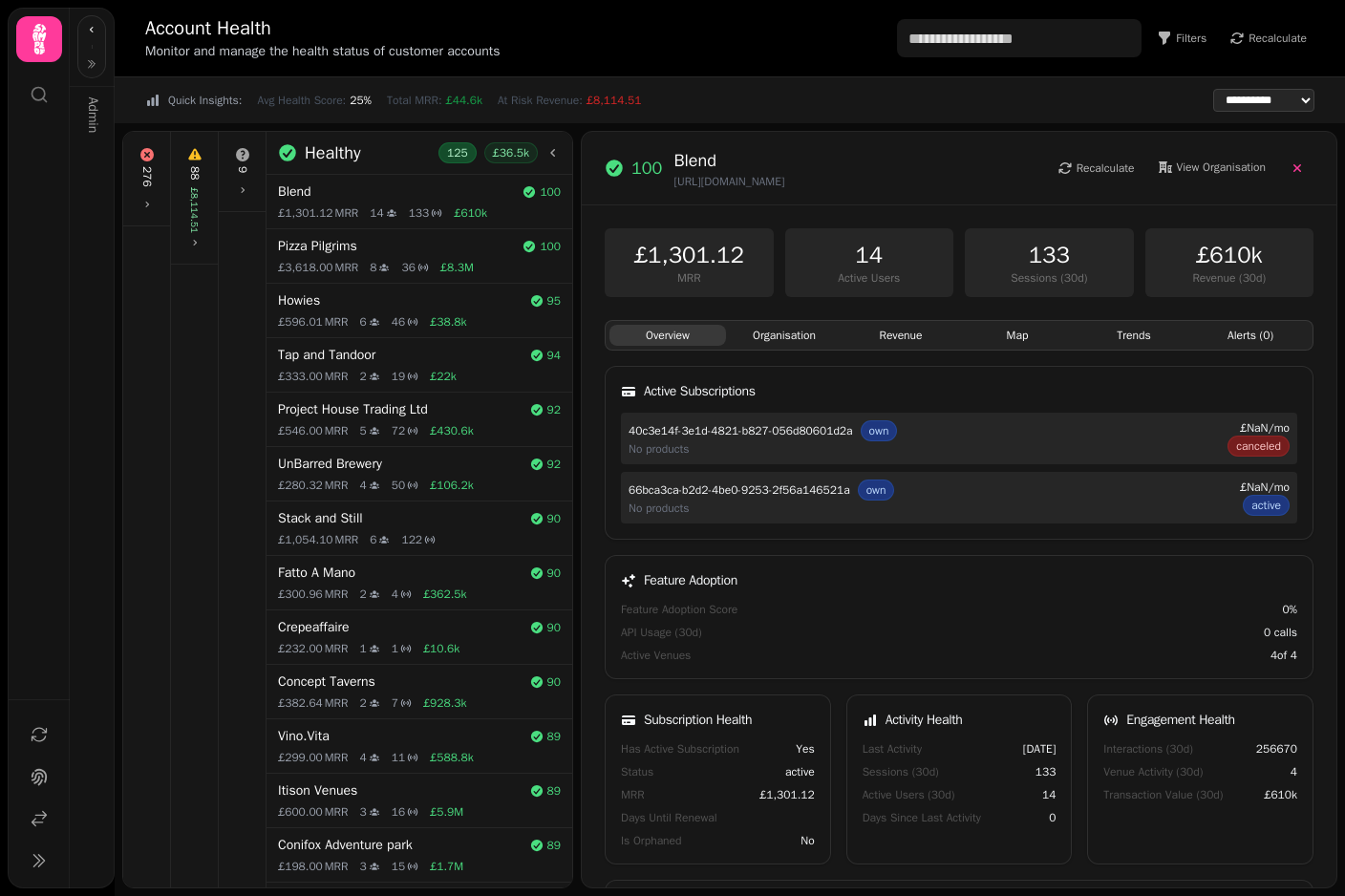 click on "Tap and Tandoor" at bounding box center (400, 355) 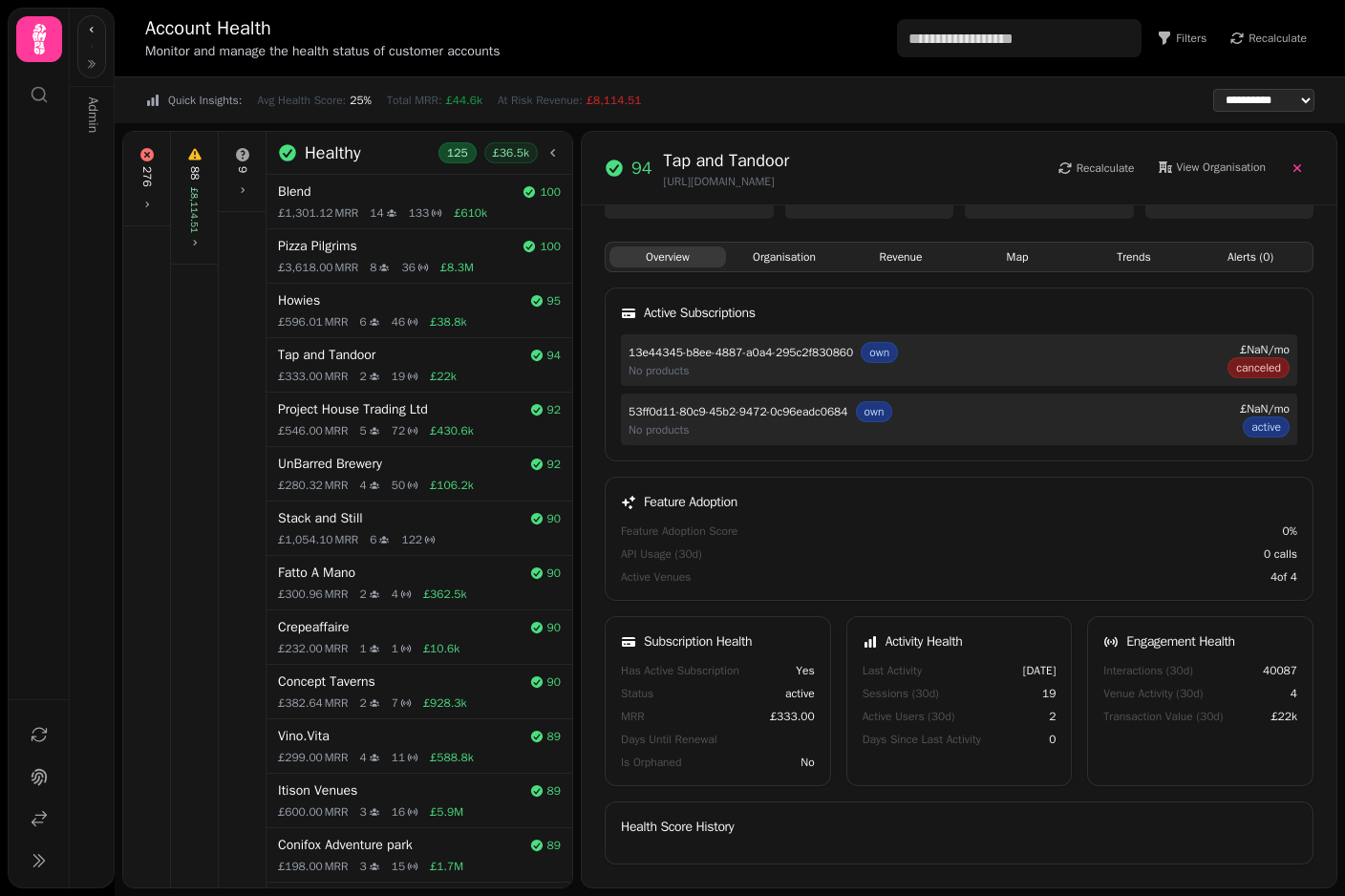 scroll, scrollTop: 79, scrollLeft: 0, axis: vertical 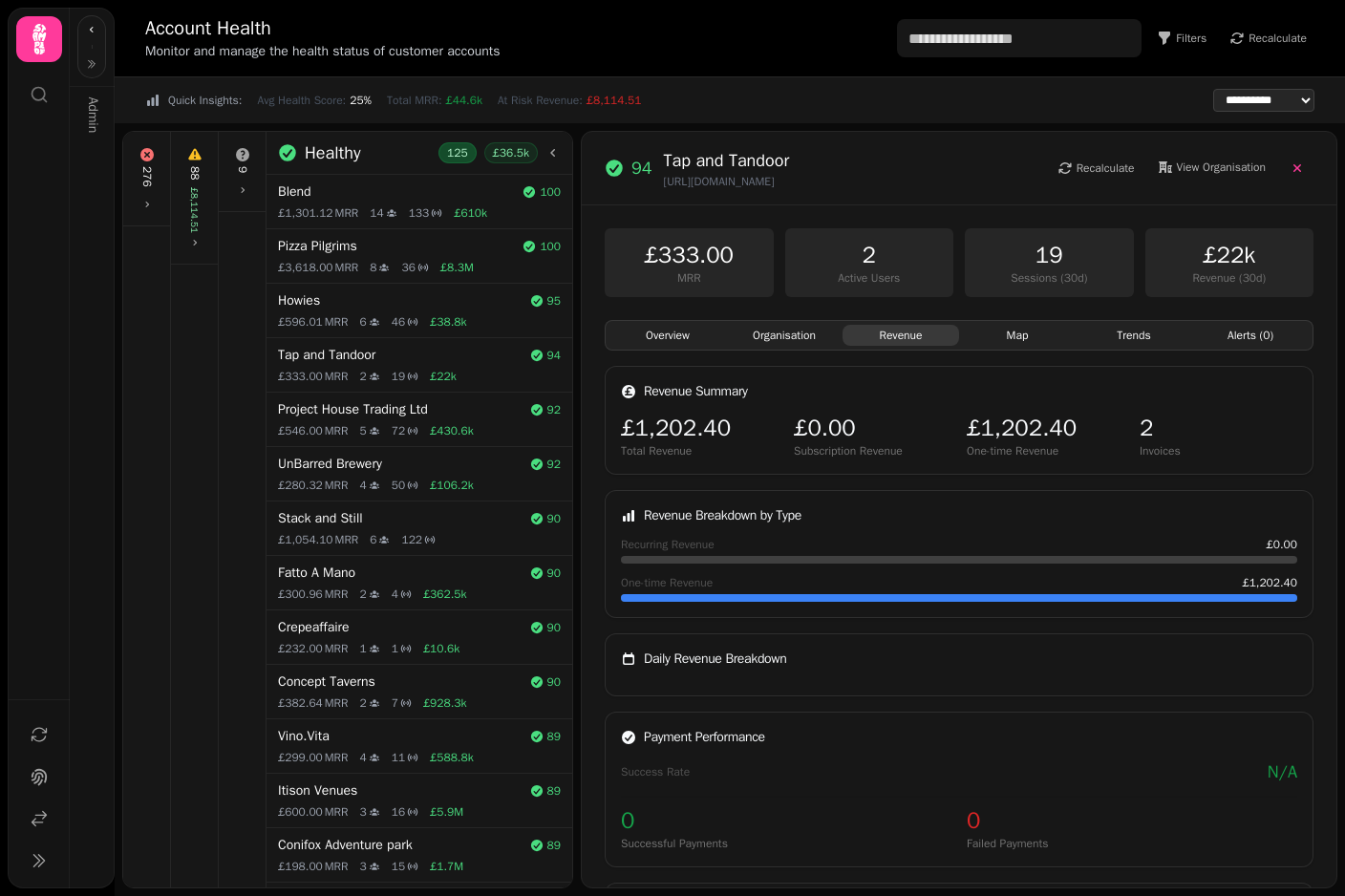 click on "UnBarred Brewery" at bounding box center [400, 464] 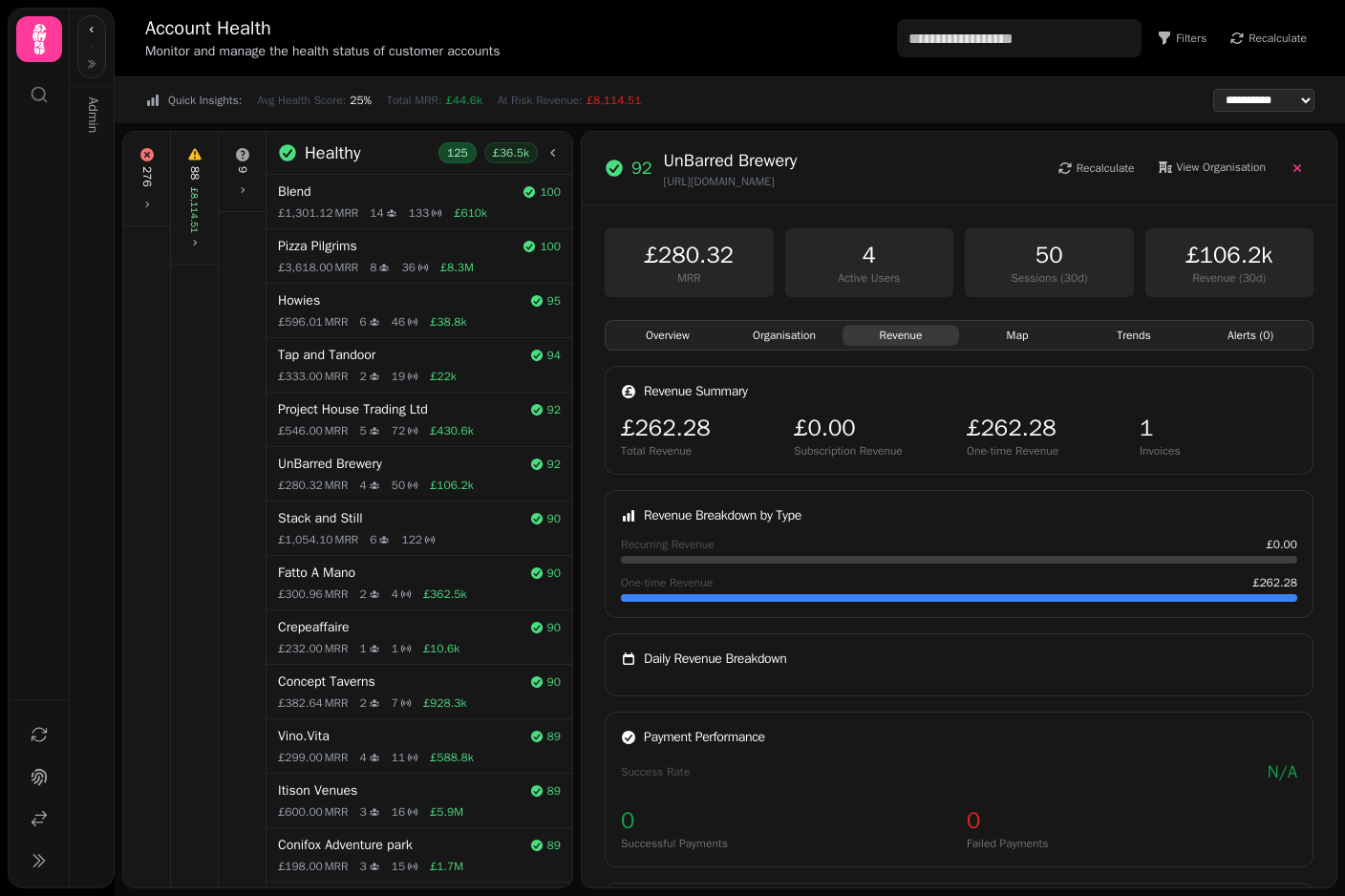 click on "Organisation" at bounding box center (784, 335) 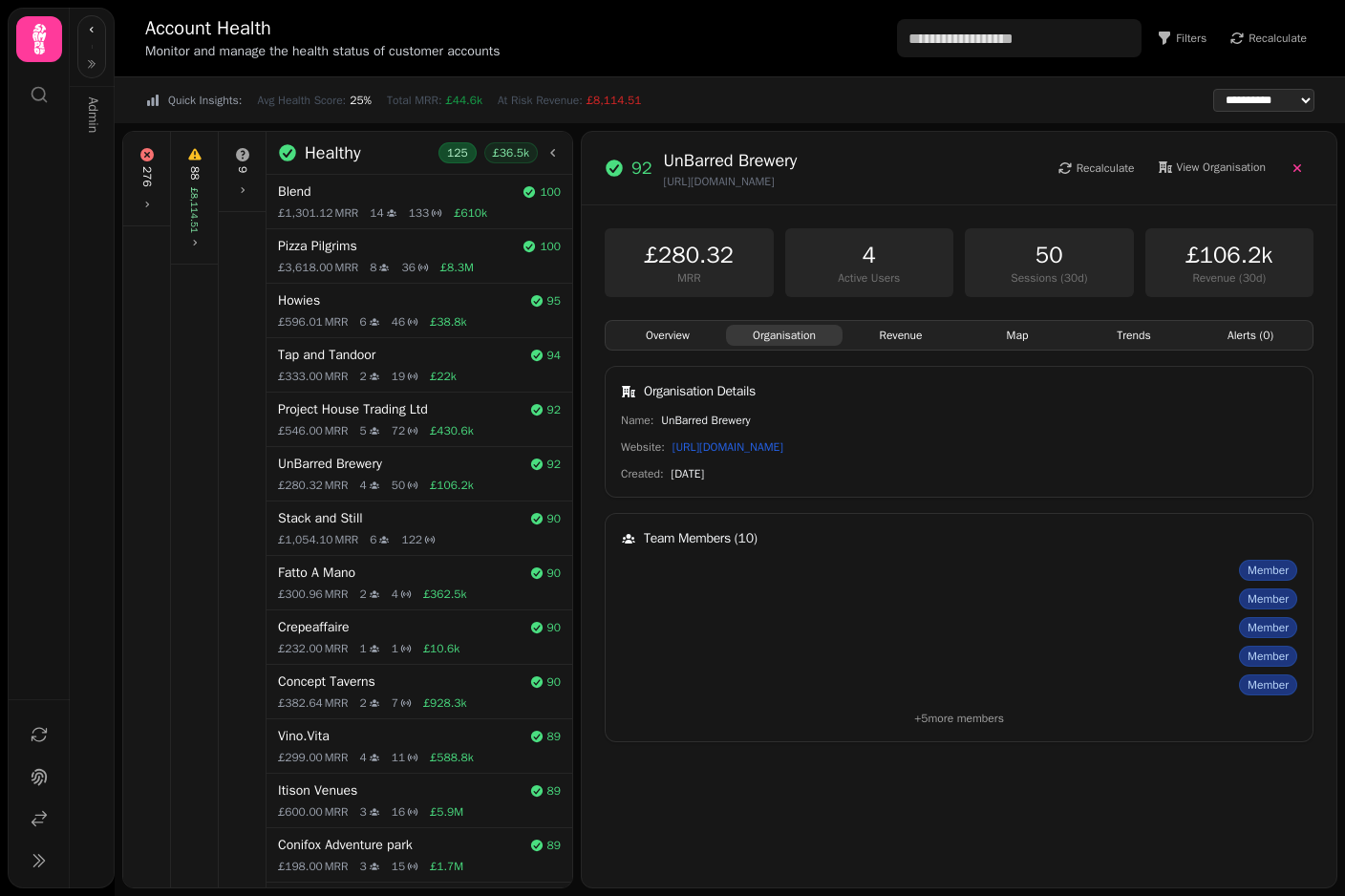 click on "Overview" at bounding box center (668, 335) 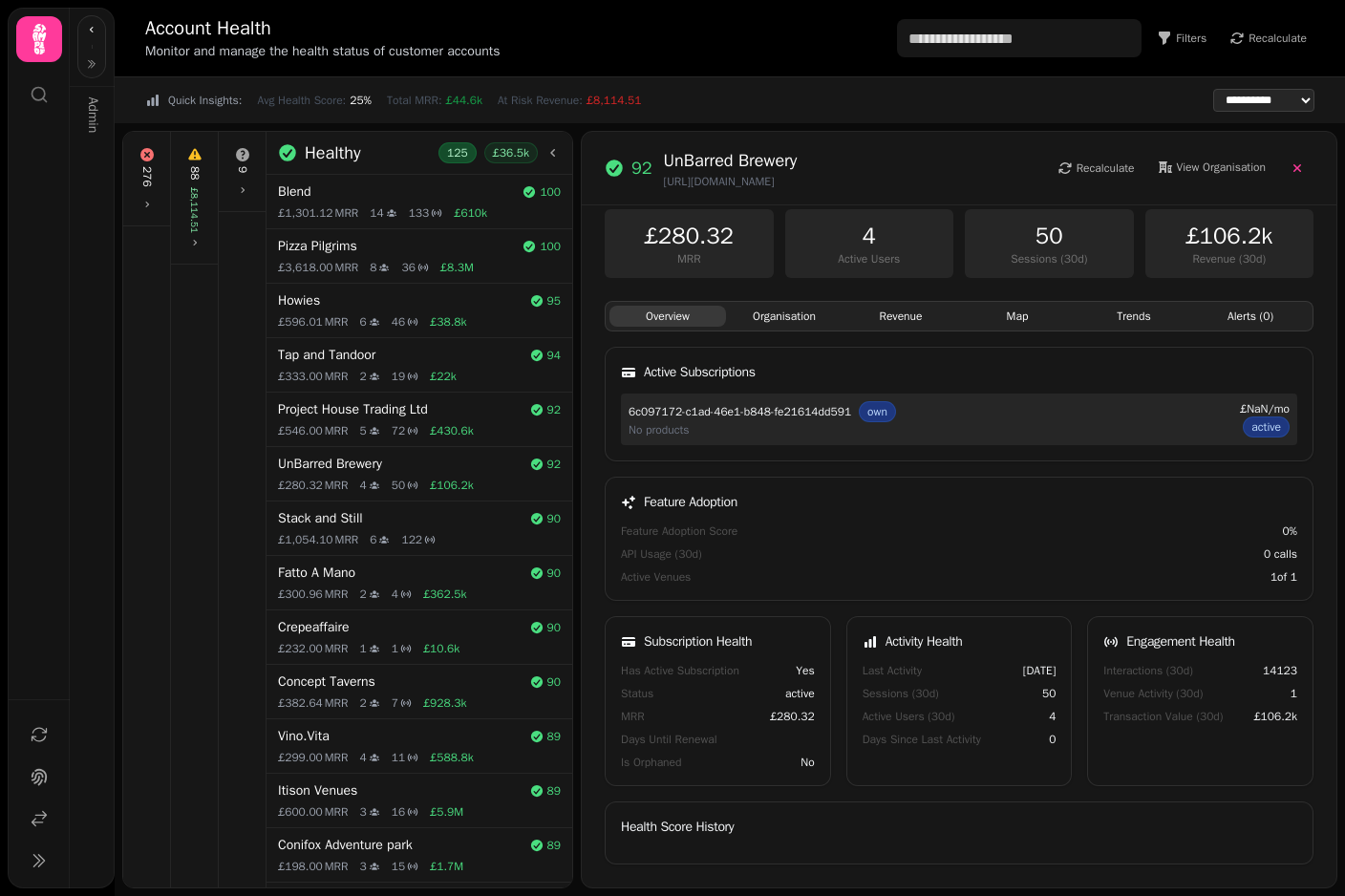 scroll, scrollTop: 20, scrollLeft: 0, axis: vertical 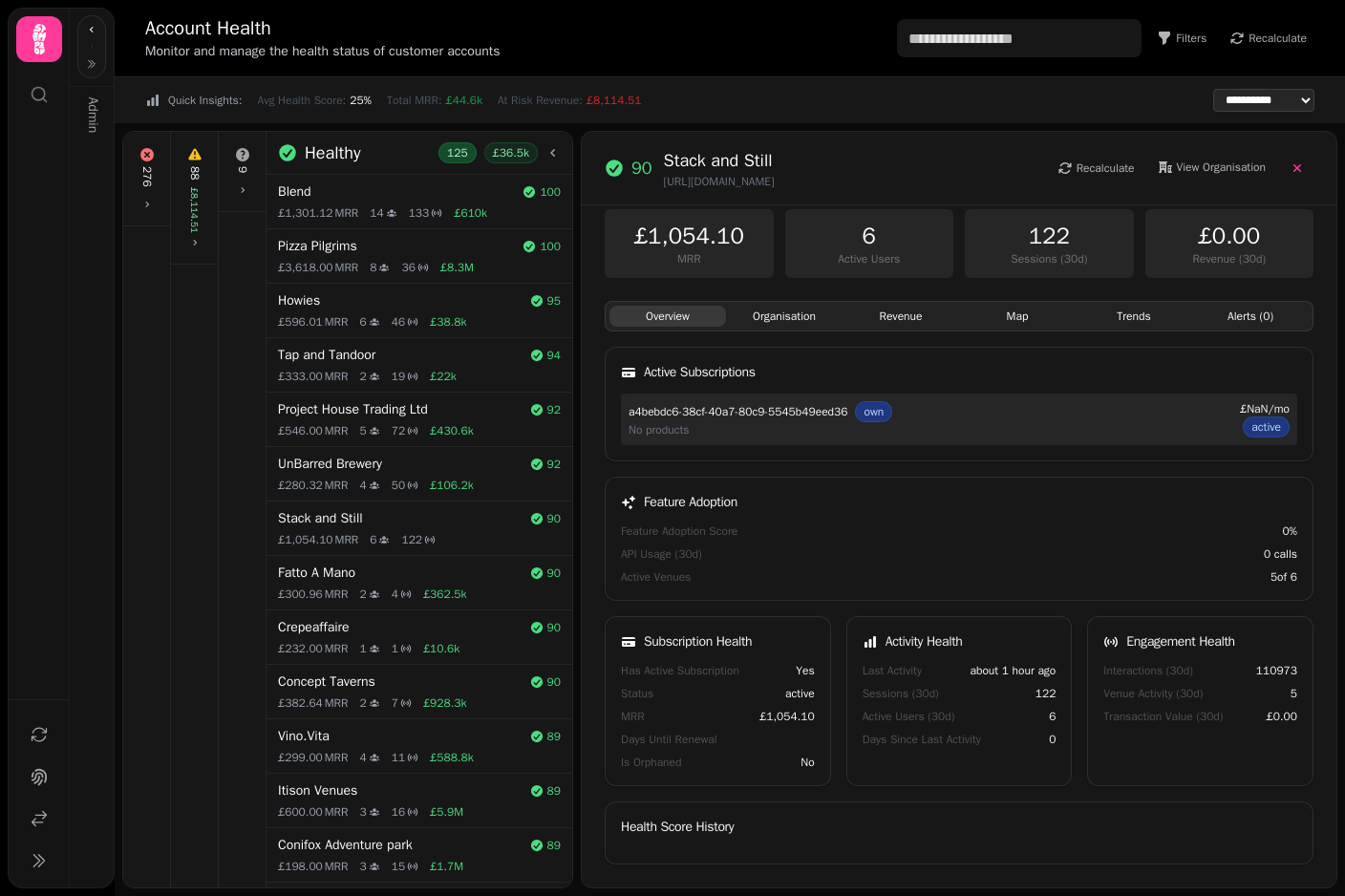 click on "£1,054.10 MRR 6 Active Users 122 Sessions (30d) £0.00 Revenue (30d) Overview Organisation Revenue Map Trends Alerts ( 0 ) Active Subscriptions a4bebdc6-38cf-40a7-80c9-5545b49eed36 own No products £NaN /mo active Feature Adoption Feature Adoption Score 0 % API Usage (30d) 0   calls Active Venues 5  of   6 Subscription Health Has Active Subscription Yes Status active MRR £1,054.10 Days Until Renewal Is Orphaned No Activity Health Last Activity about 1 hour ago Sessions (30d) 122 Active Users (30d) 6 Days Since Last Activity 0 Engagement Health Interactions (30d) 110973 Venue Activity (30d) 5 Transaction Value (30d) £0.00 Health Score History" at bounding box center [959, 546] 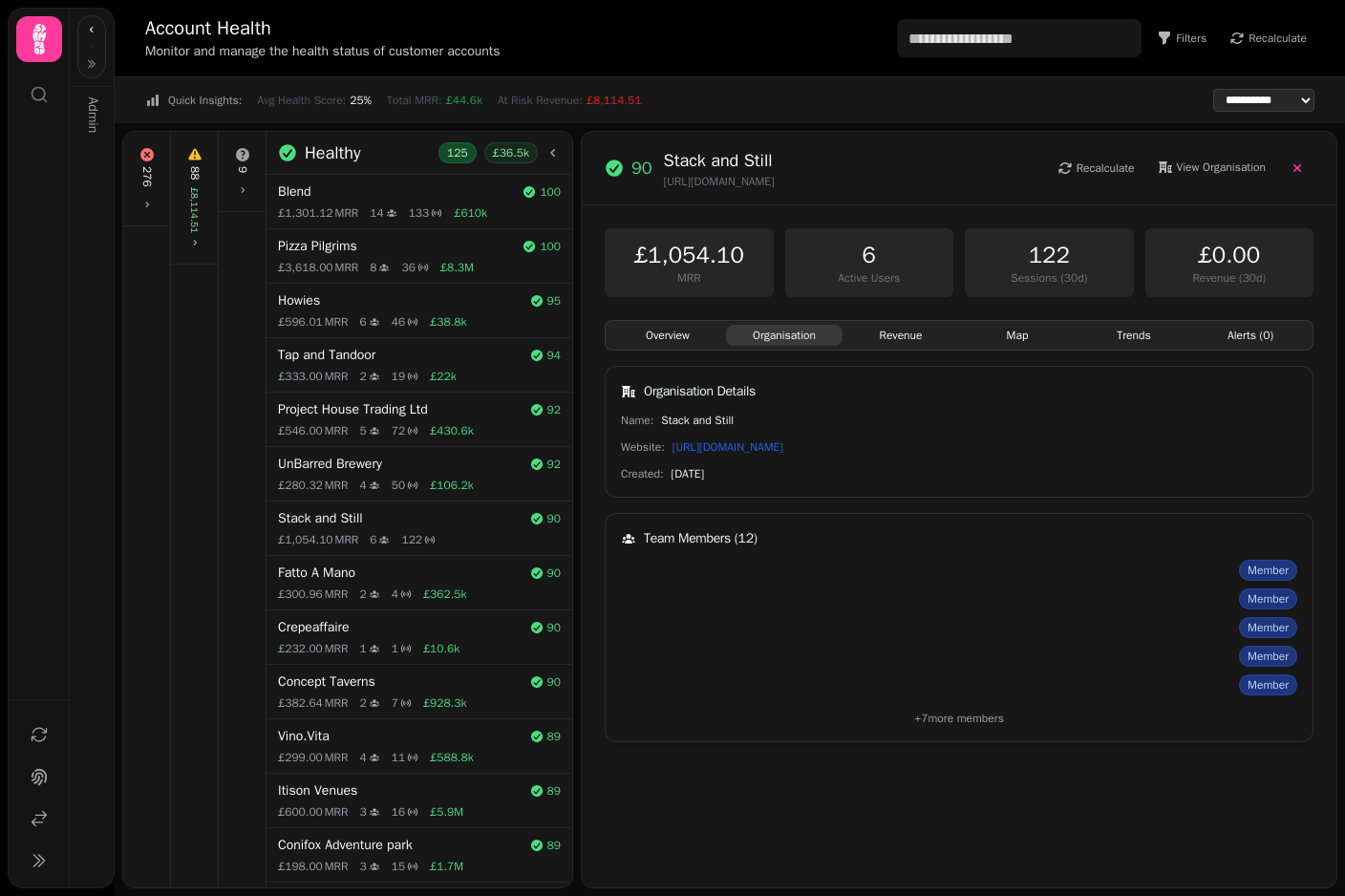 click on "Revenue" at bounding box center [901, 335] 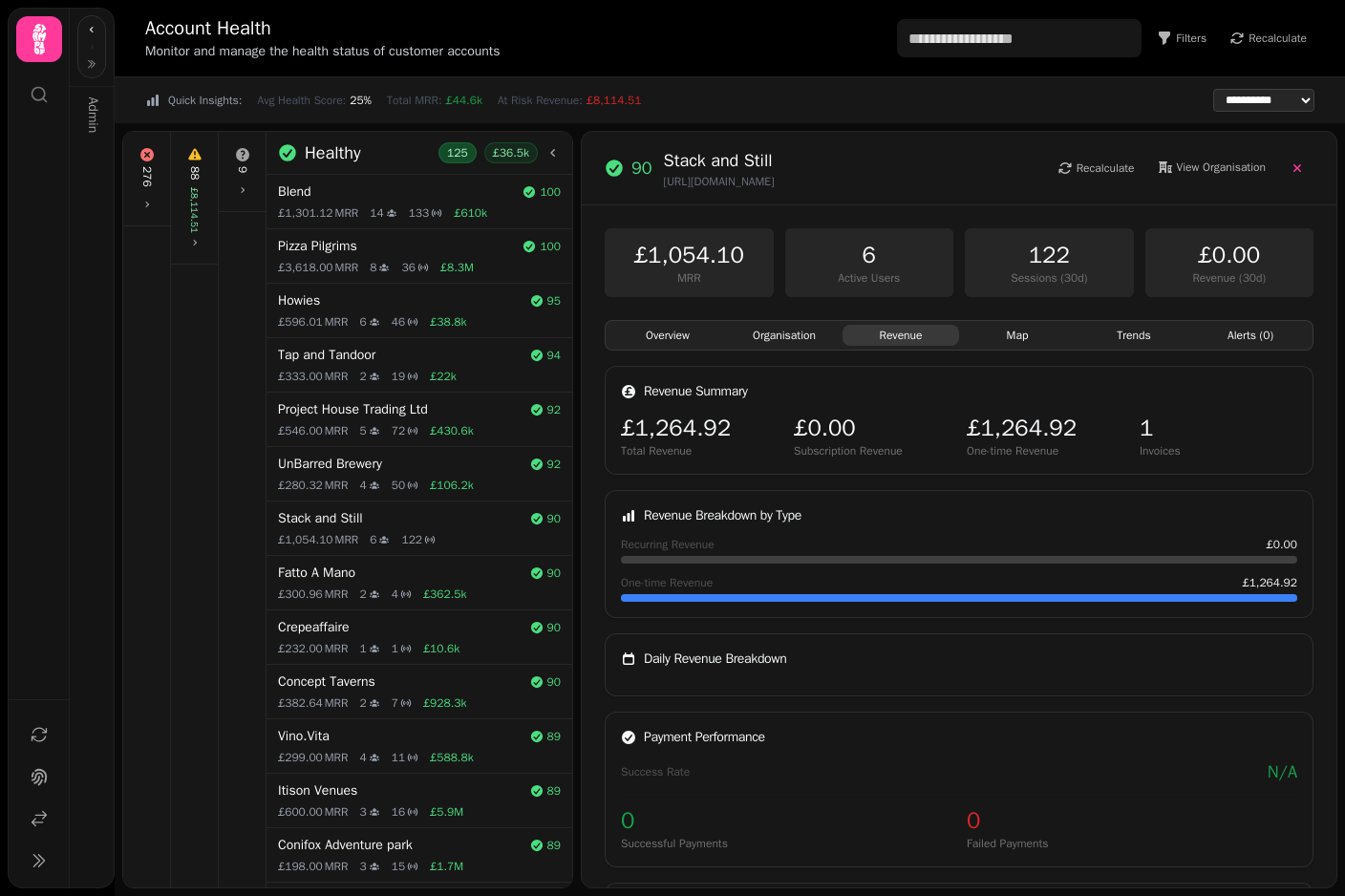 click on "Map" at bounding box center (1017, 335) 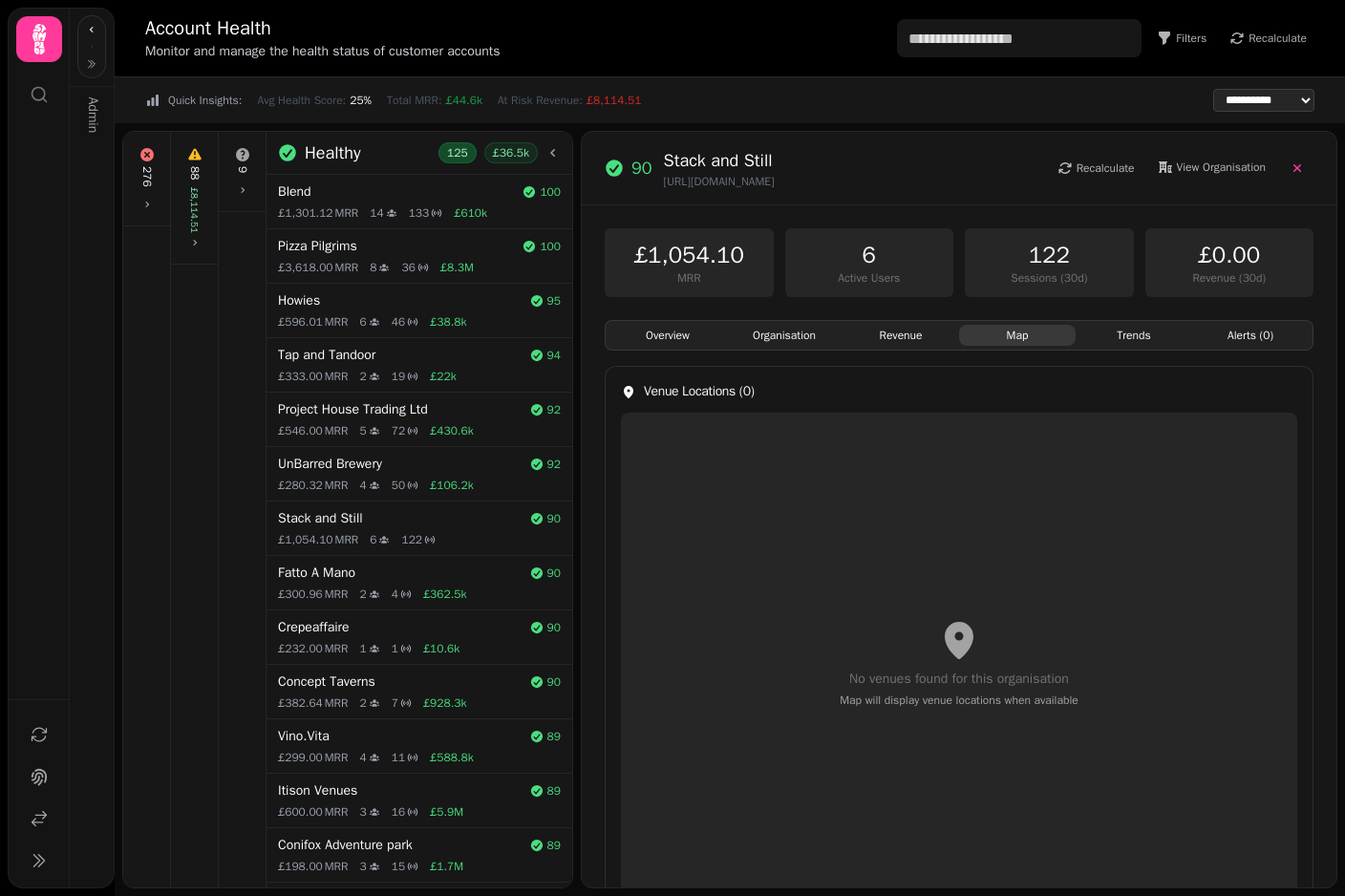 click on "Trends" at bounding box center [1134, 335] 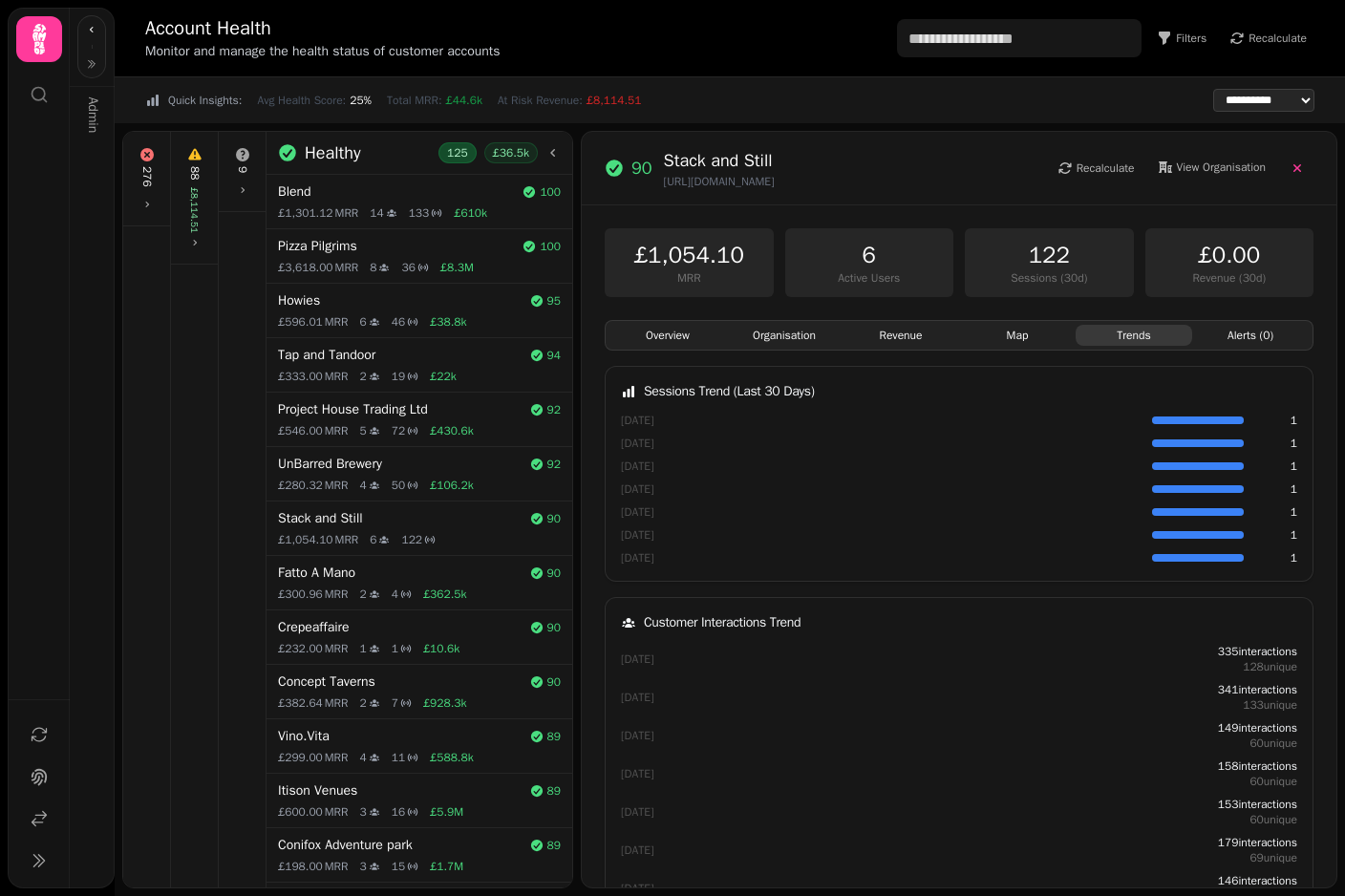 click on "Overview" at bounding box center (668, 335) 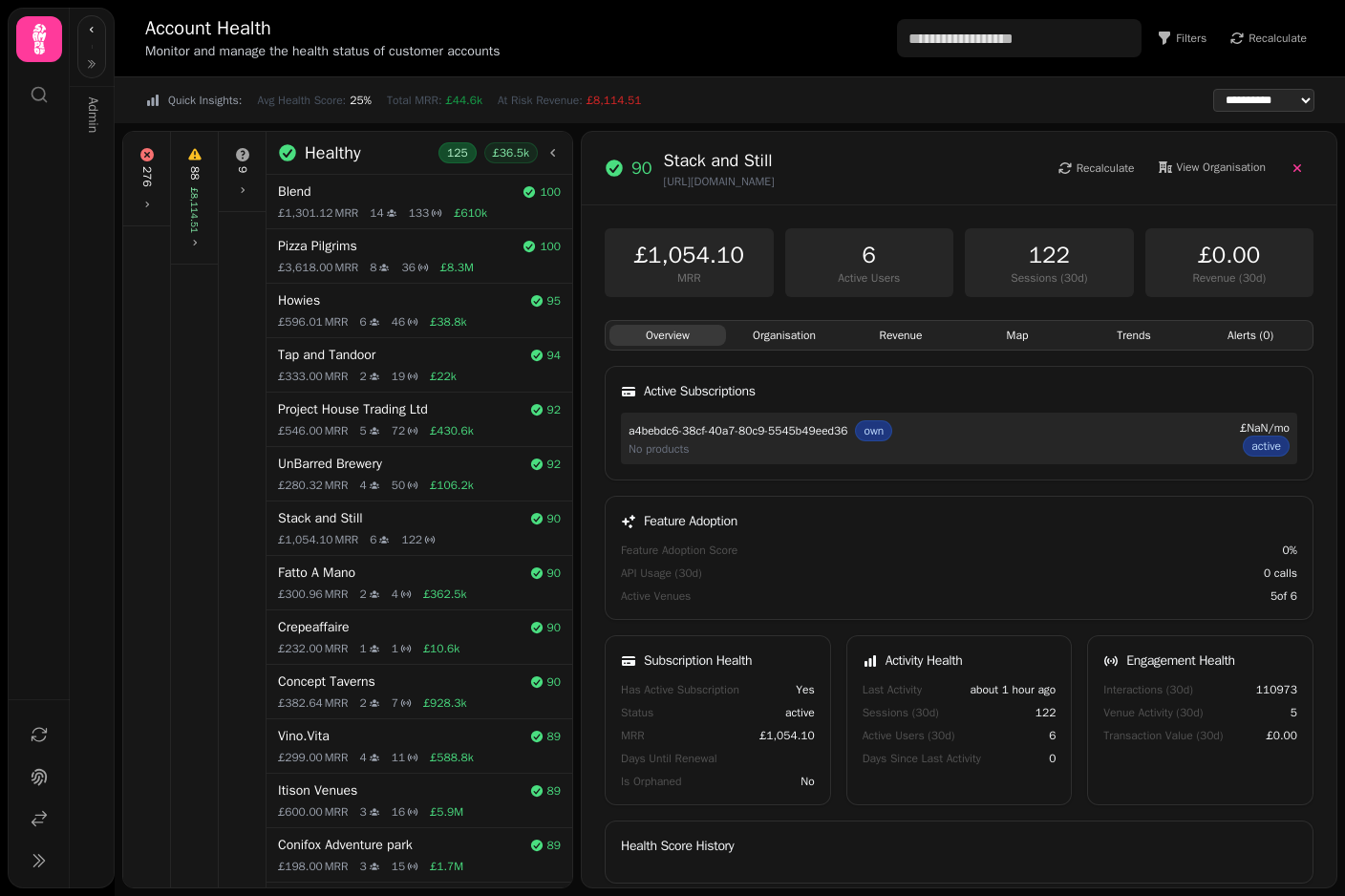click on "Recalculate" at bounding box center [1096, 168] 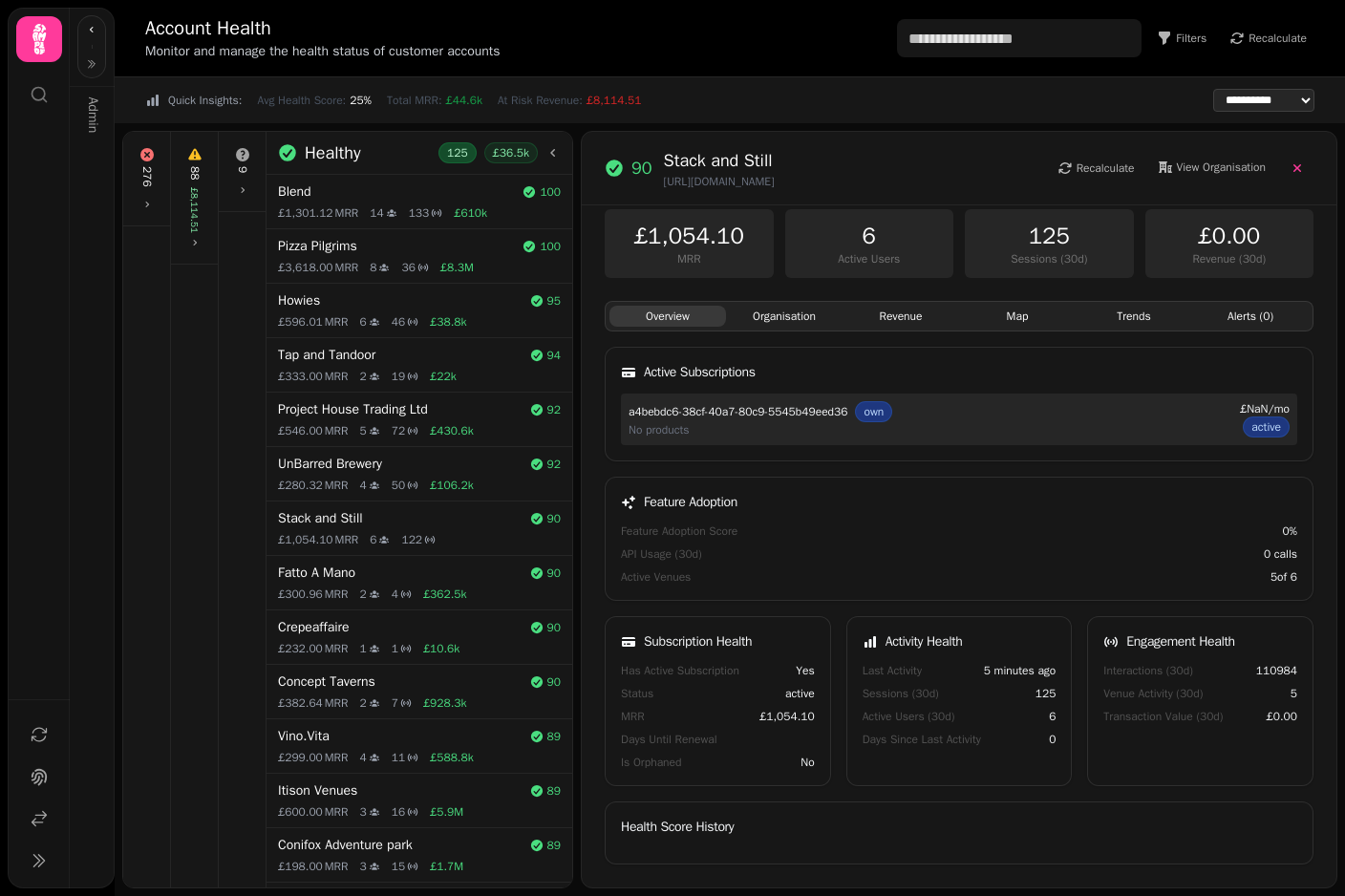 scroll, scrollTop: 20, scrollLeft: 0, axis: vertical 